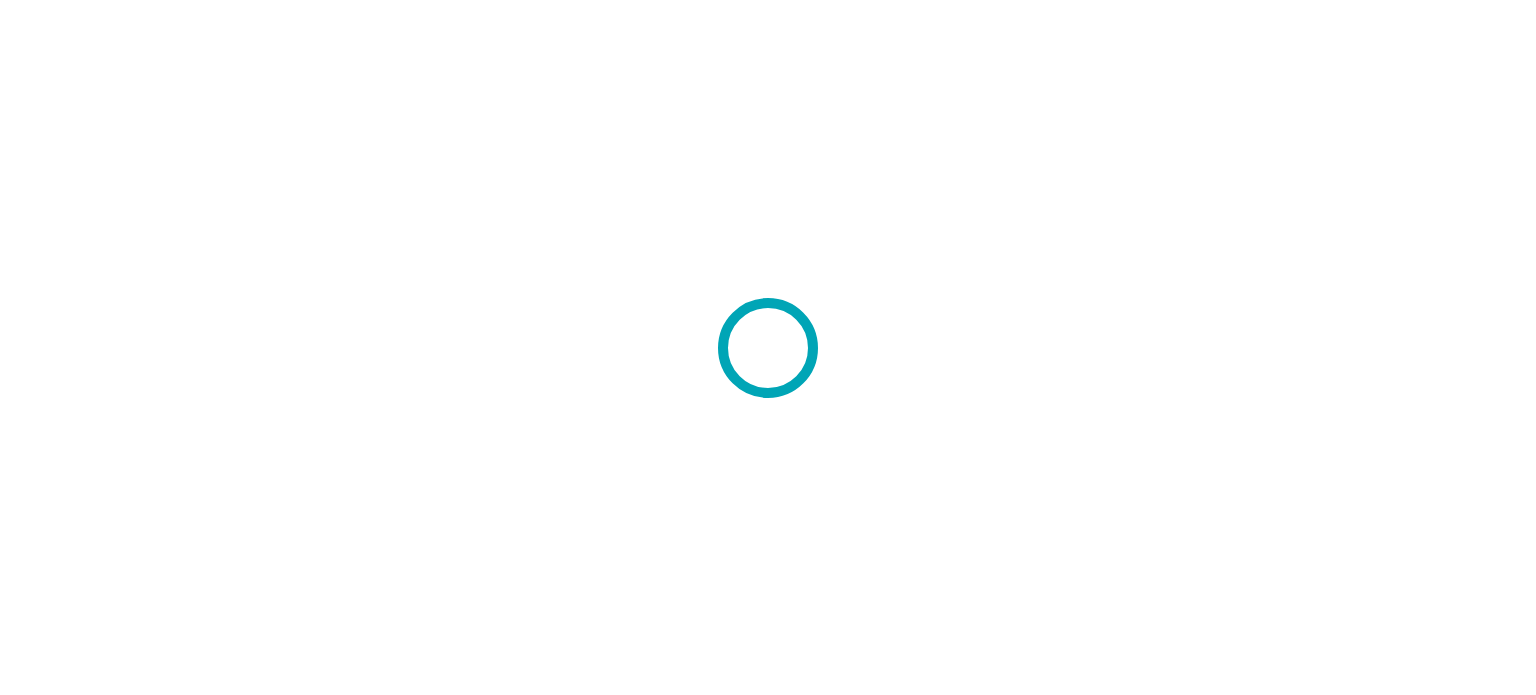scroll, scrollTop: 0, scrollLeft: 0, axis: both 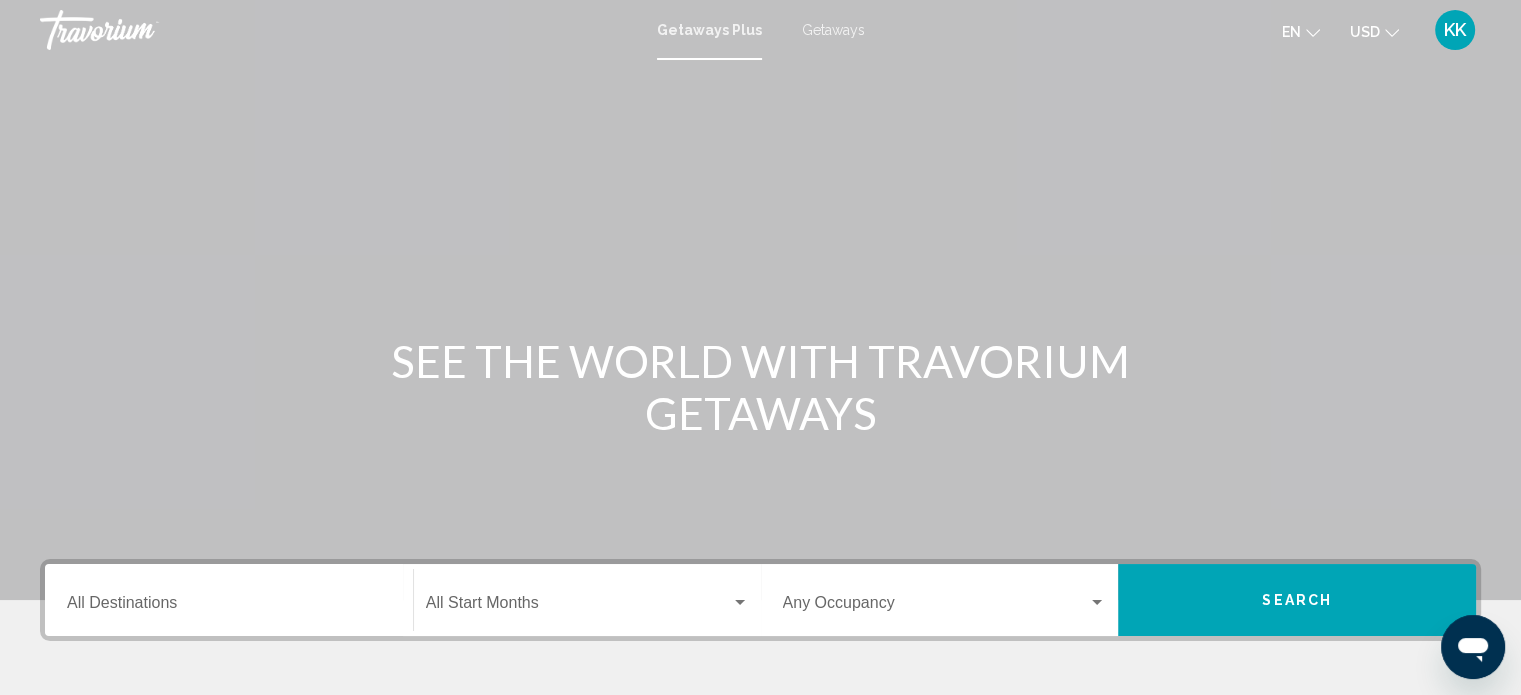 click on "Getaways" at bounding box center (833, 30) 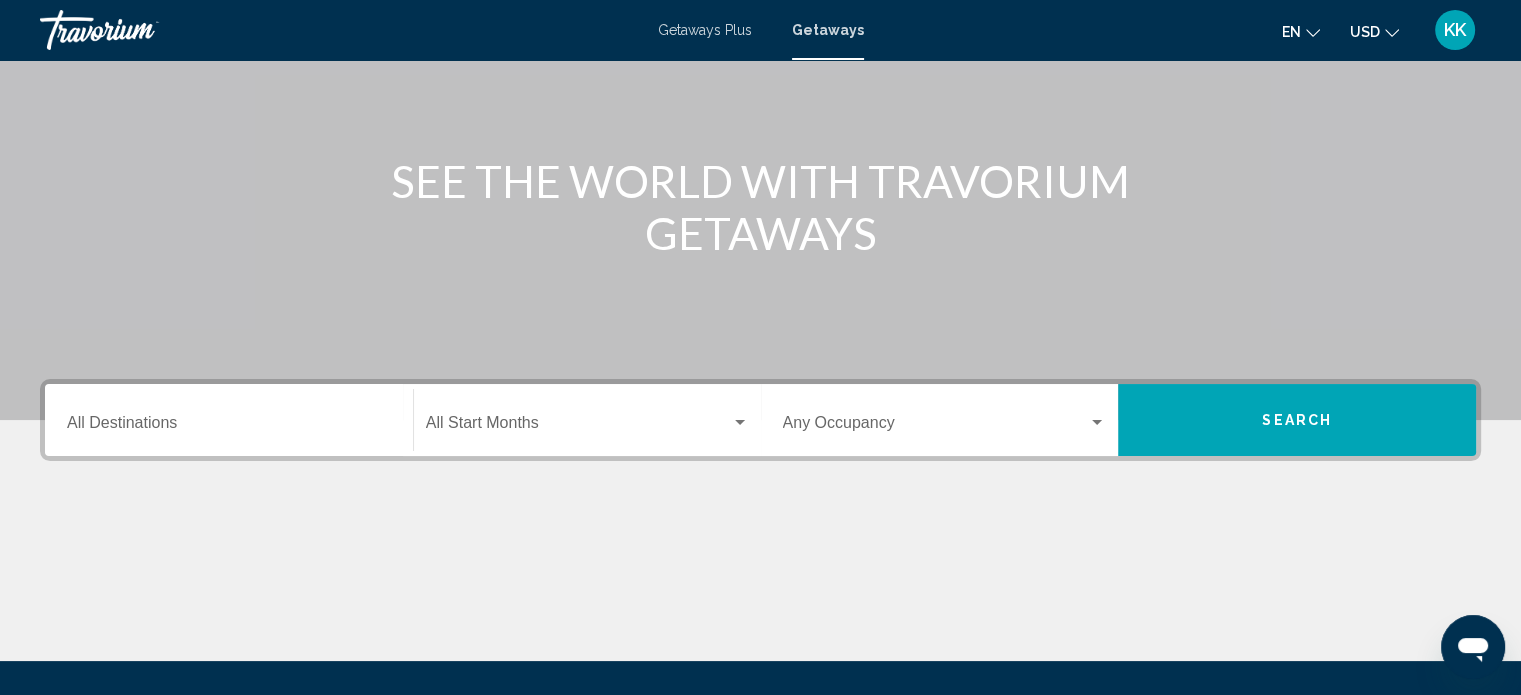 scroll, scrollTop: 186, scrollLeft: 0, axis: vertical 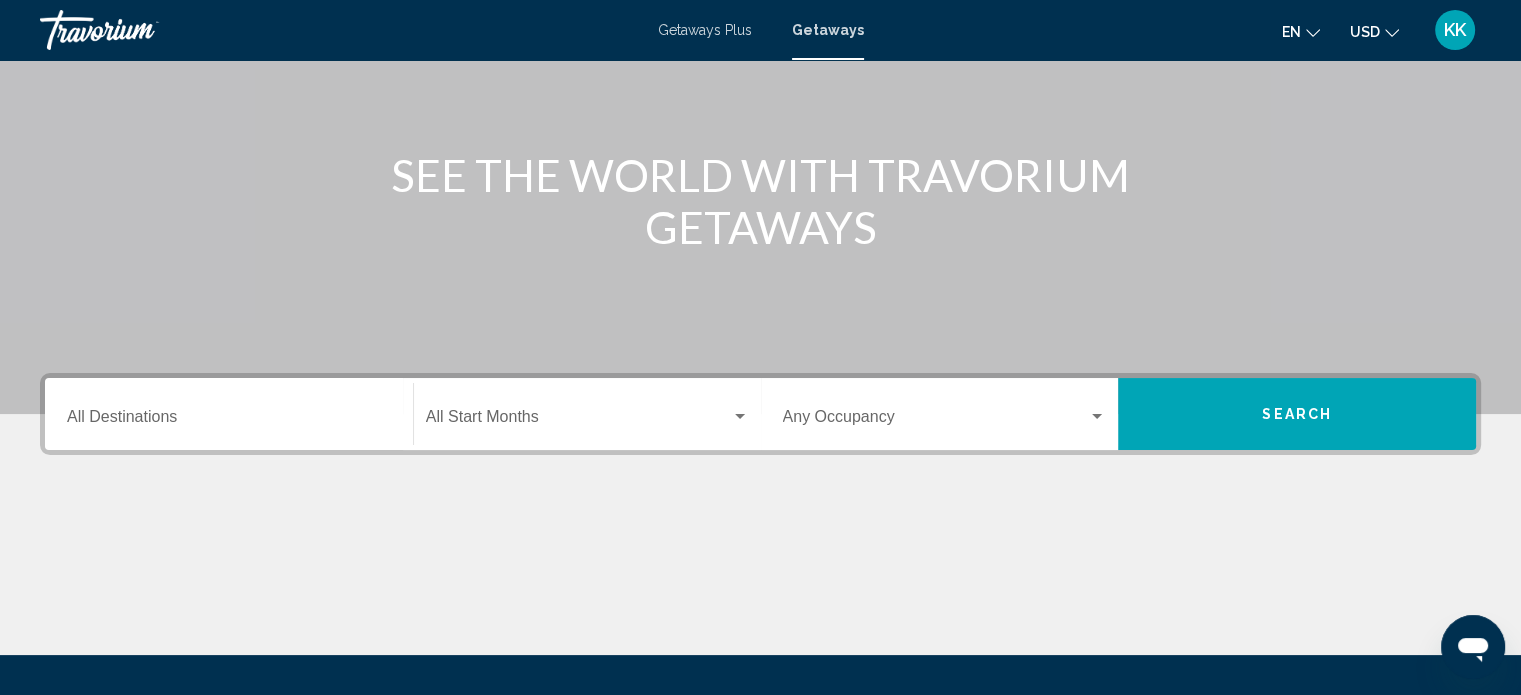 click on "Destination All Destinations" at bounding box center [229, 421] 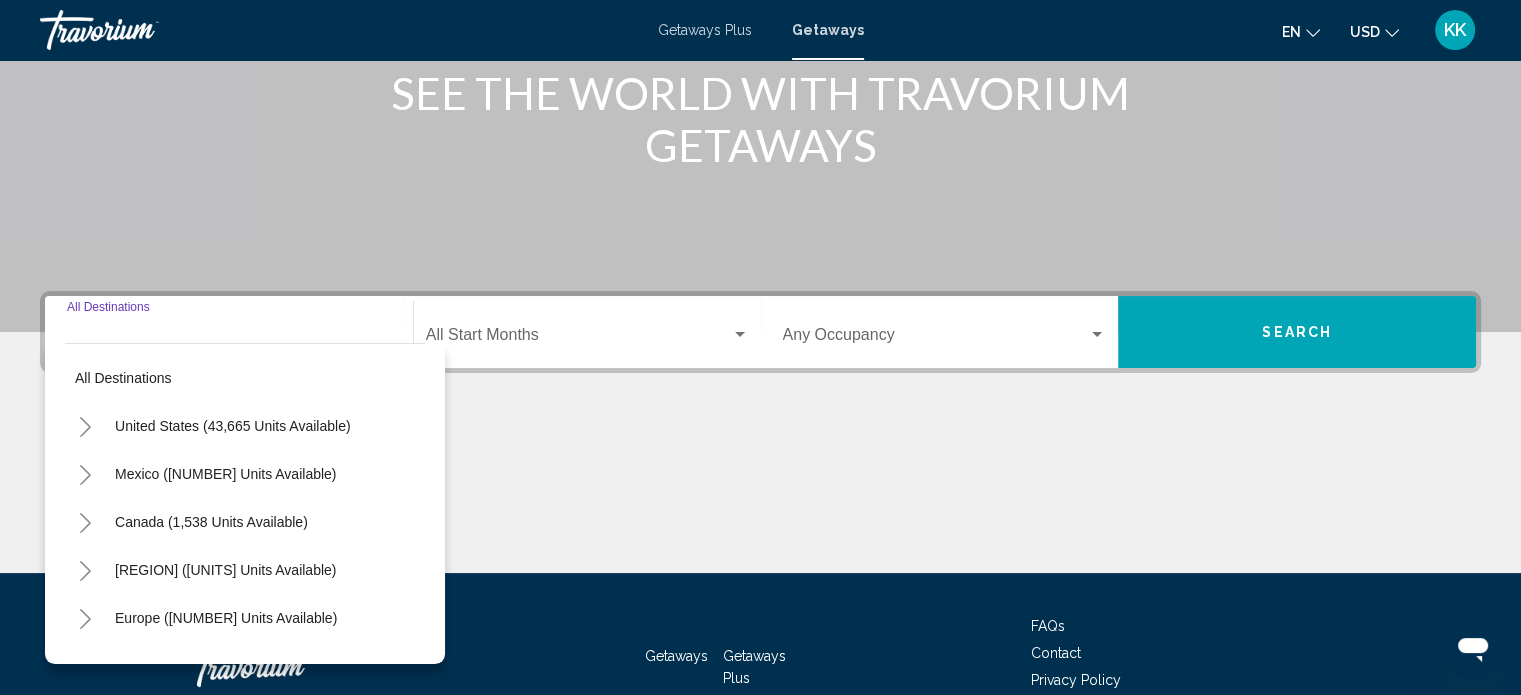 scroll, scrollTop: 390, scrollLeft: 0, axis: vertical 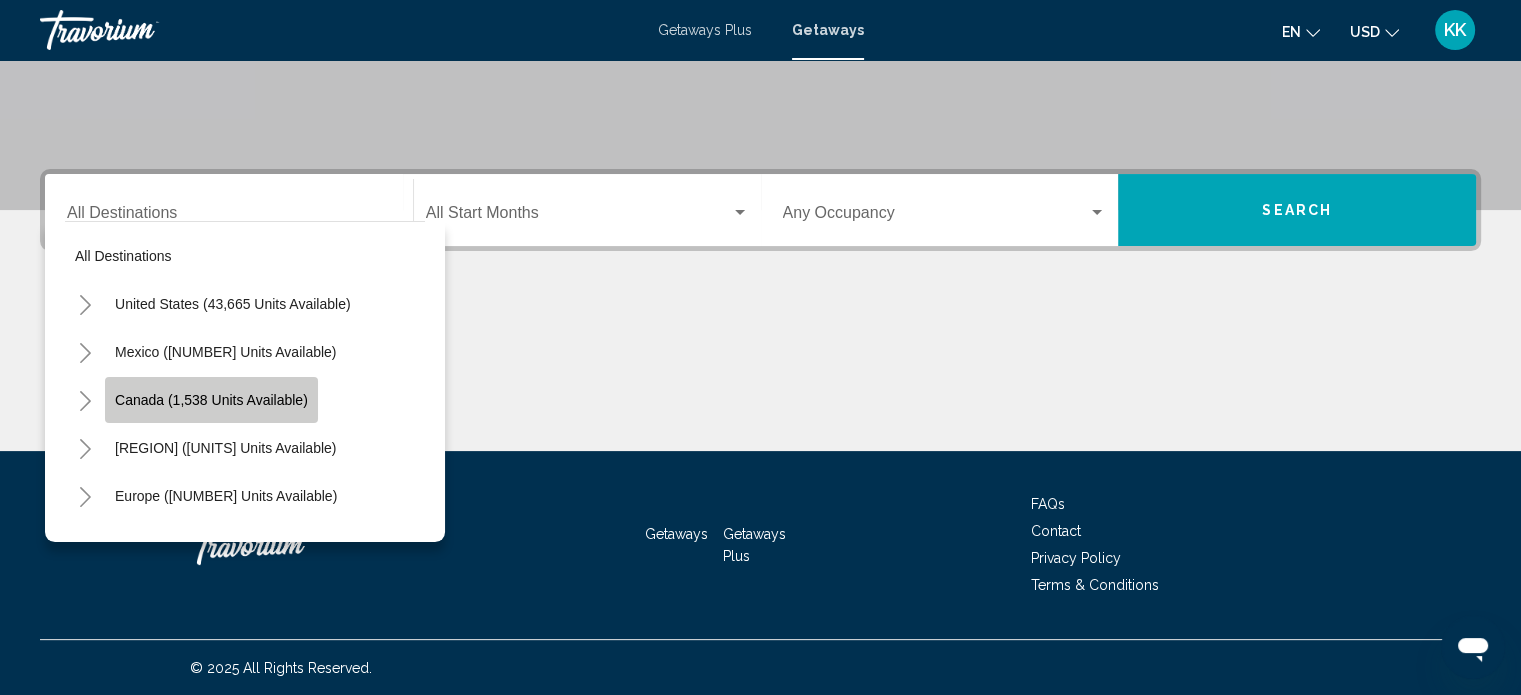 click on "Canada (1,538 units available)" 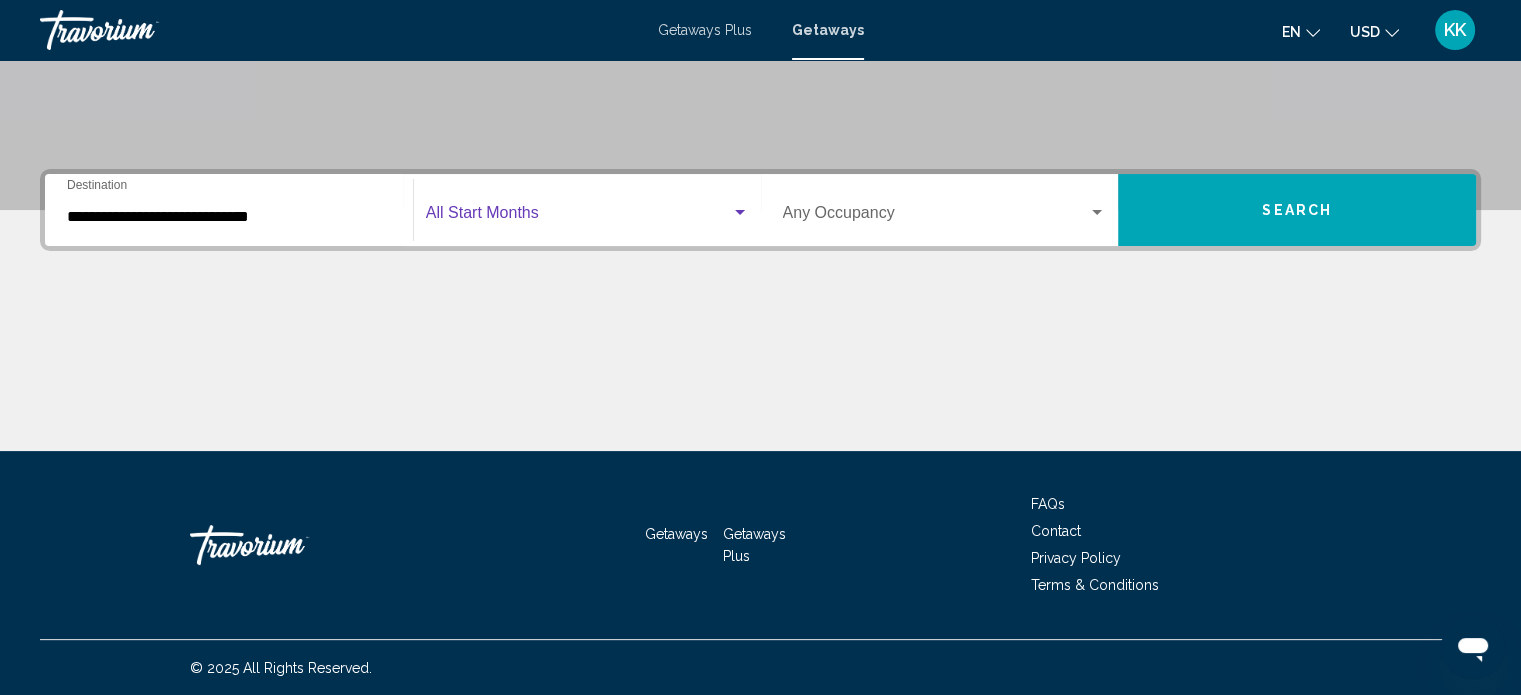 click at bounding box center (587, 217) 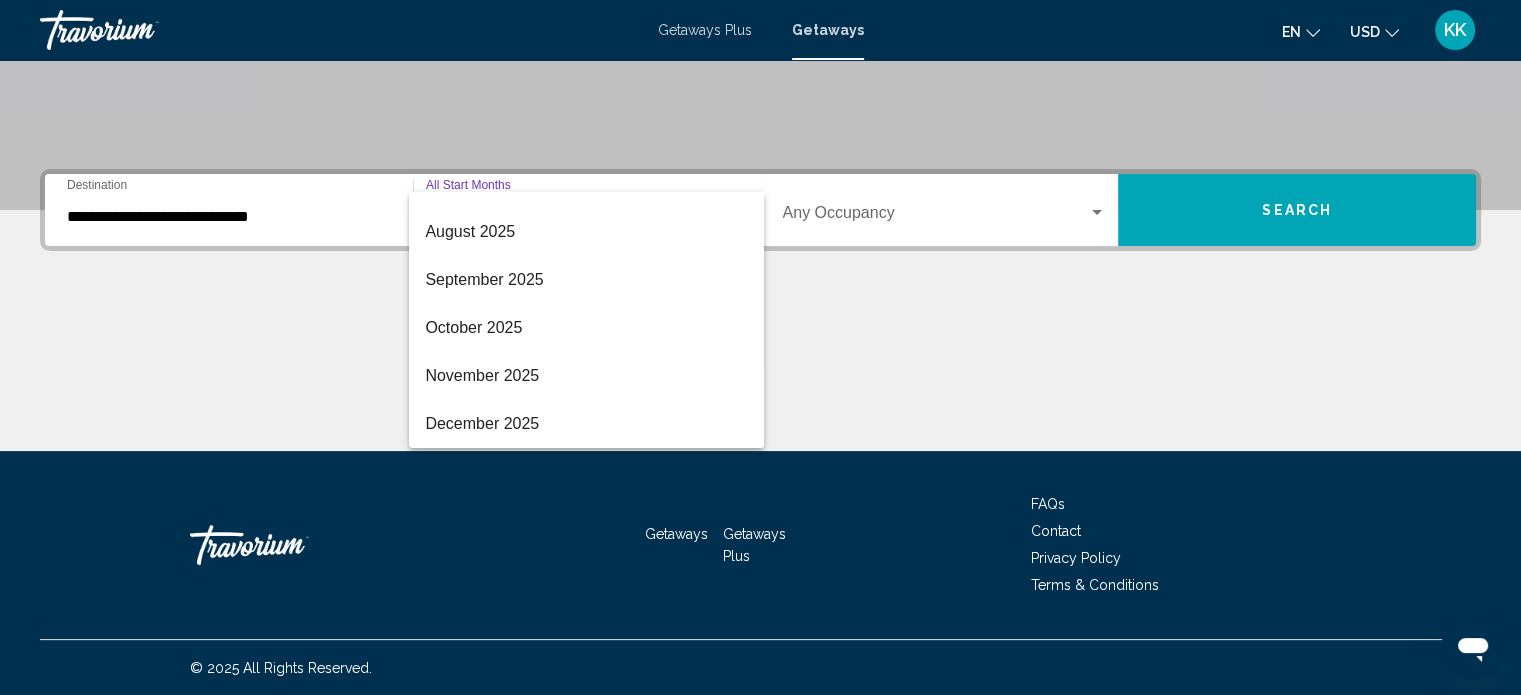 scroll, scrollTop: 120, scrollLeft: 0, axis: vertical 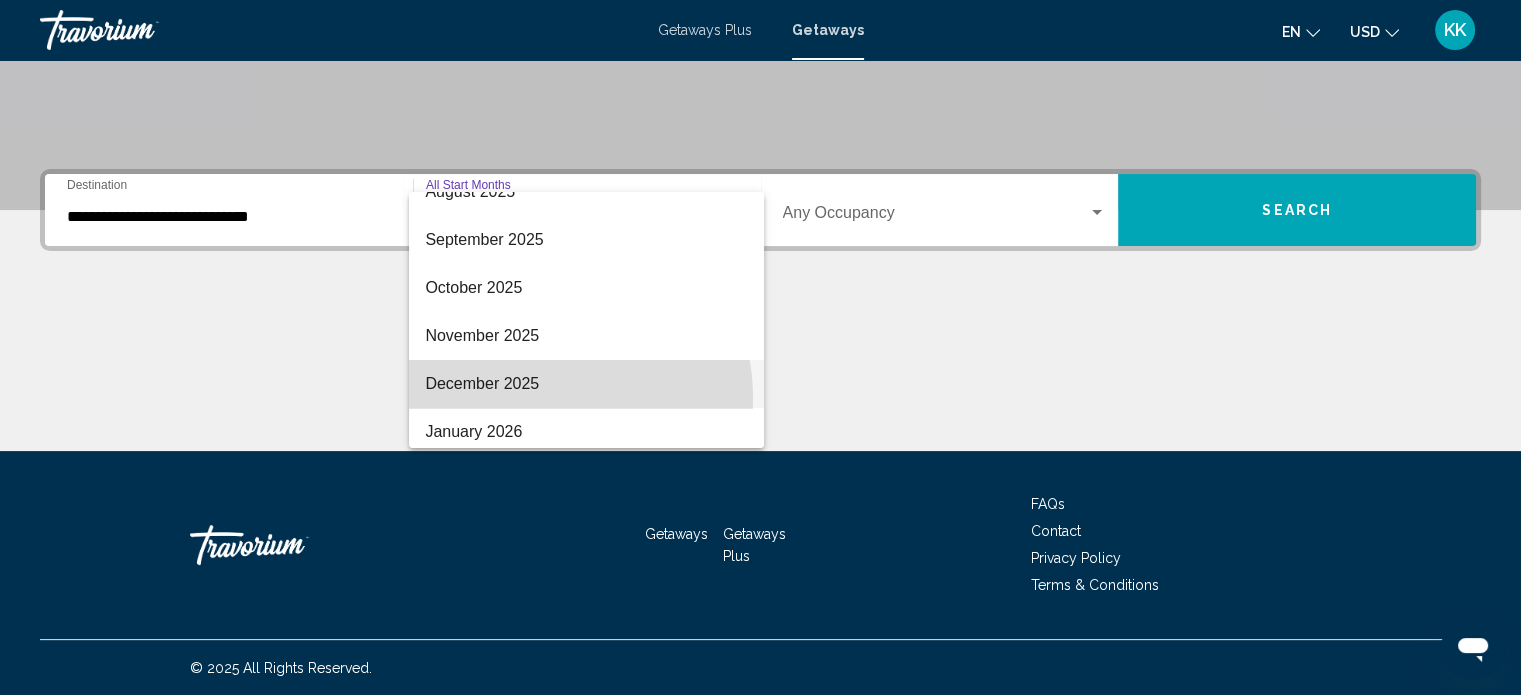 click on "December 2025" at bounding box center [586, 384] 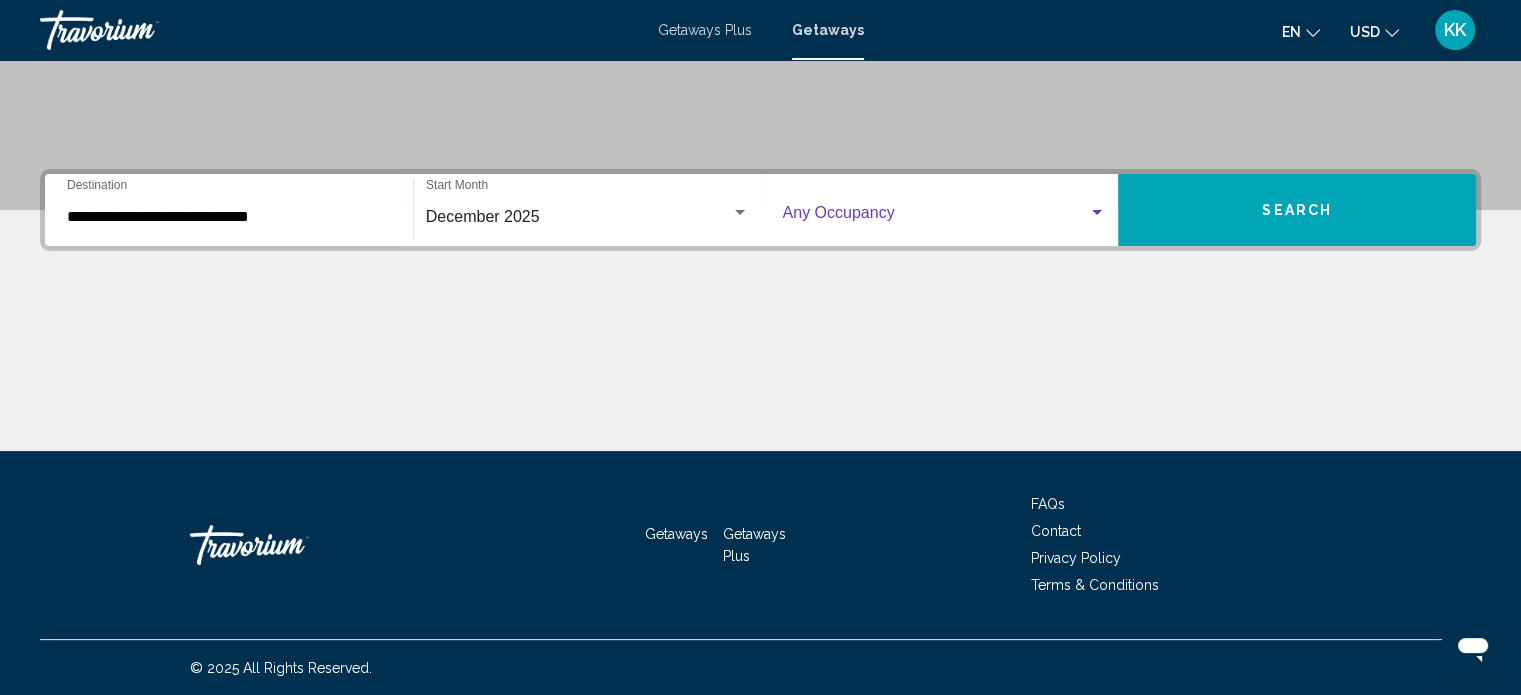 click at bounding box center (945, 217) 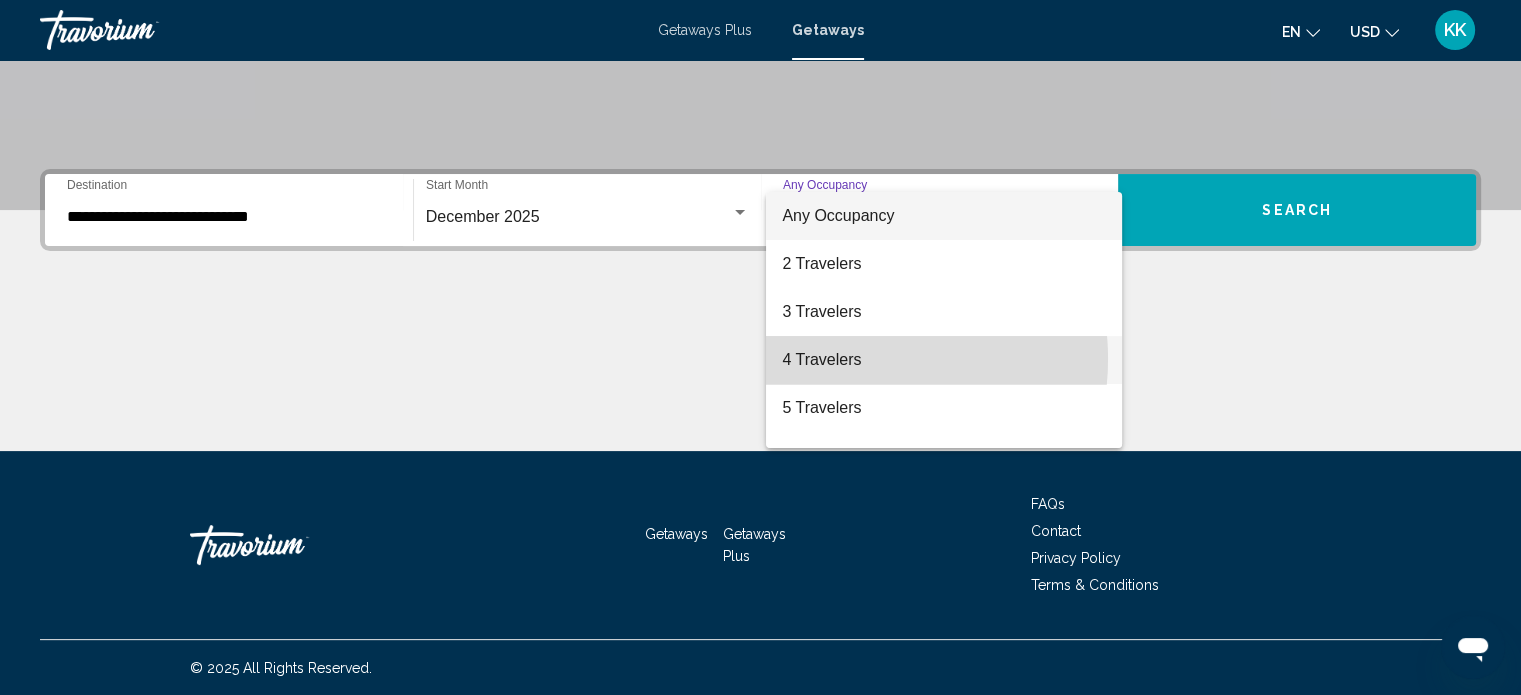 click on "4 Travelers" at bounding box center [944, 360] 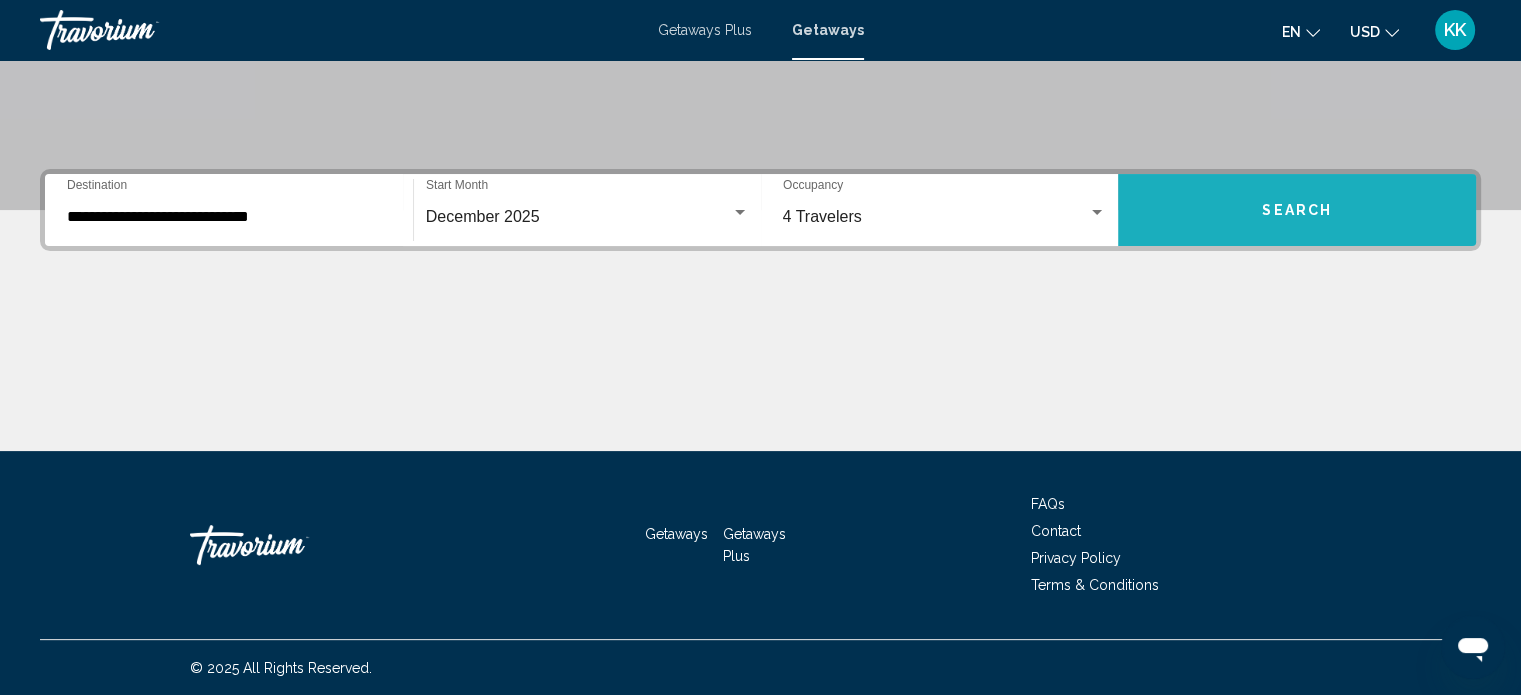 click on "Search" at bounding box center (1297, 210) 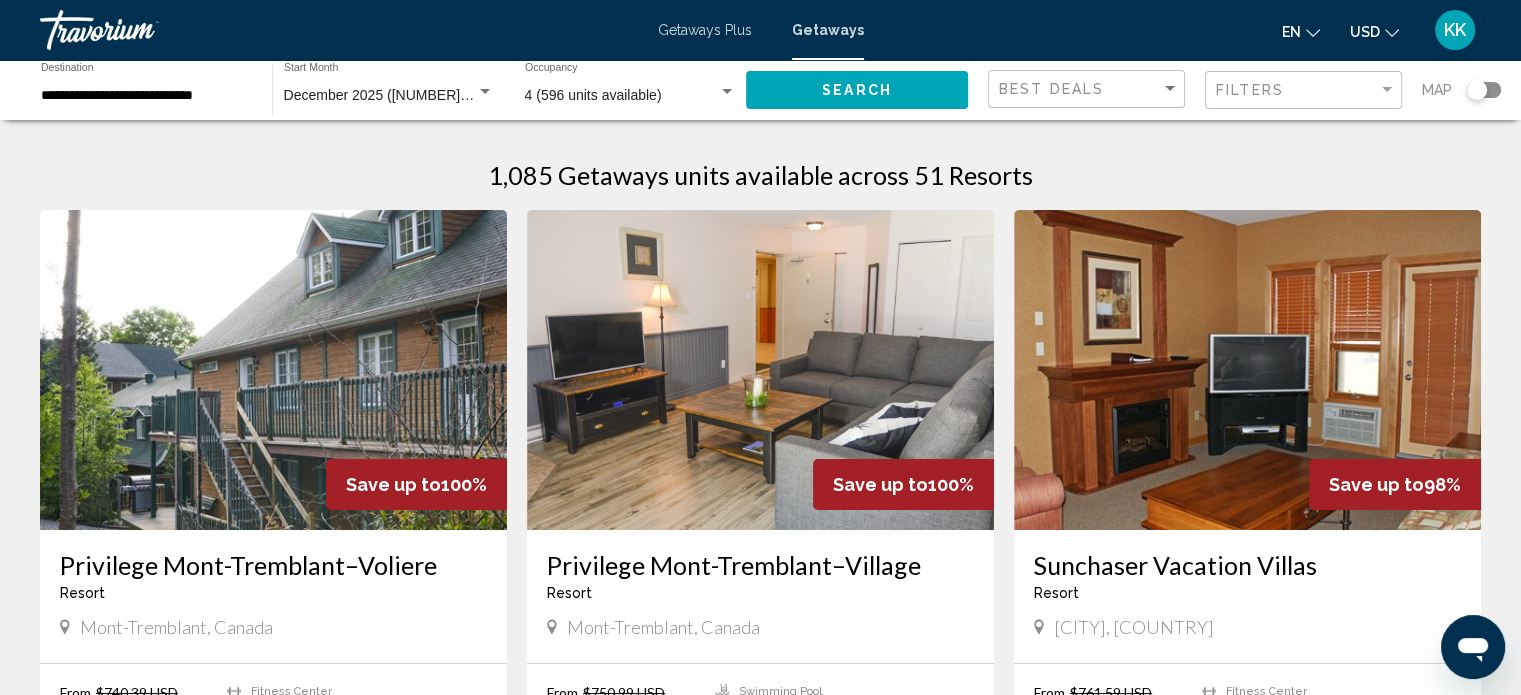 click 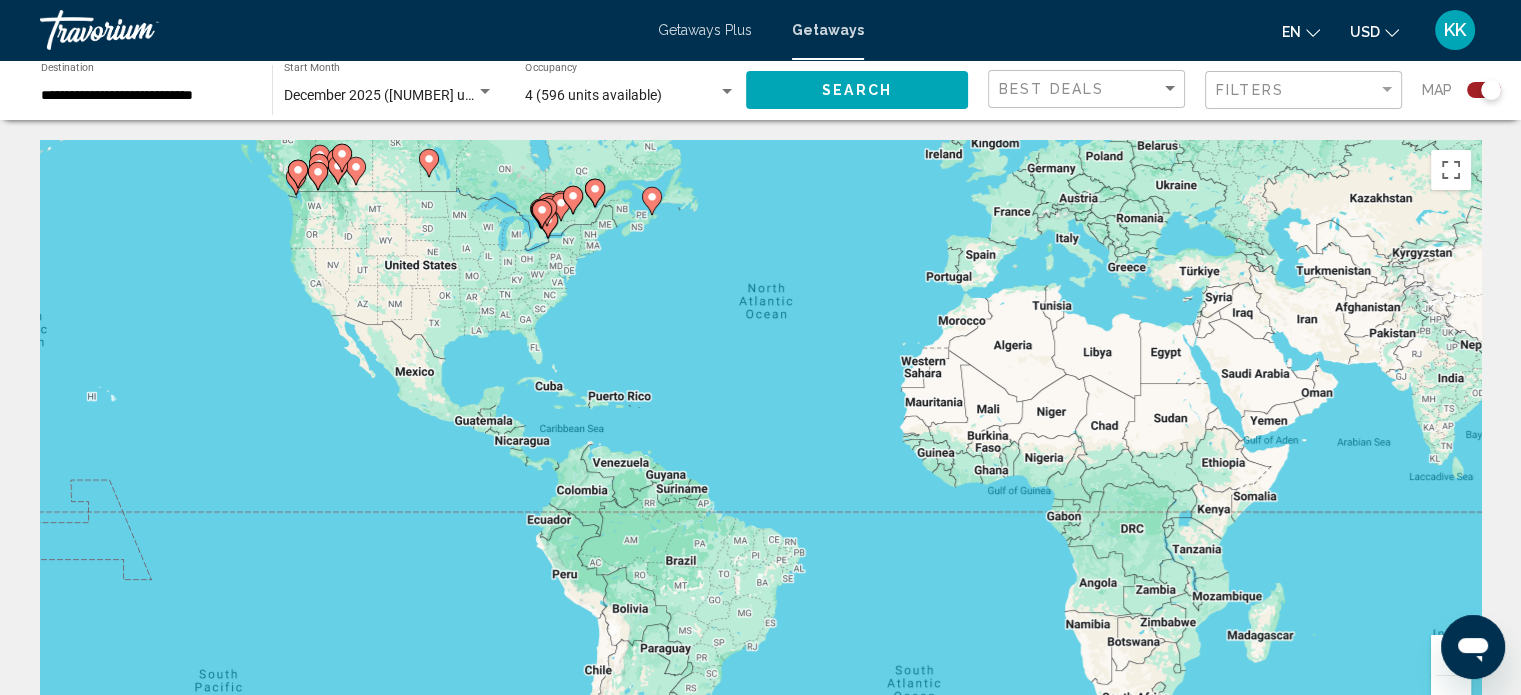 drag, startPoint x: 701, startPoint y: 523, endPoint x: 1047, endPoint y: 50, distance: 586.0418 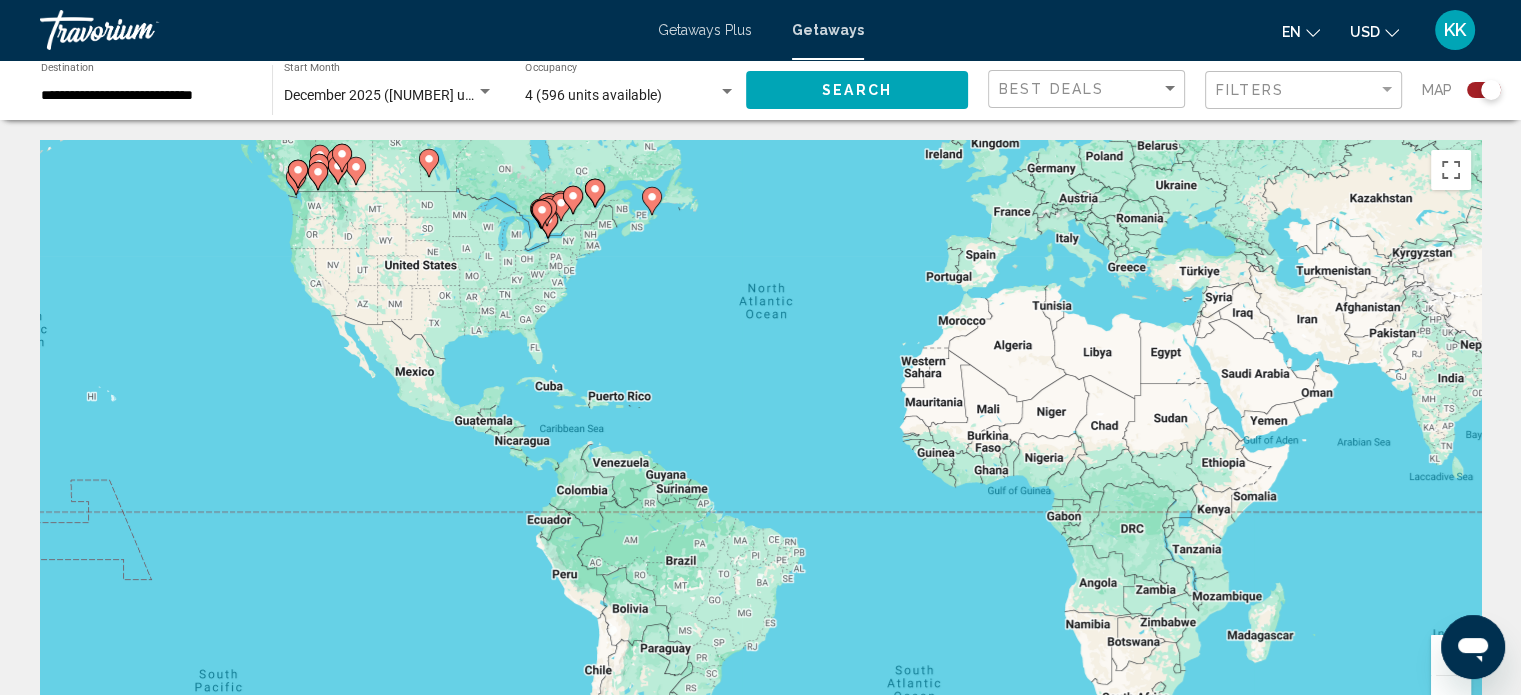 click on "**********" at bounding box center [760, 347] 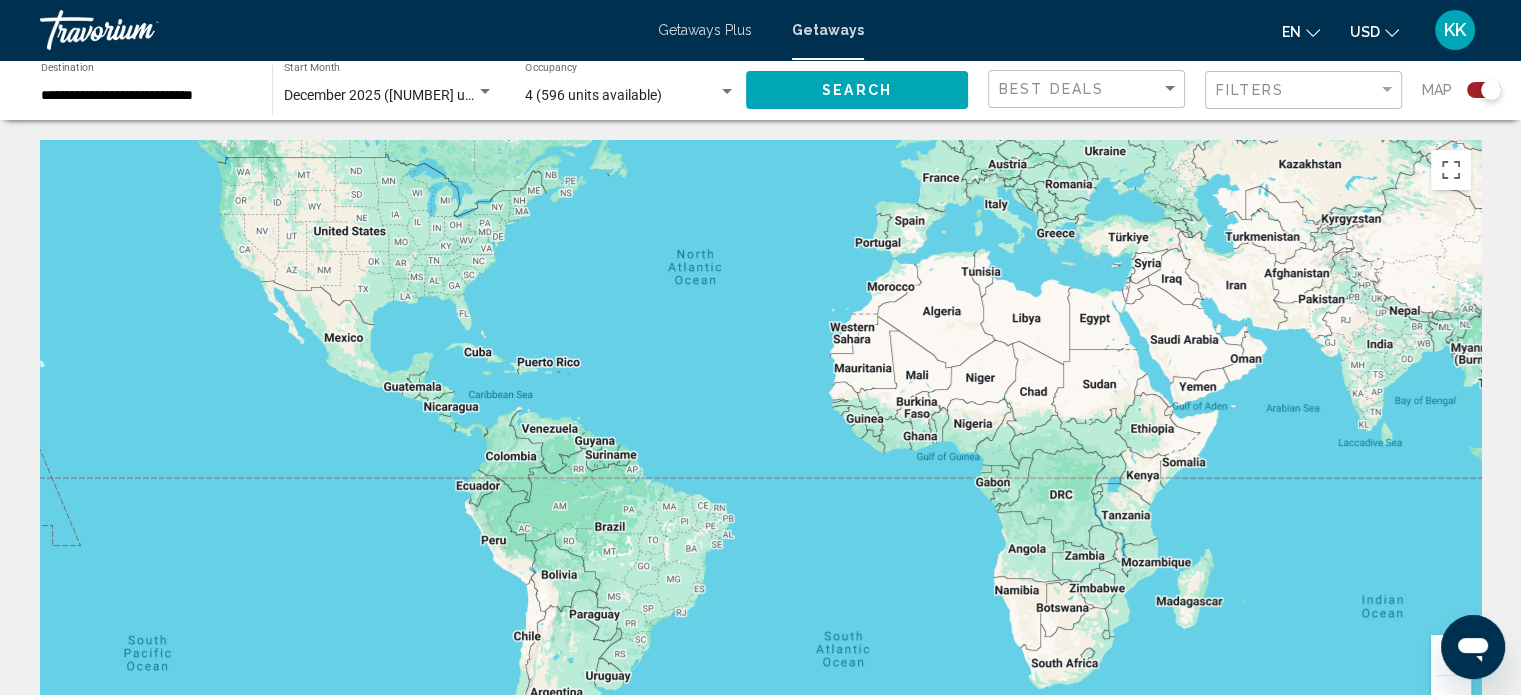 drag, startPoint x: 932, startPoint y: 167, endPoint x: 405, endPoint y: 742, distance: 779.9705 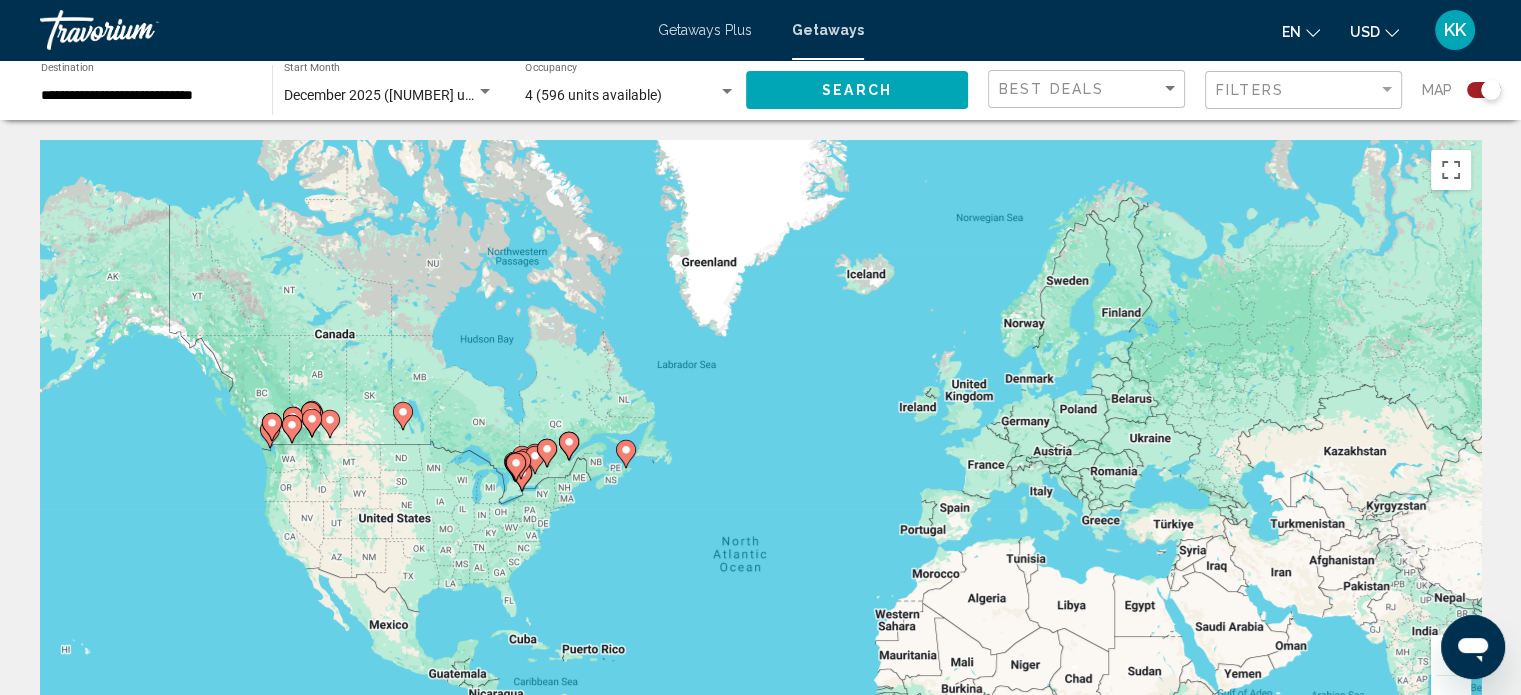 drag, startPoint x: 627, startPoint y: 245, endPoint x: 671, endPoint y: 540, distance: 298.2633 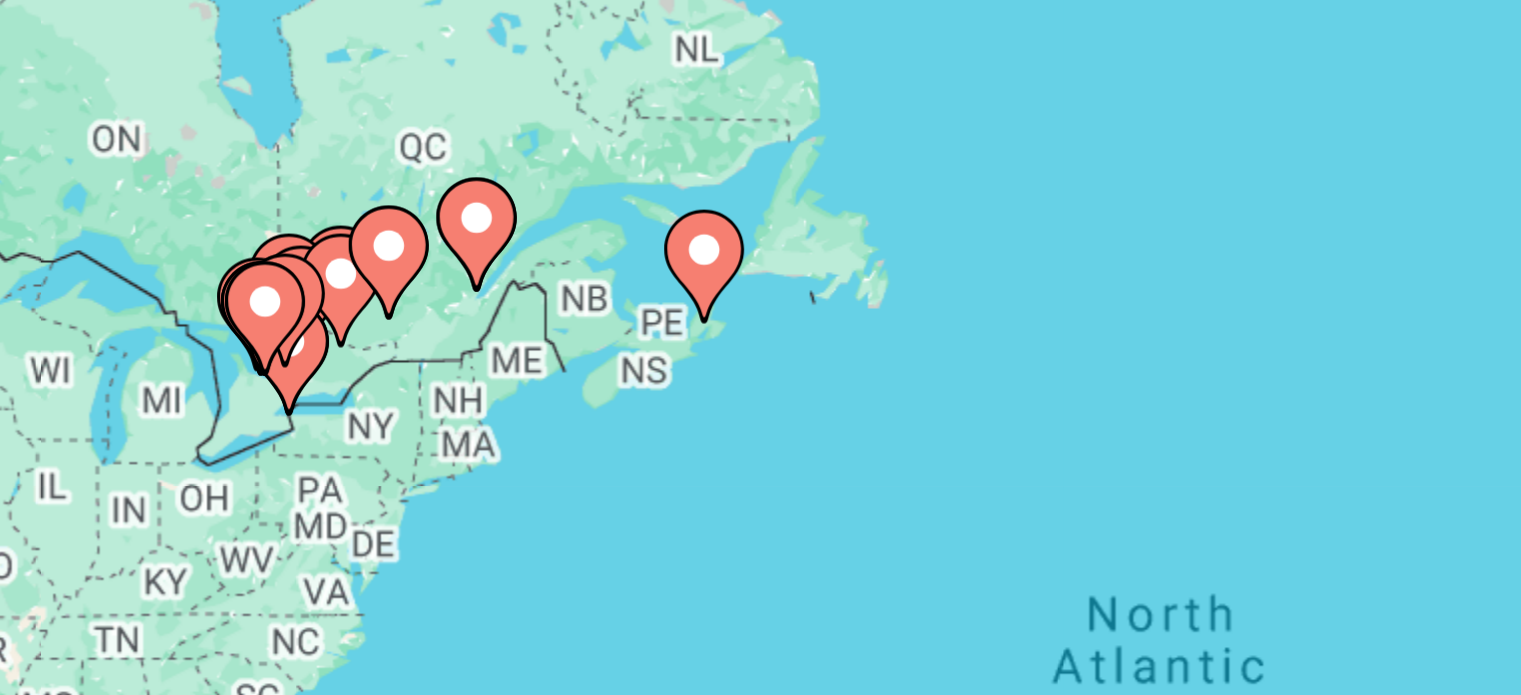 click 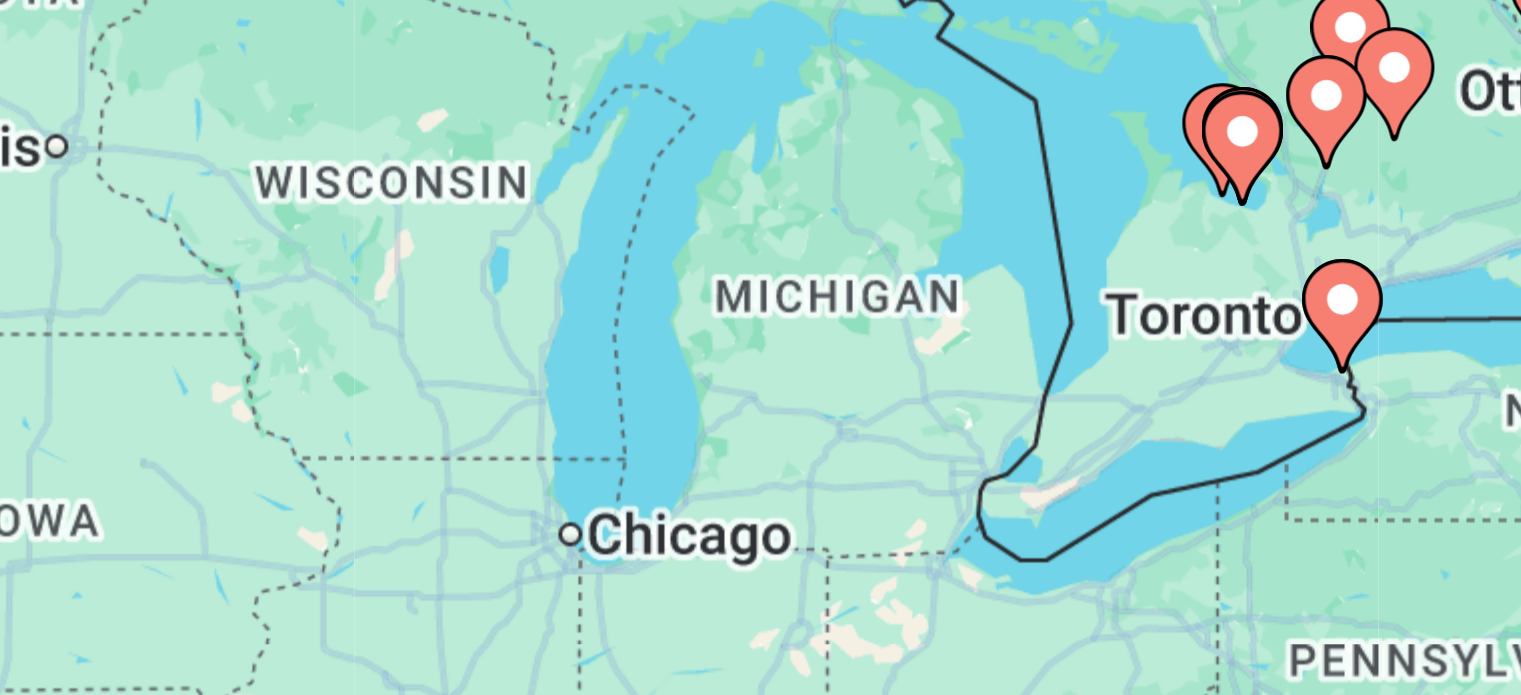 click 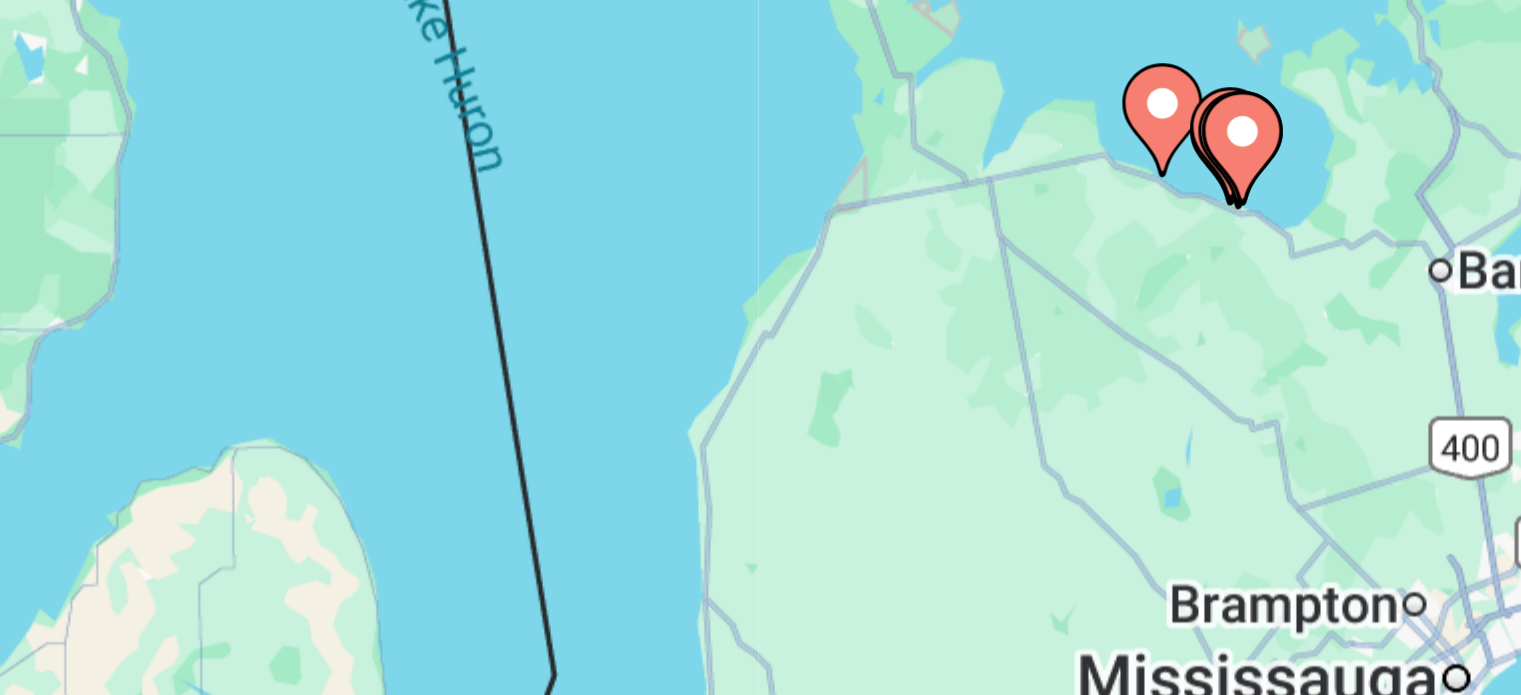 click 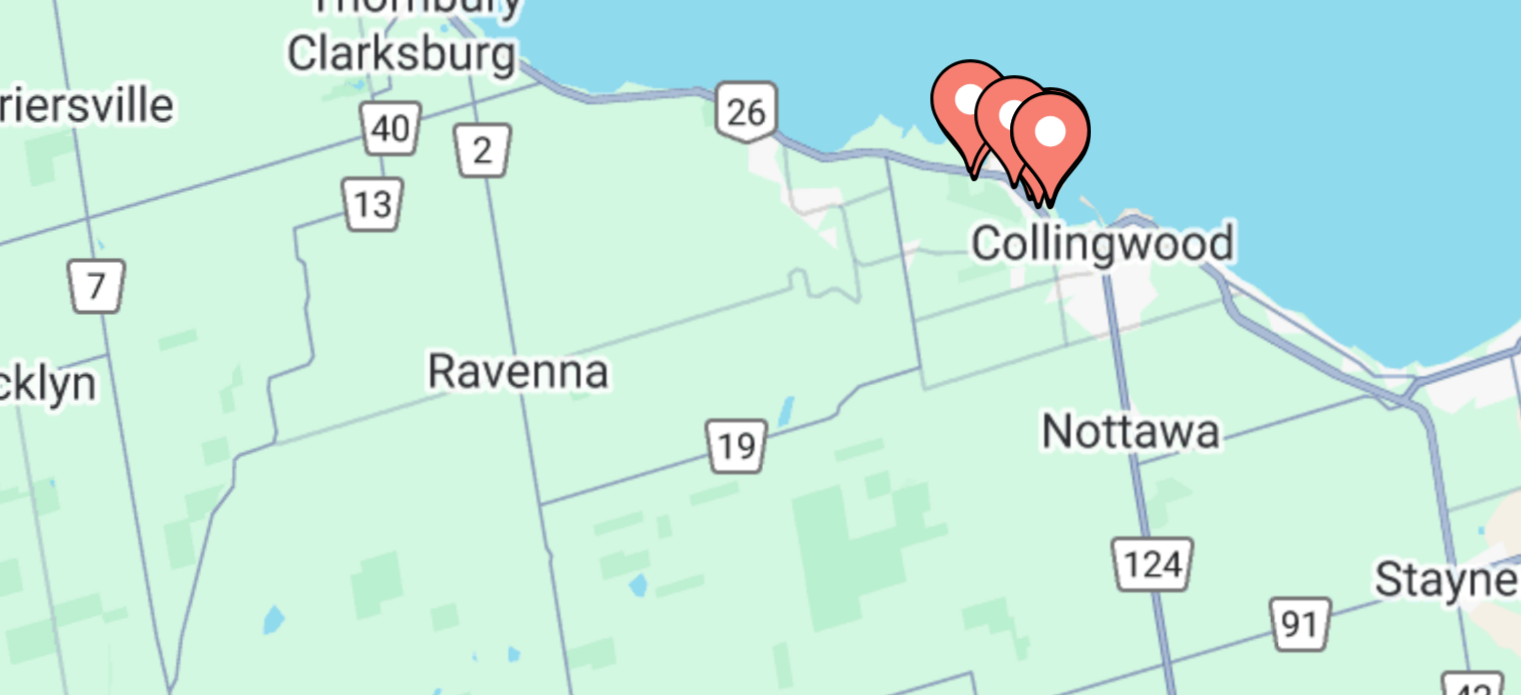 drag, startPoint x: 730, startPoint y: 450, endPoint x: 683, endPoint y: 453, distance: 47.095646 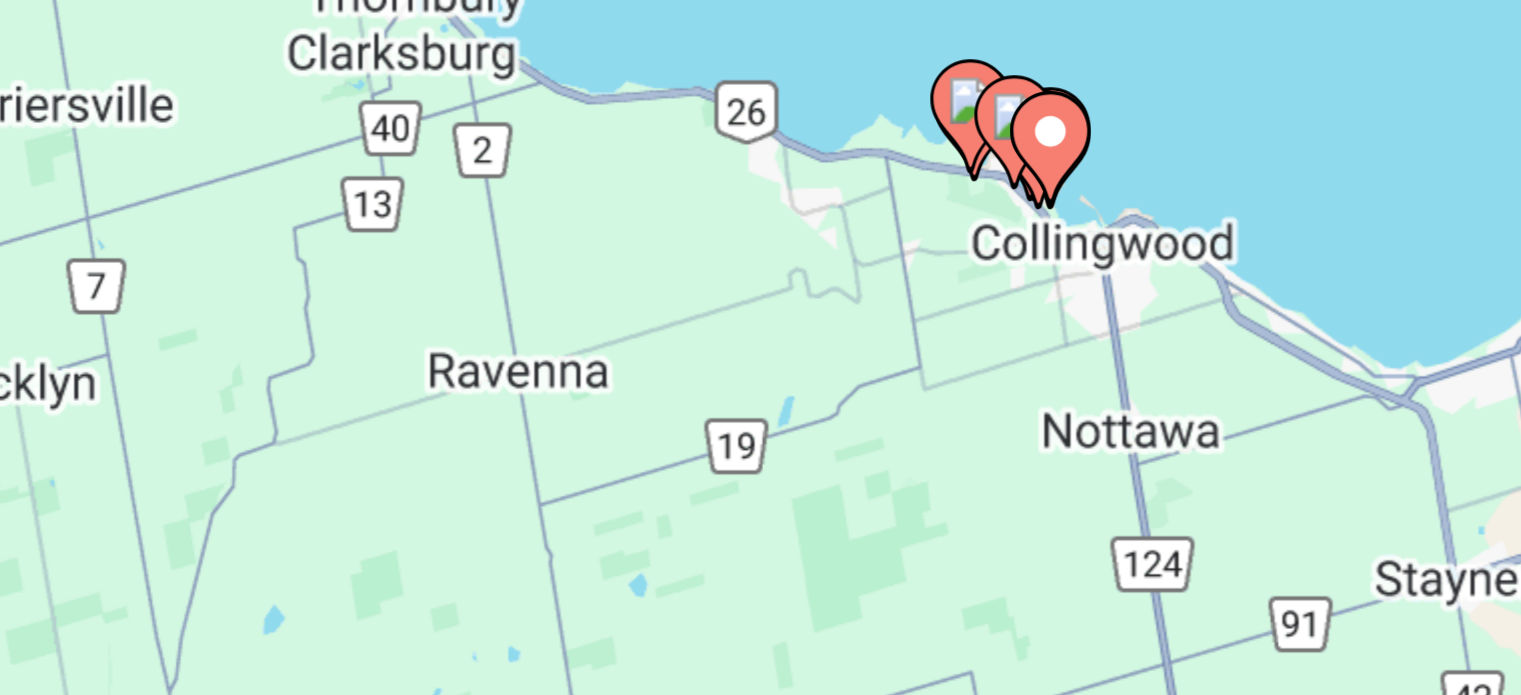 click 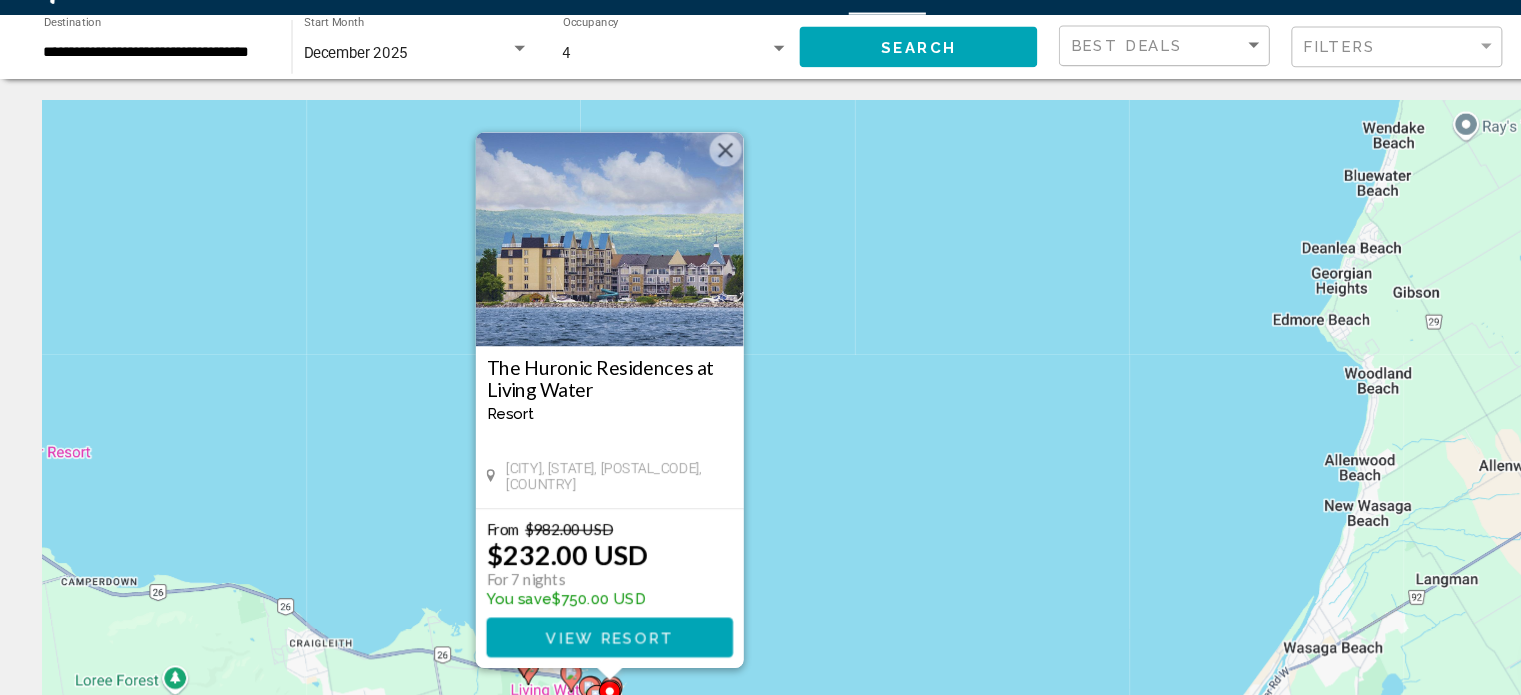 scroll, scrollTop: 0, scrollLeft: 0, axis: both 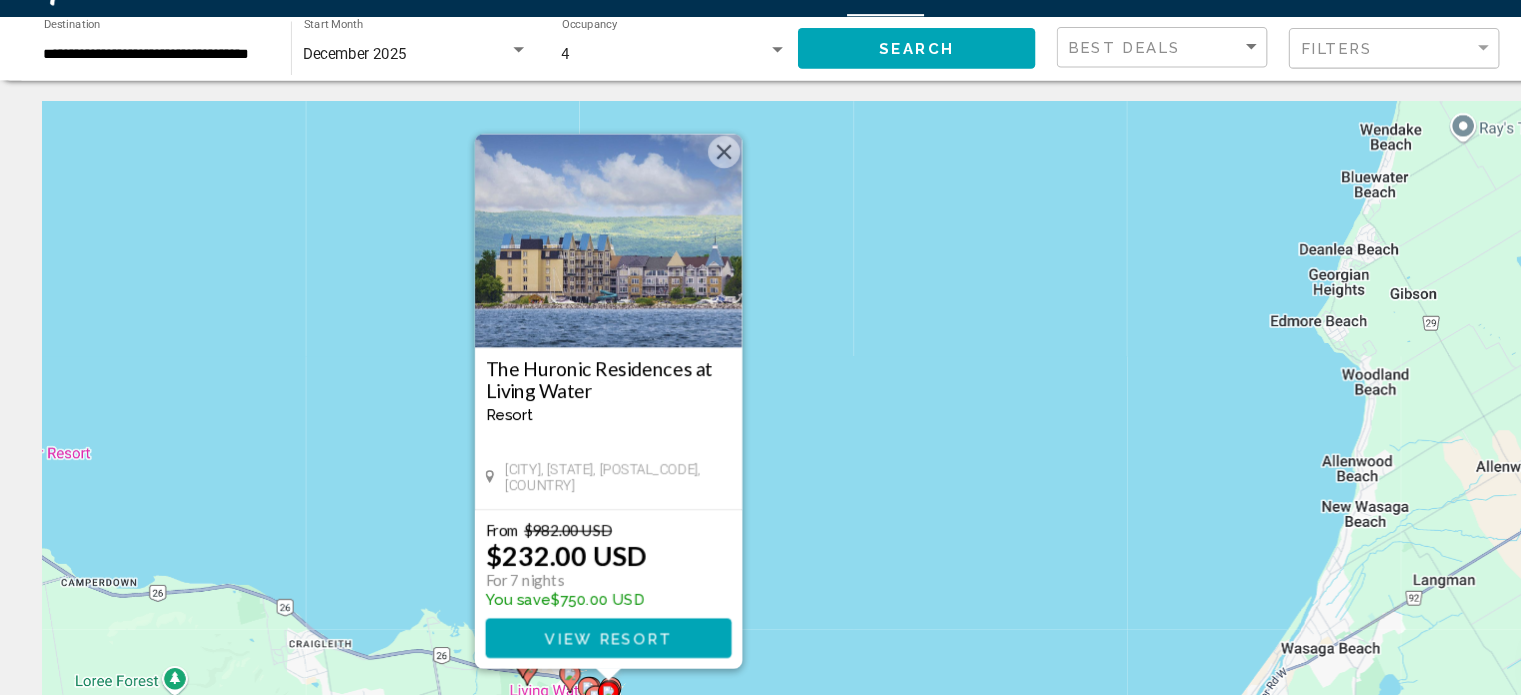 click on "The Huronic Residences at Living Water" at bounding box center [569, 400] 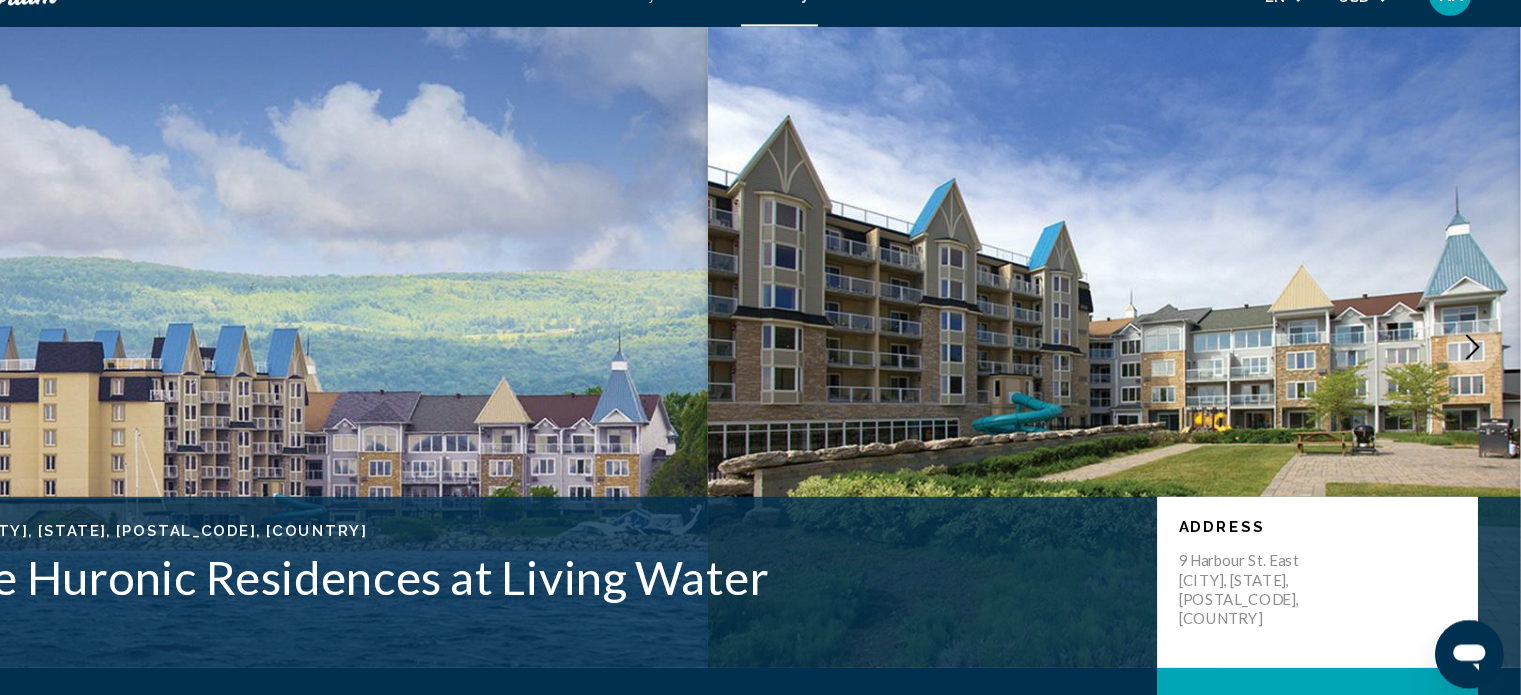 scroll, scrollTop: 40, scrollLeft: 0, axis: vertical 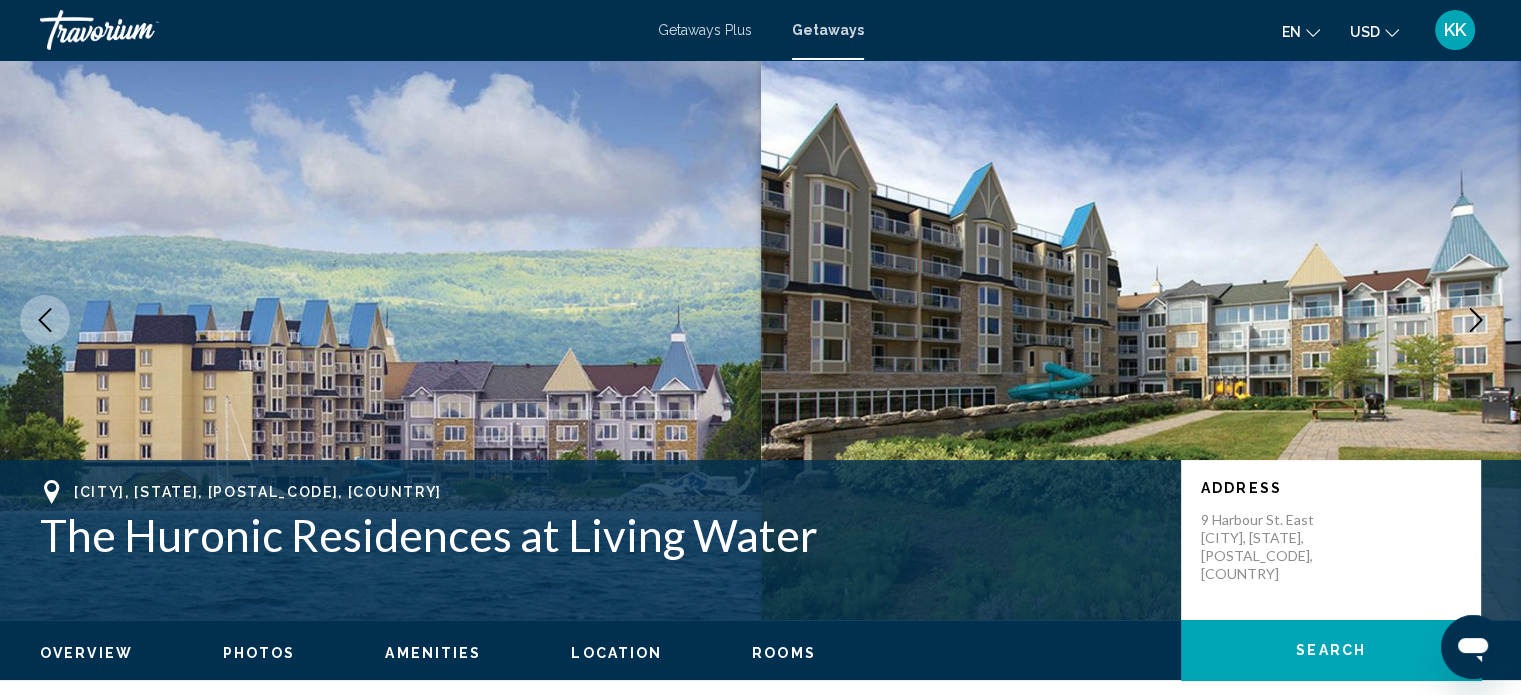 click 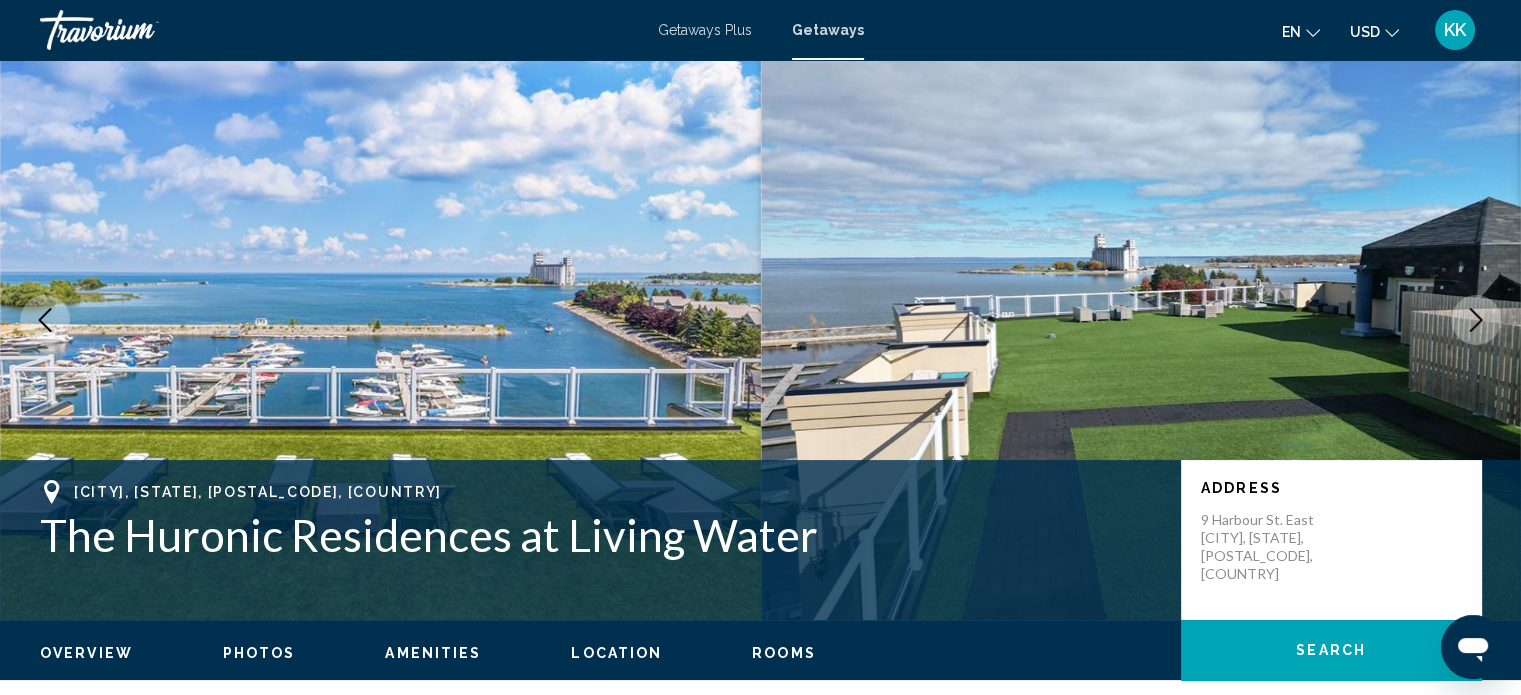 click 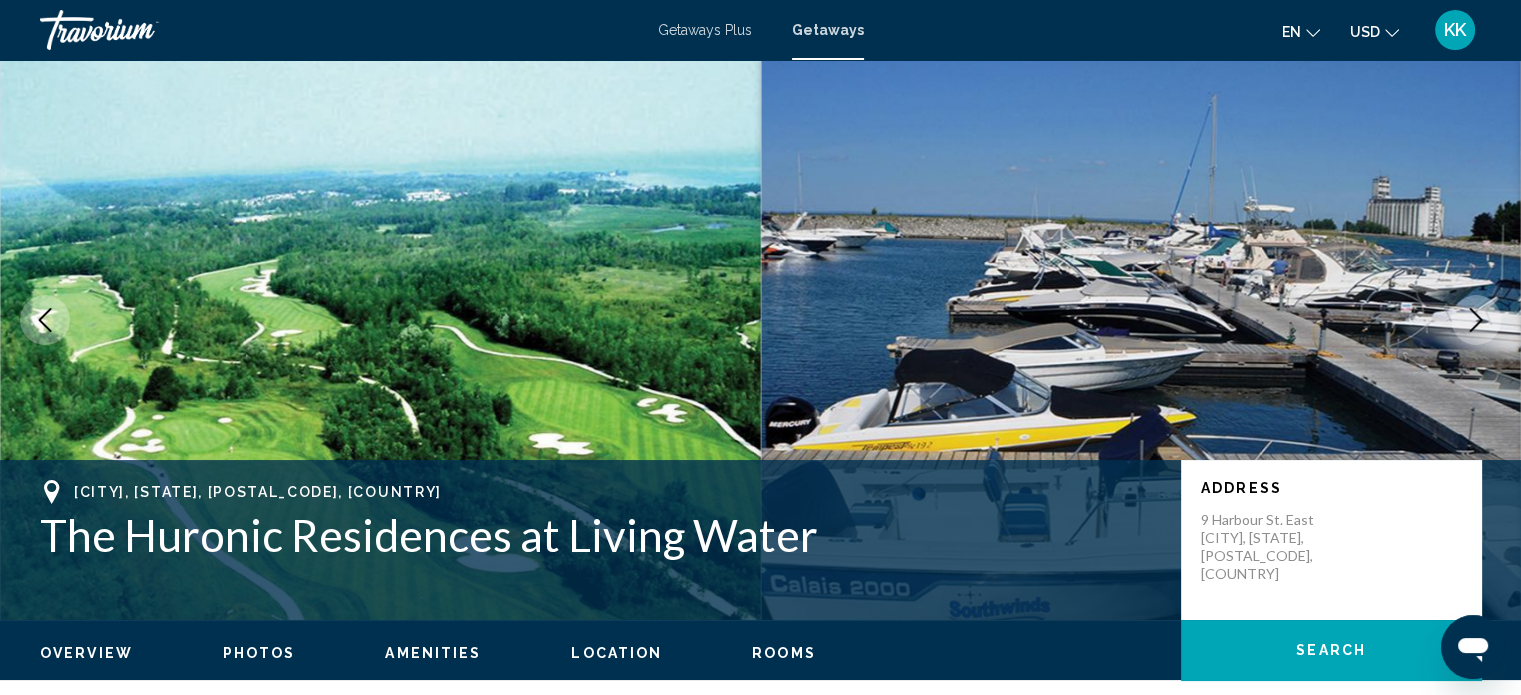 click 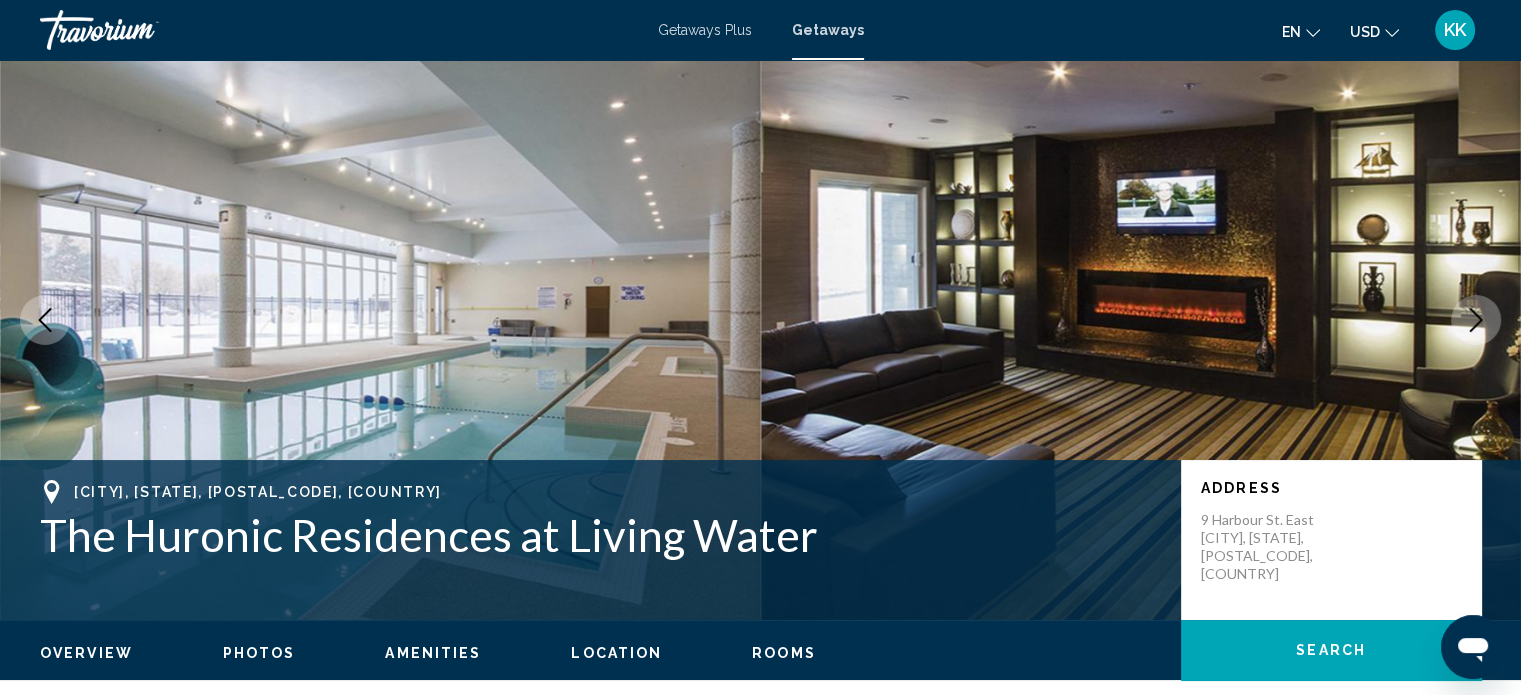 click 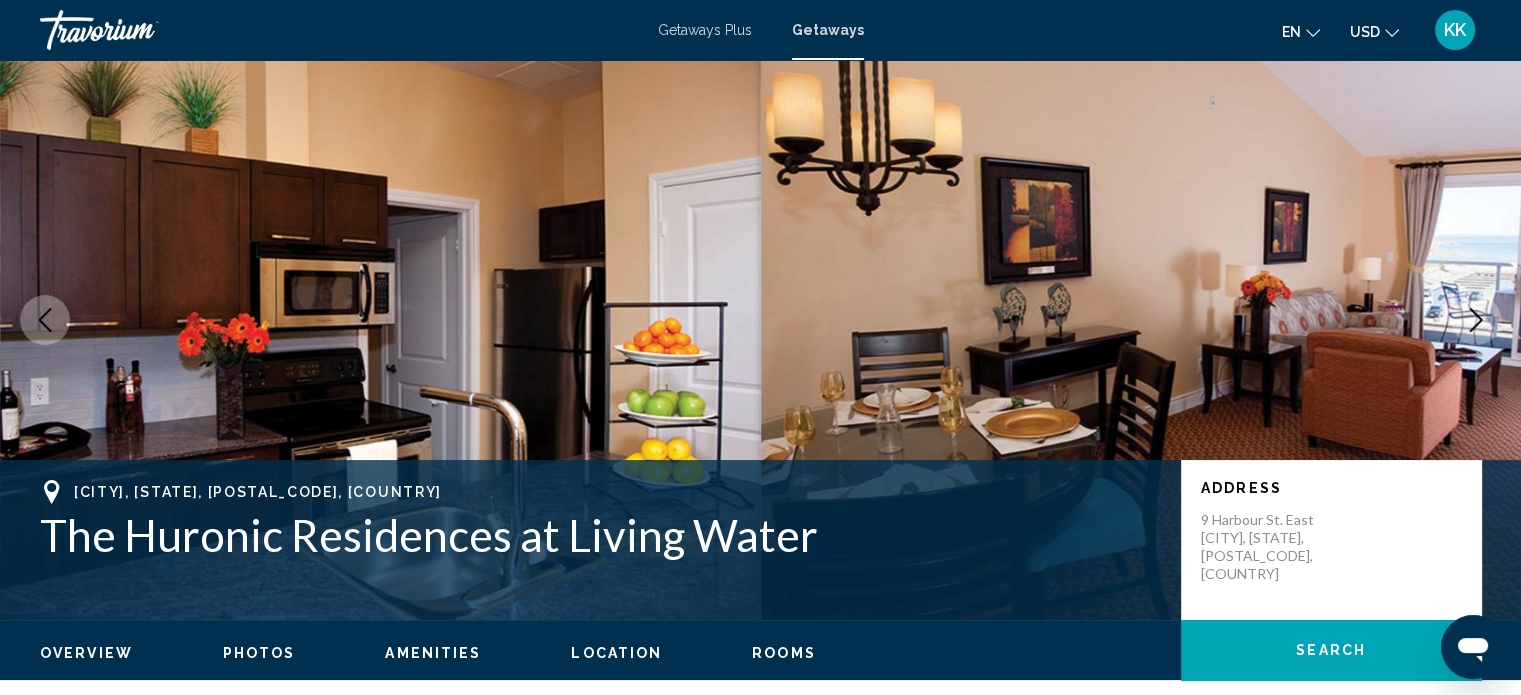 click 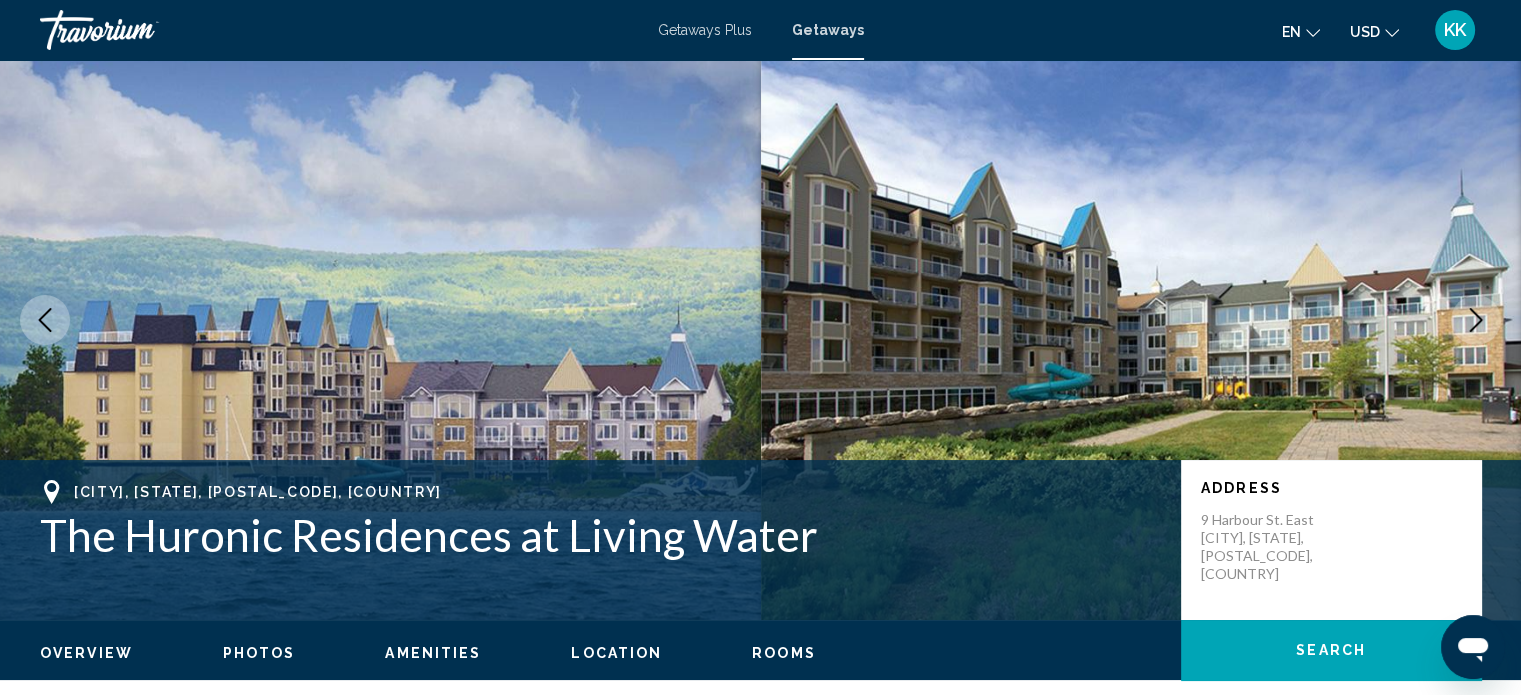 click 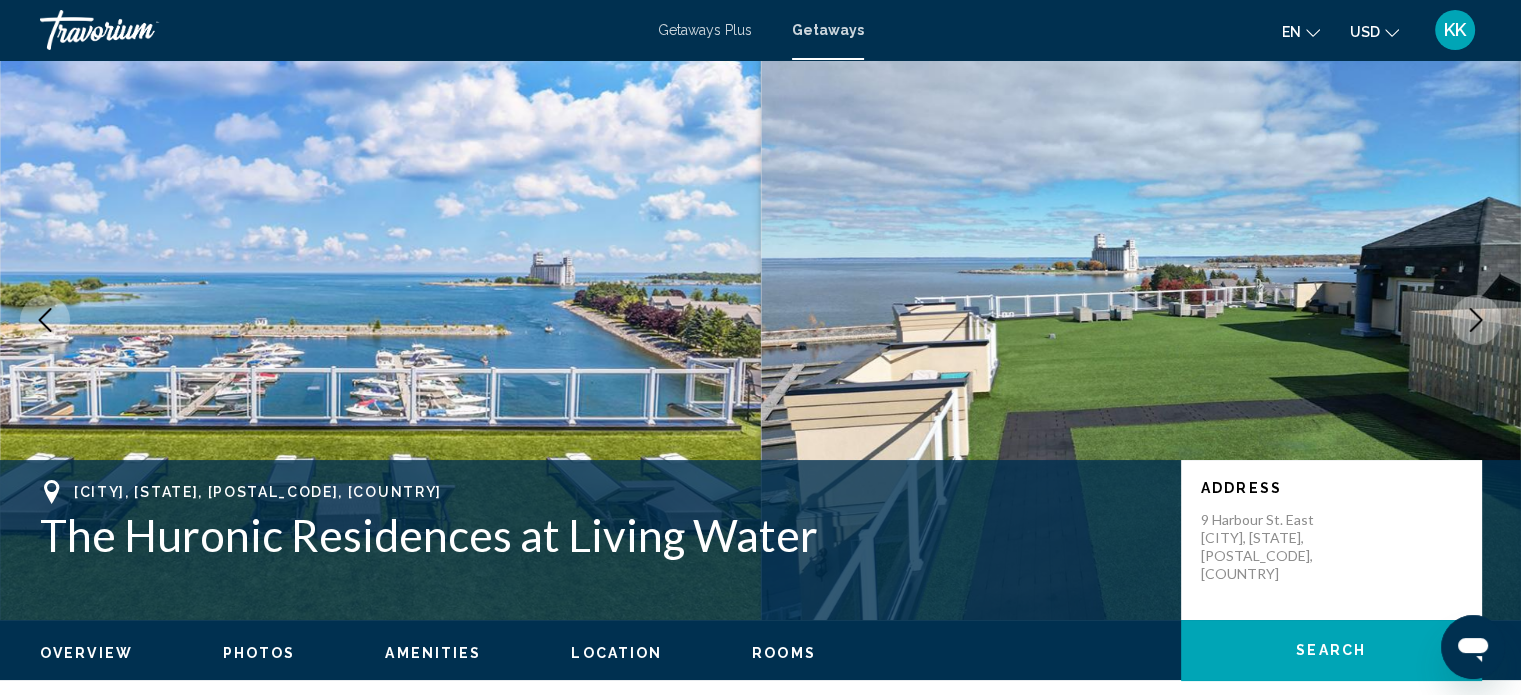 click 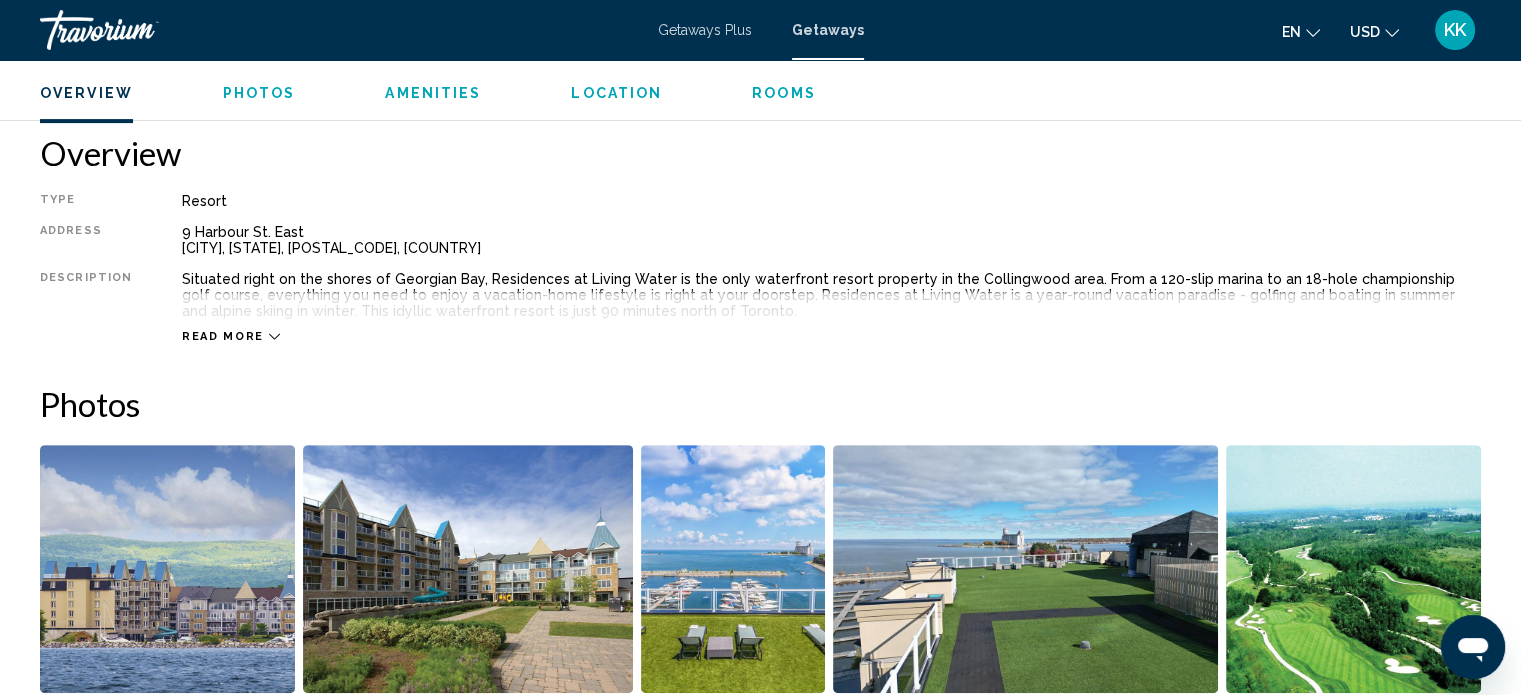 scroll, scrollTop: 667, scrollLeft: 0, axis: vertical 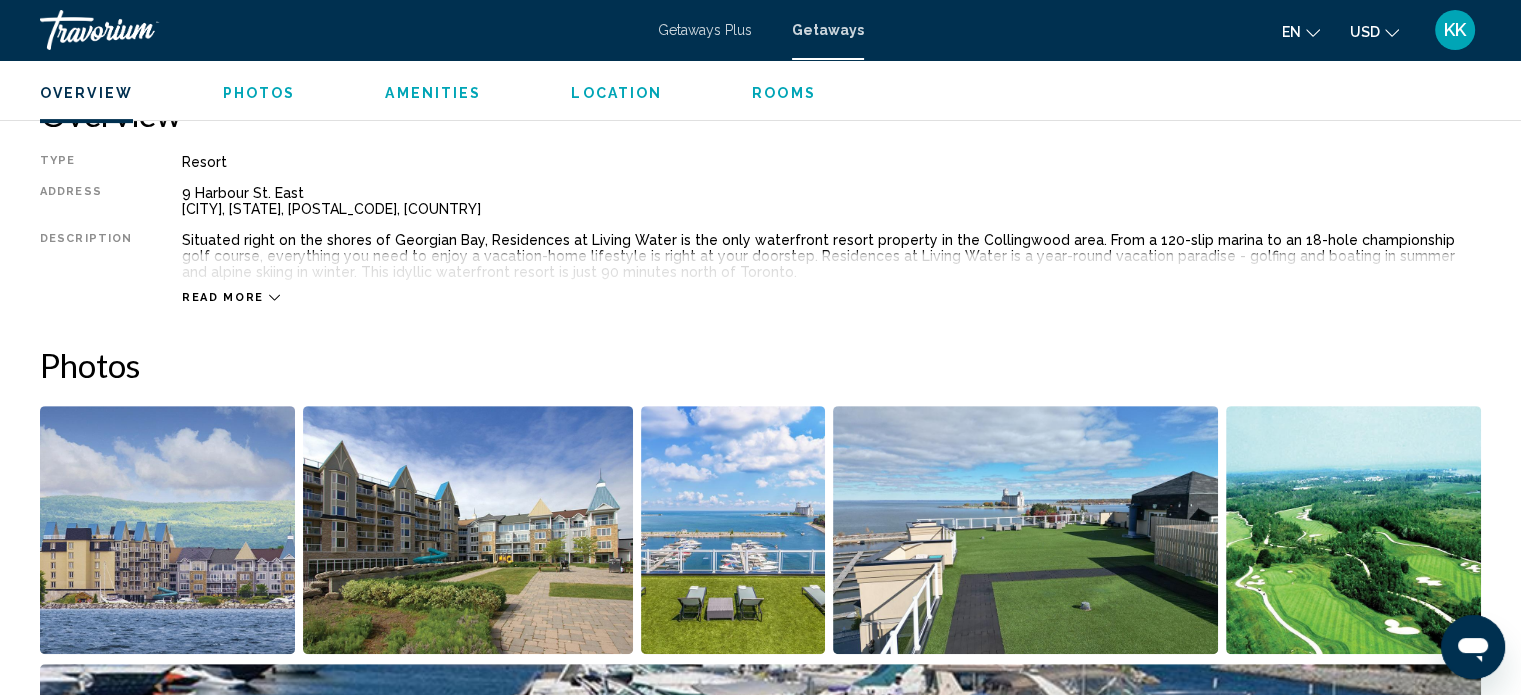 click on "Read more" at bounding box center (223, 297) 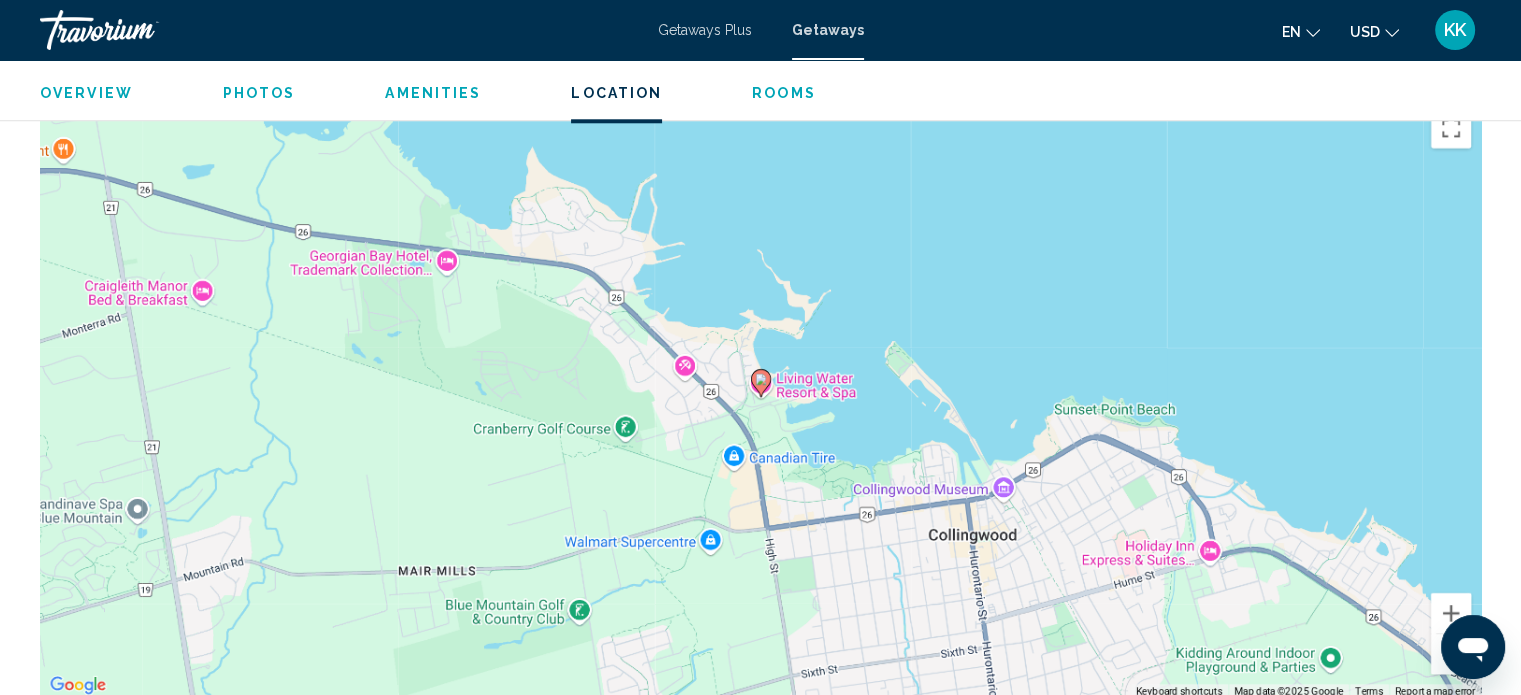scroll, scrollTop: 2145, scrollLeft: 0, axis: vertical 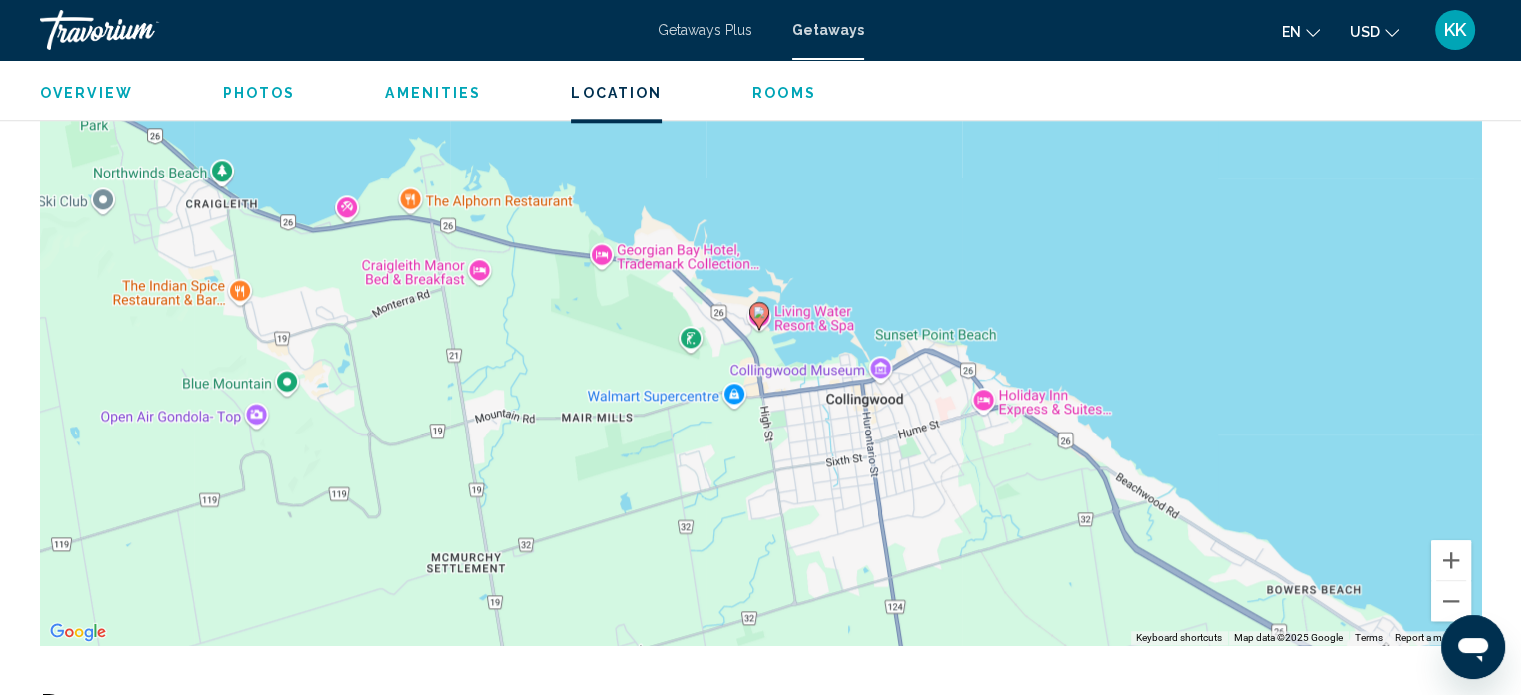 drag, startPoint x: 842, startPoint y: 567, endPoint x: 723, endPoint y: 407, distance: 199.40161 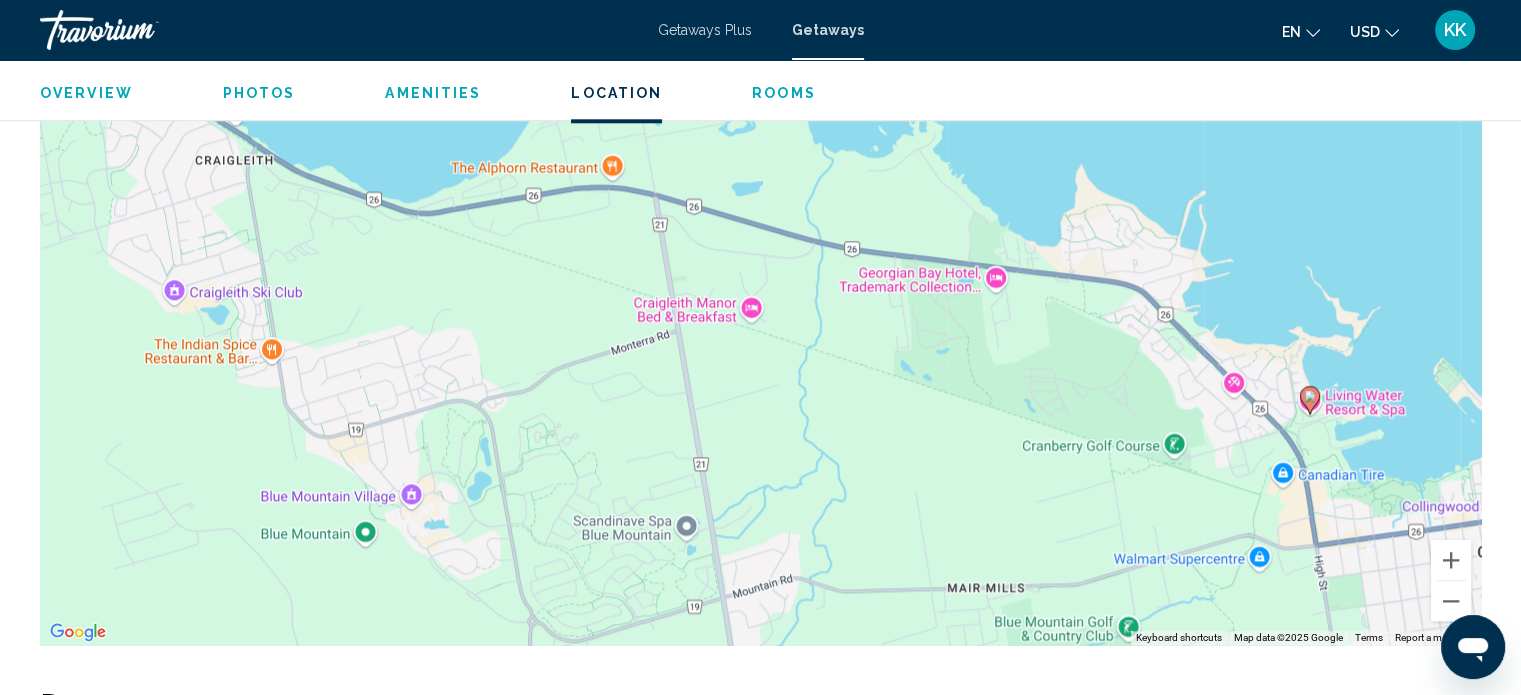 drag, startPoint x: 146, startPoint y: 348, endPoint x: 610, endPoint y: 612, distance: 533.84644 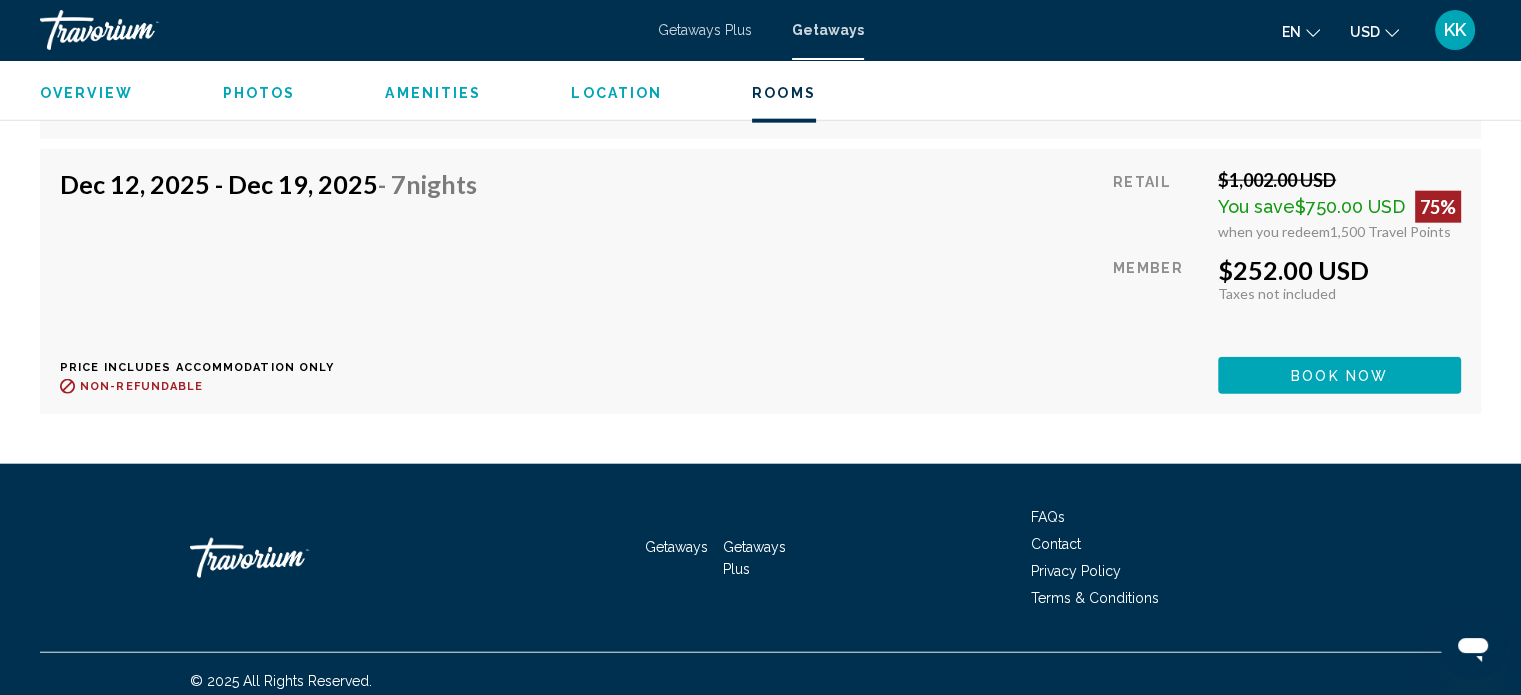 scroll, scrollTop: 4861, scrollLeft: 0, axis: vertical 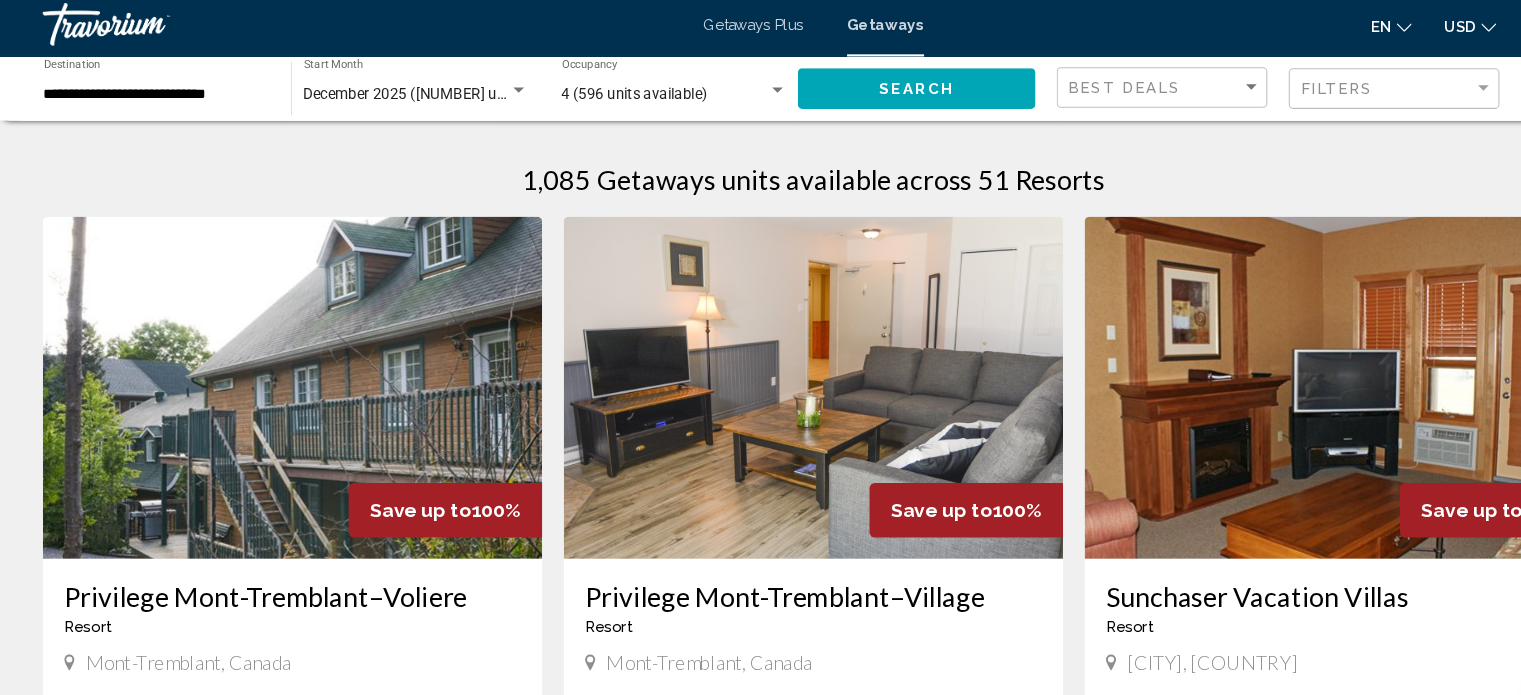 click on "Privilege Mont-Tremblant–Voliere" at bounding box center (273, 565) 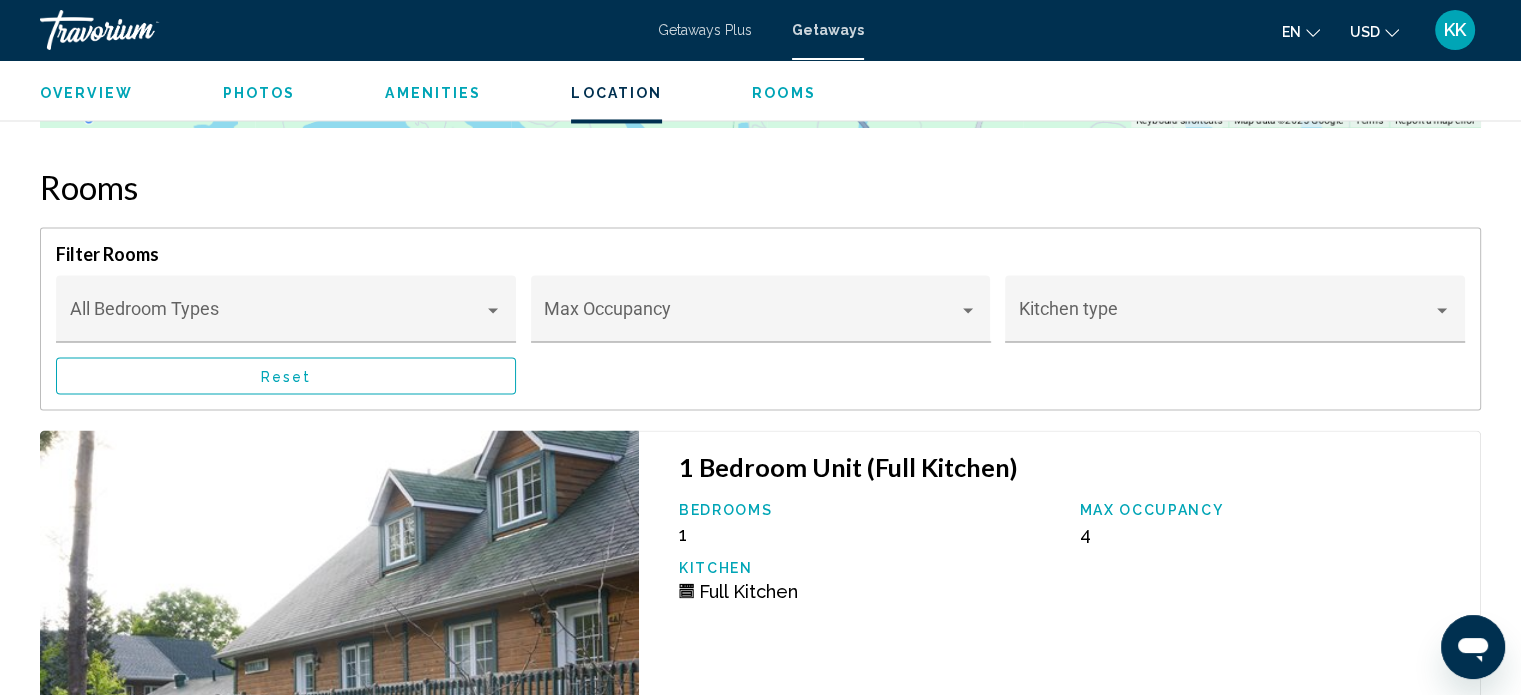 scroll, scrollTop: 3396, scrollLeft: 0, axis: vertical 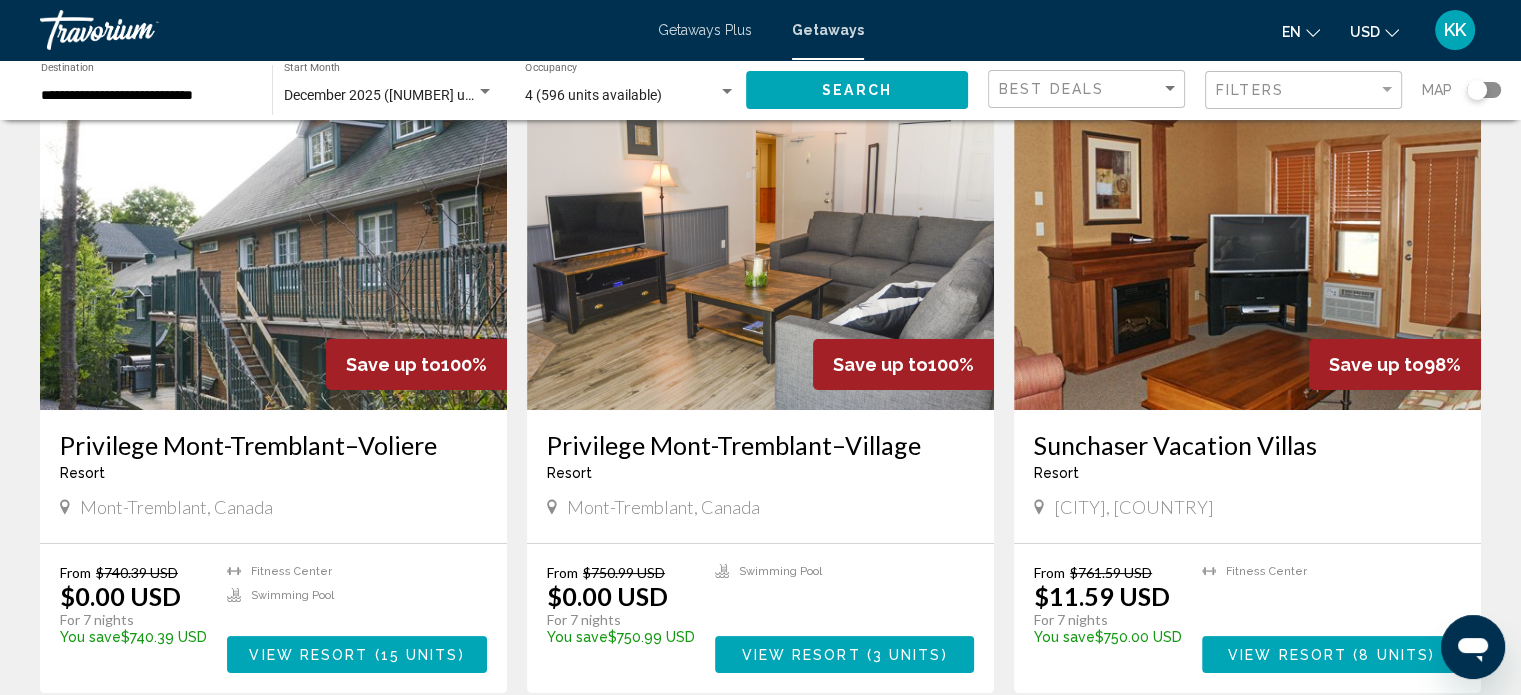 click on "Privilege Mont-Tremblant–Village" at bounding box center [760, 445] 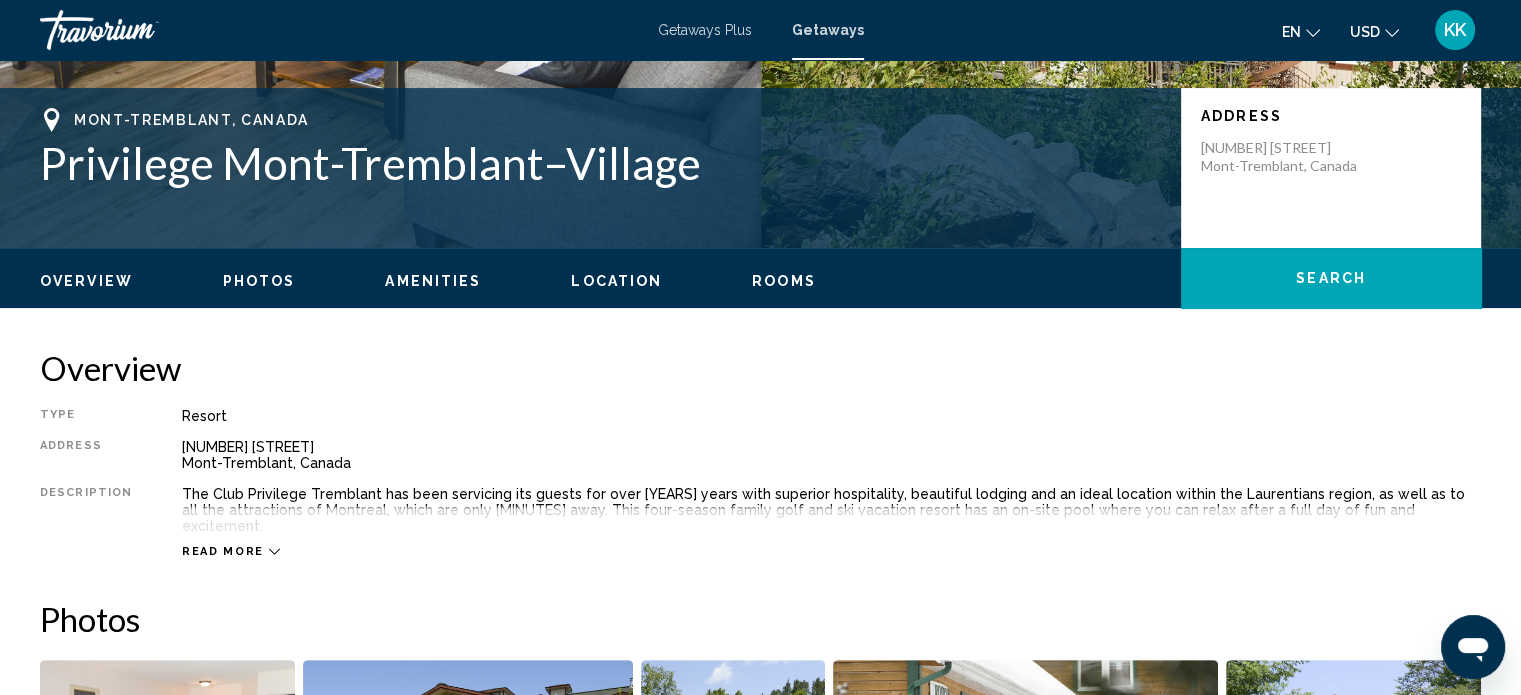 scroll, scrollTop: 585, scrollLeft: 0, axis: vertical 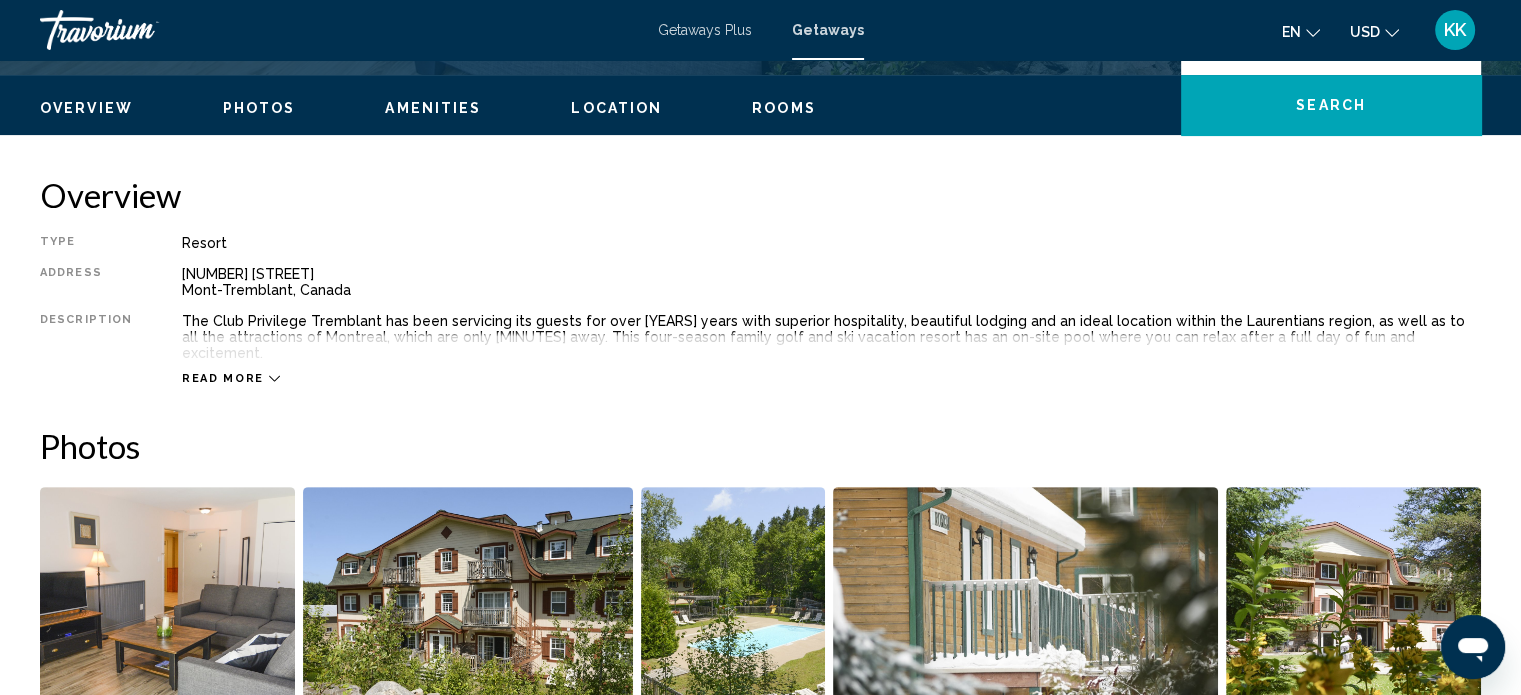 click on "Read more" at bounding box center [223, 378] 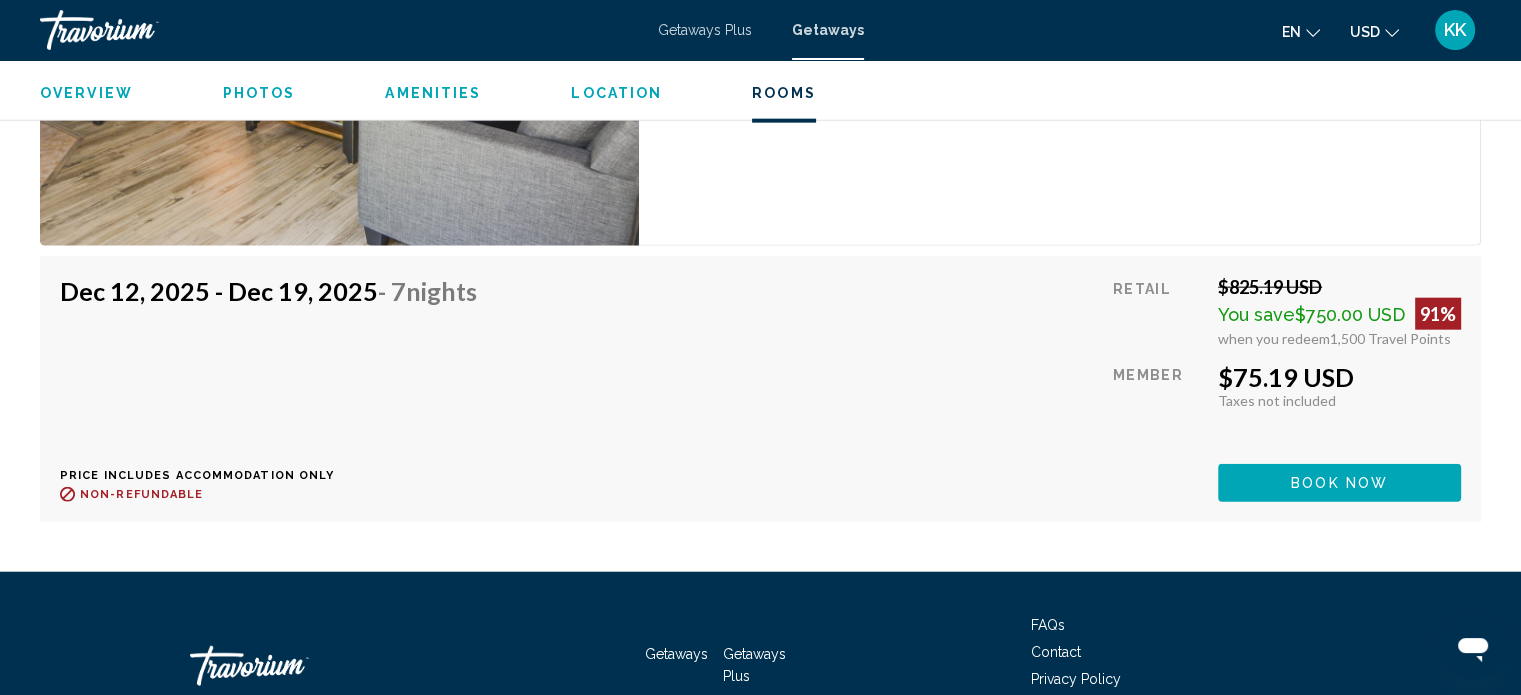 scroll, scrollTop: 4917, scrollLeft: 0, axis: vertical 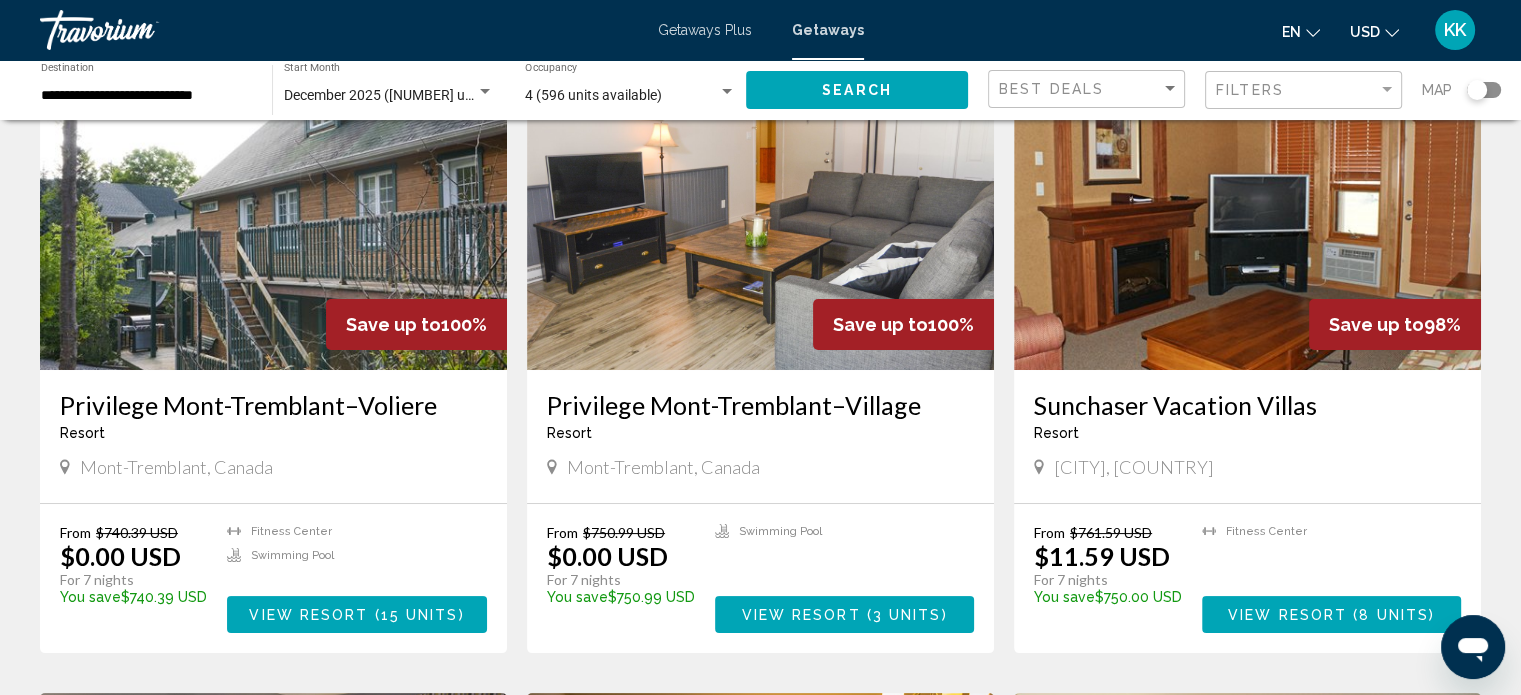 click on "Sunchaser Vacation Villas" at bounding box center (1247, 405) 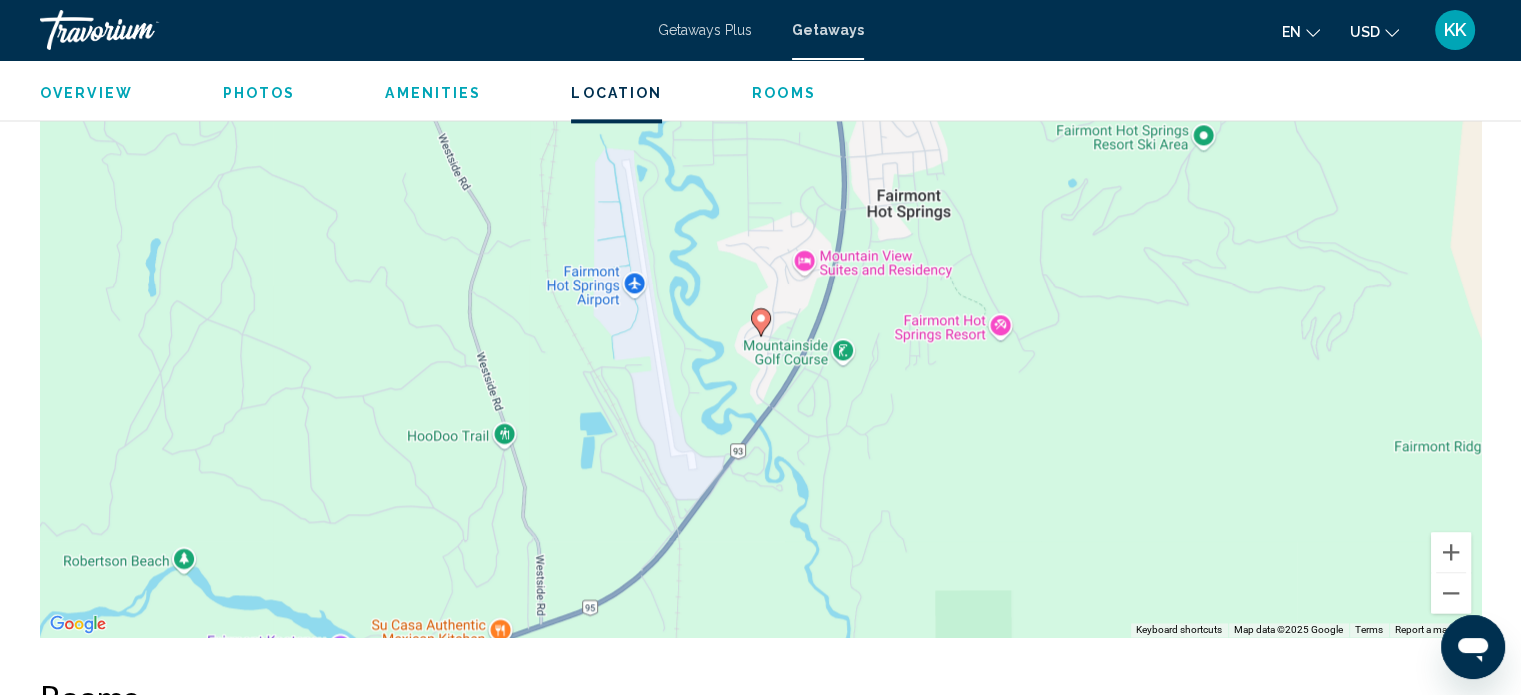 scroll, scrollTop: 2747, scrollLeft: 0, axis: vertical 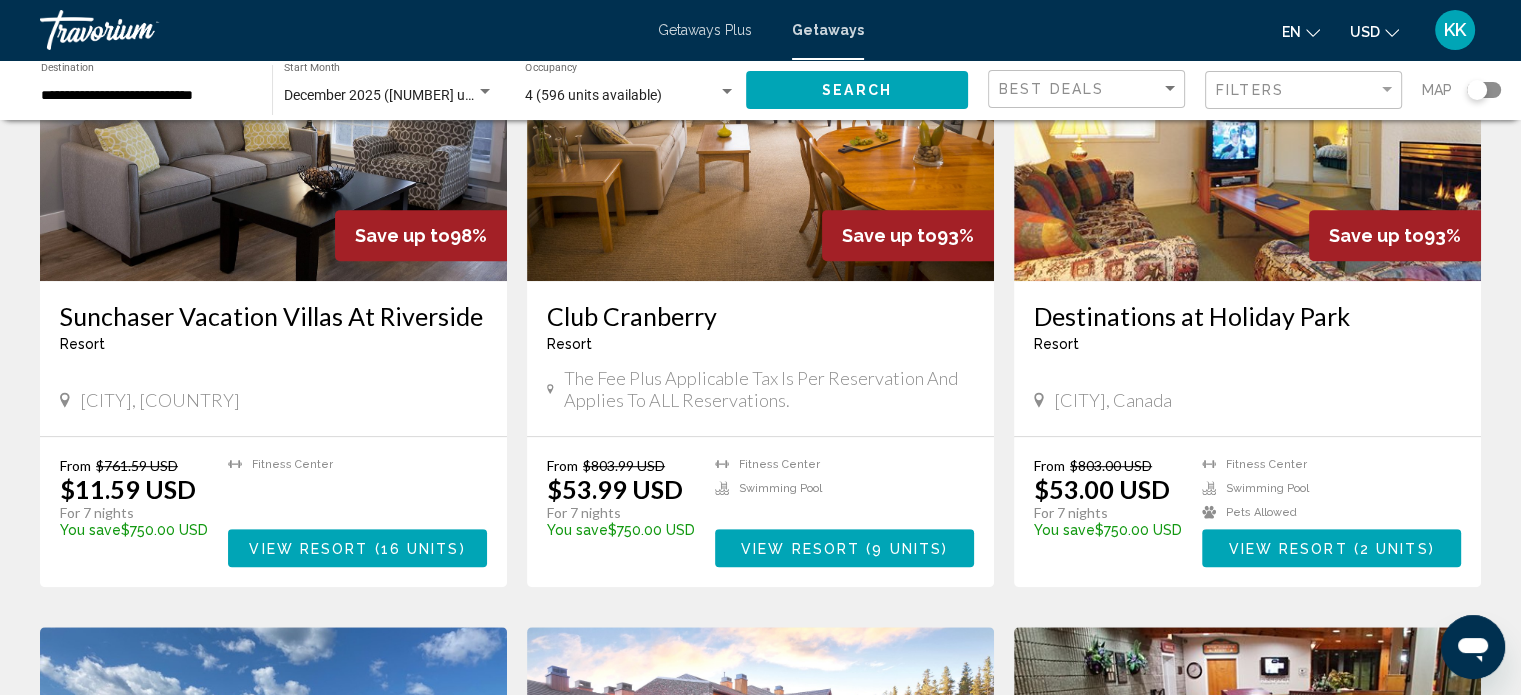 click on "Club Cranberry" at bounding box center (760, 316) 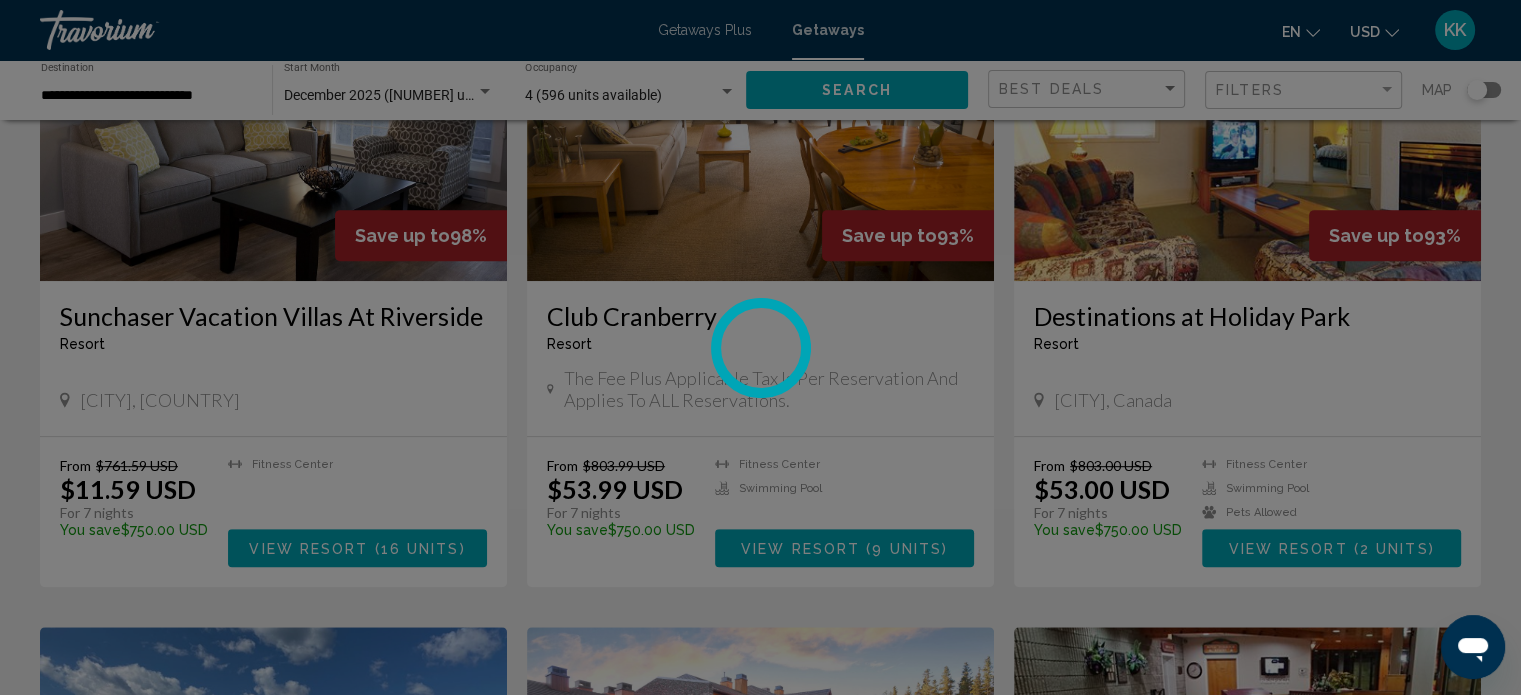 scroll, scrollTop: 12, scrollLeft: 0, axis: vertical 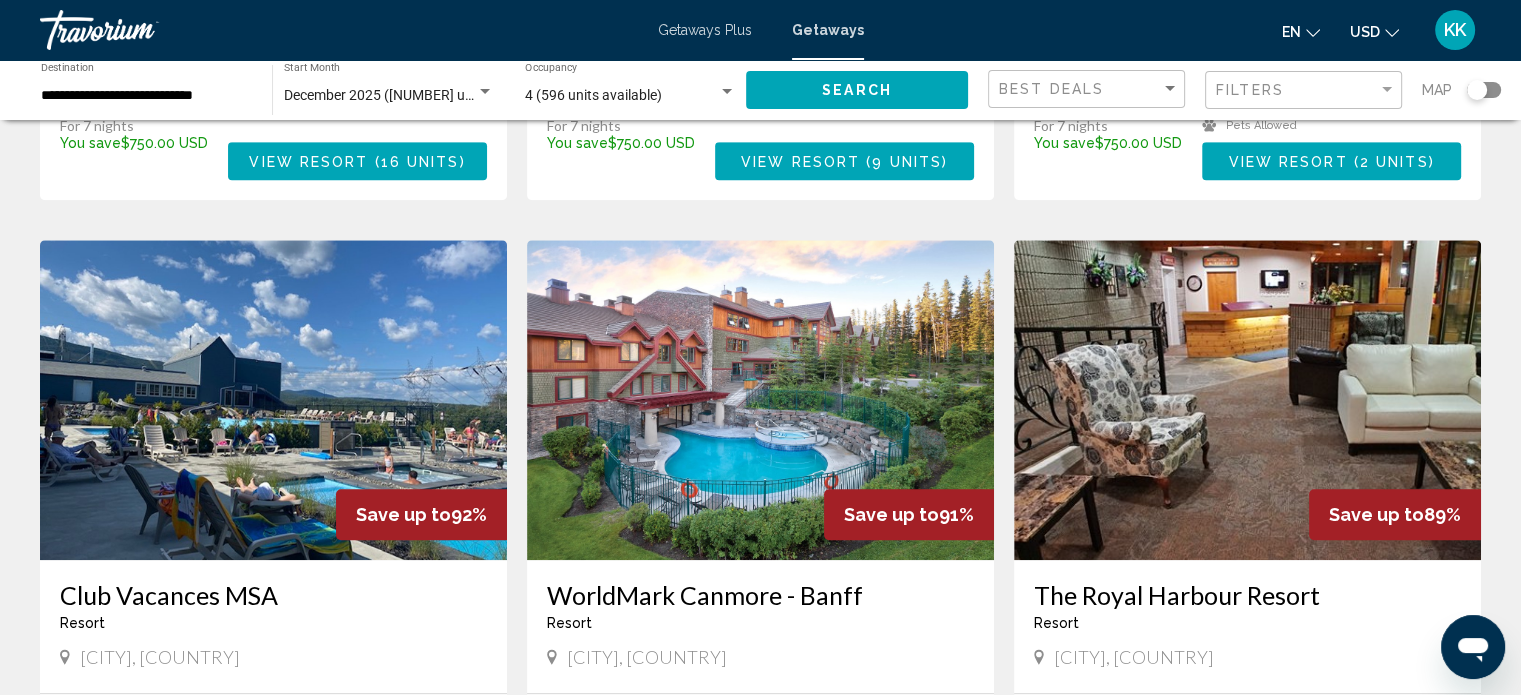 click on "The Royal Harbour Resort" at bounding box center (1247, 595) 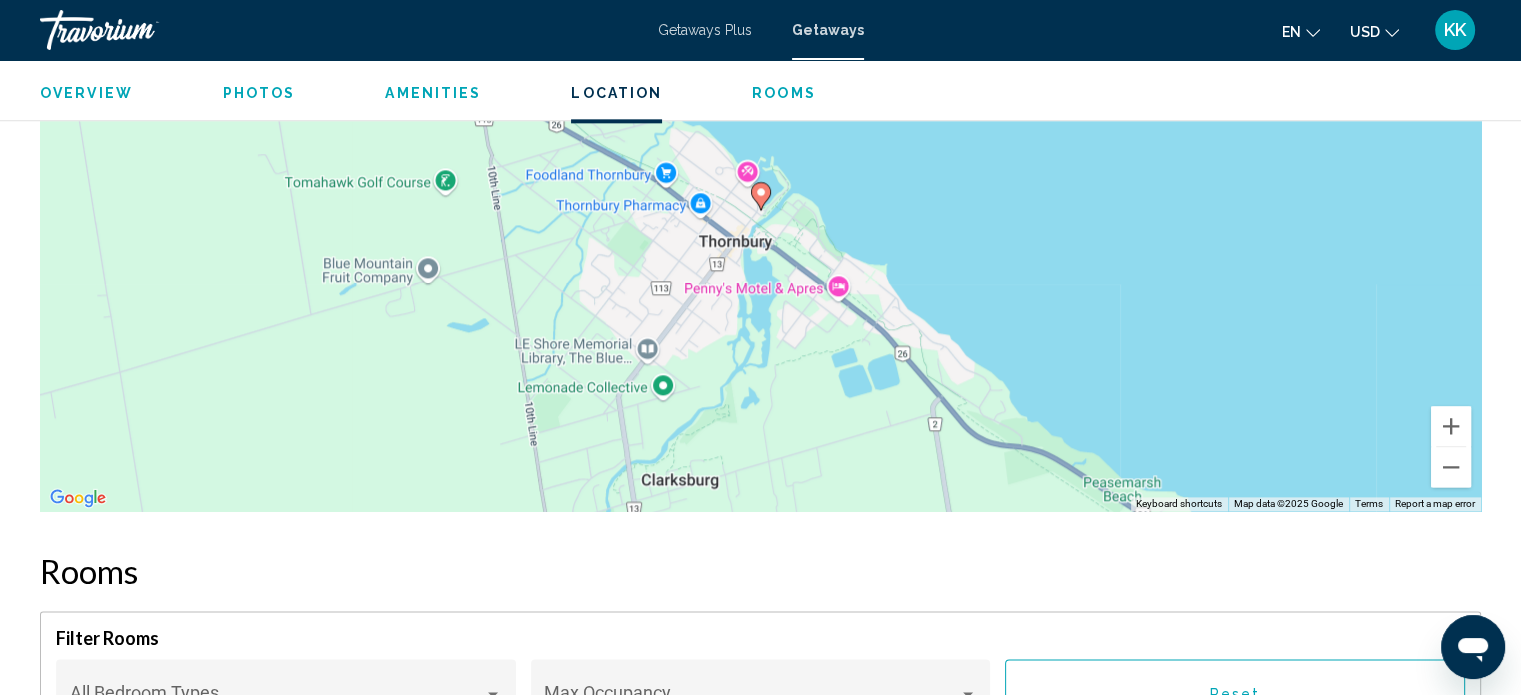 scroll, scrollTop: 2531, scrollLeft: 0, axis: vertical 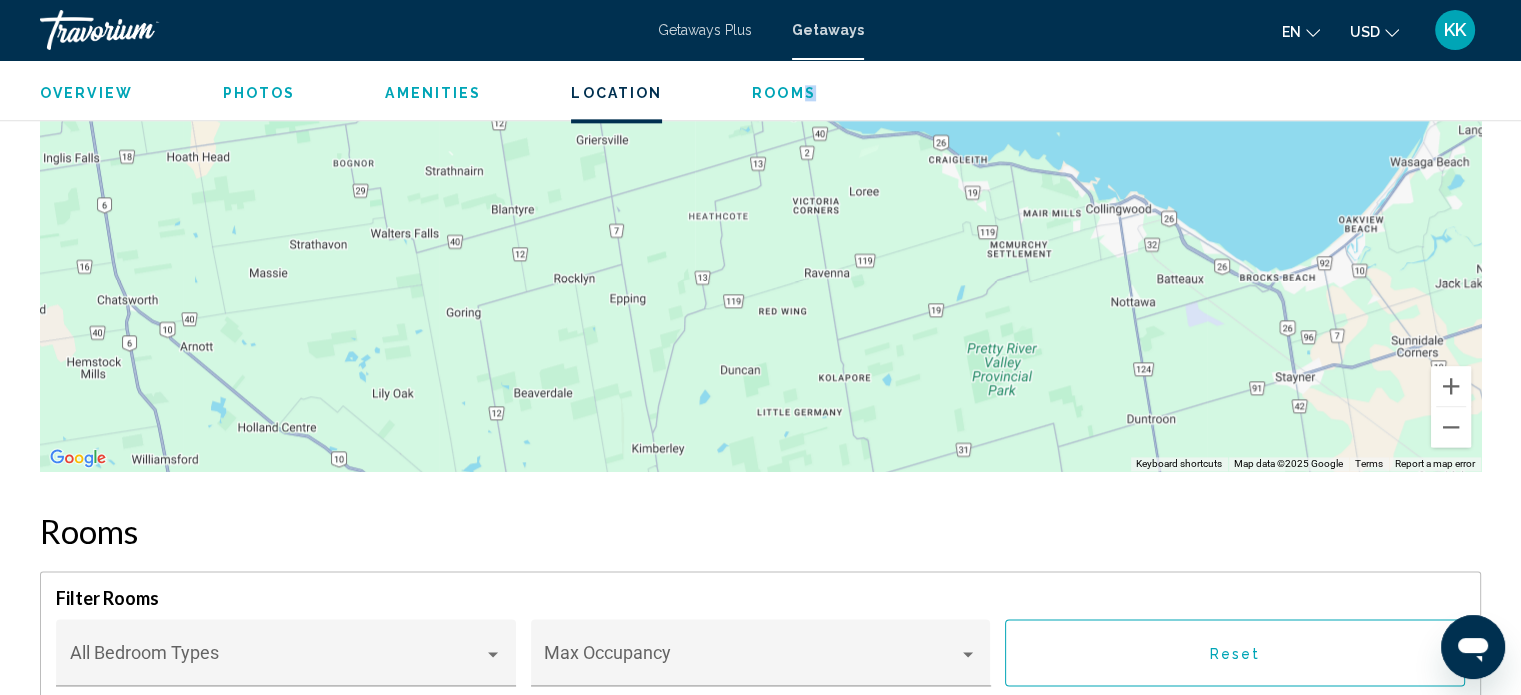 drag, startPoint x: 887, startPoint y: 333, endPoint x: 790, endPoint y: 99, distance: 253.3081 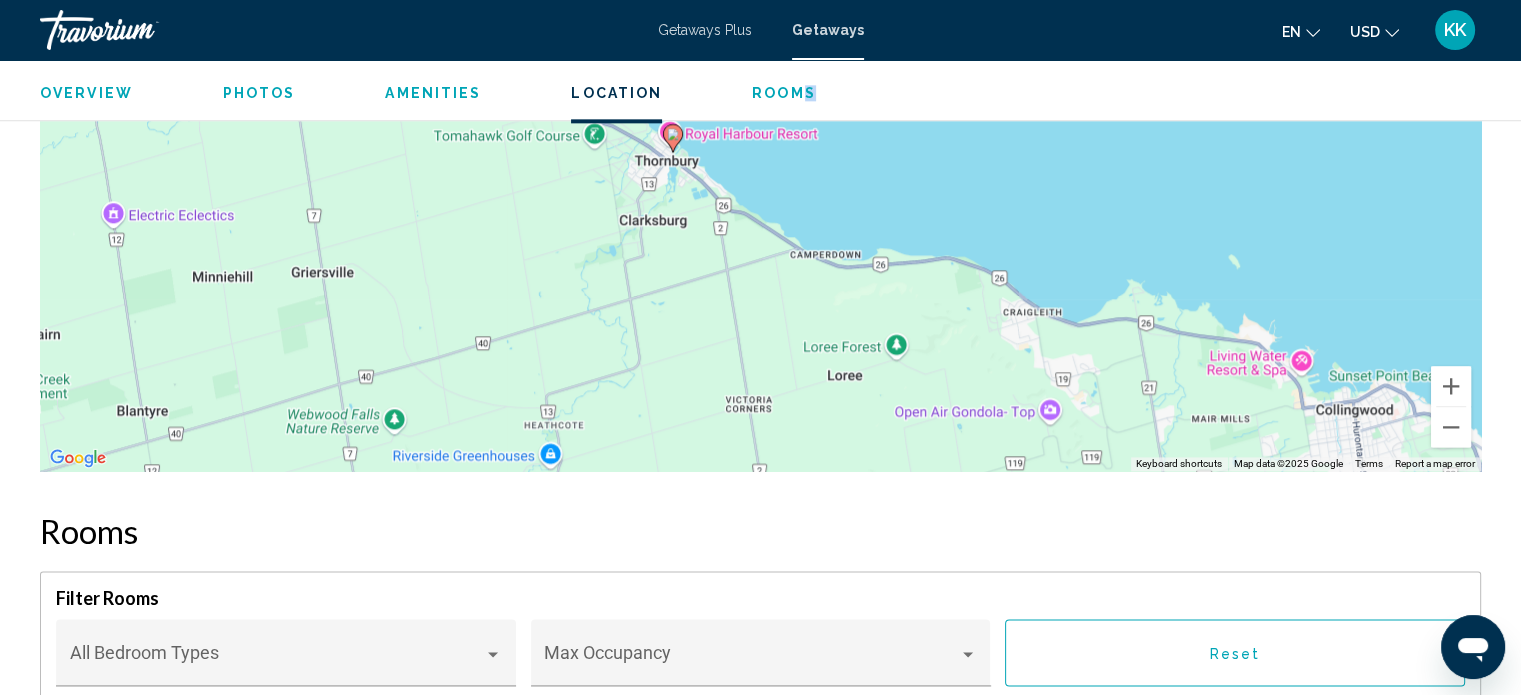drag, startPoint x: 963, startPoint y: 160, endPoint x: 909, endPoint y: 475, distance: 319.59506 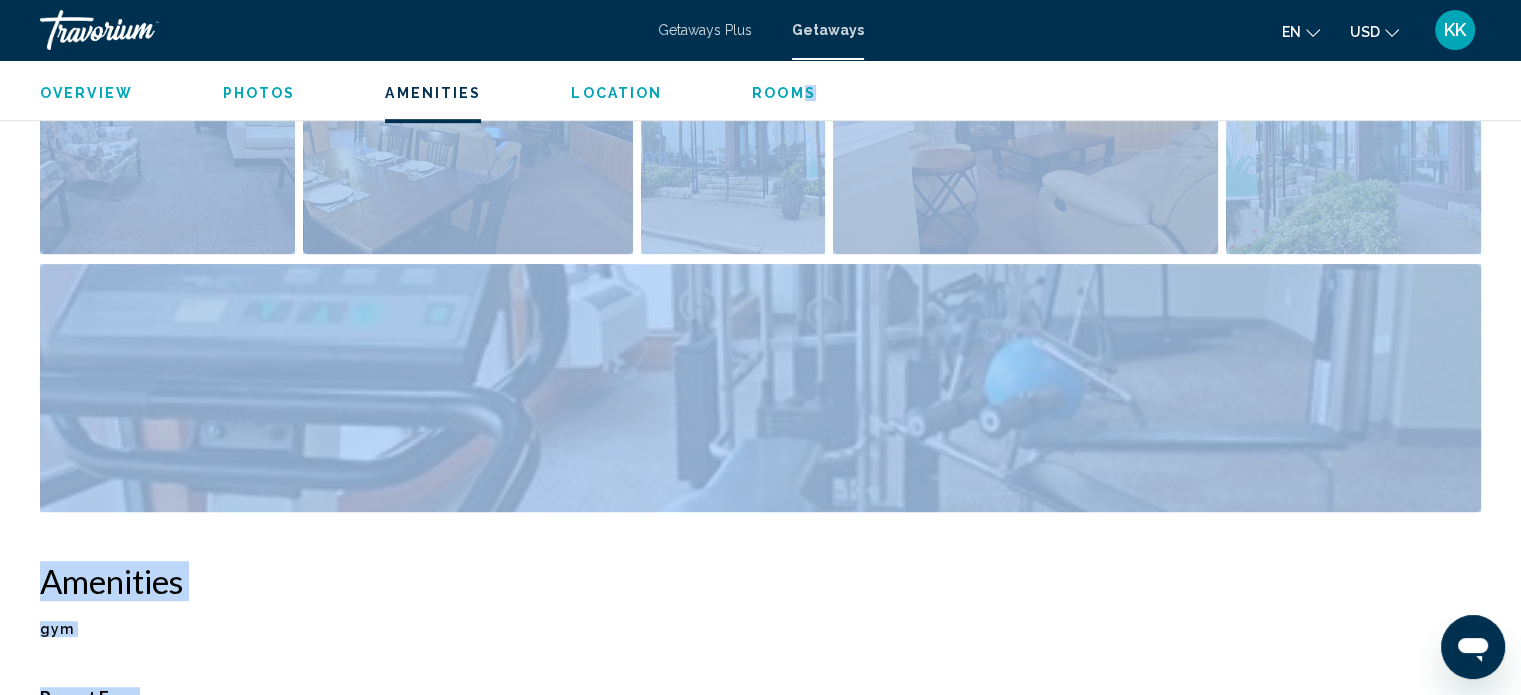 scroll, scrollTop: 712, scrollLeft: 0, axis: vertical 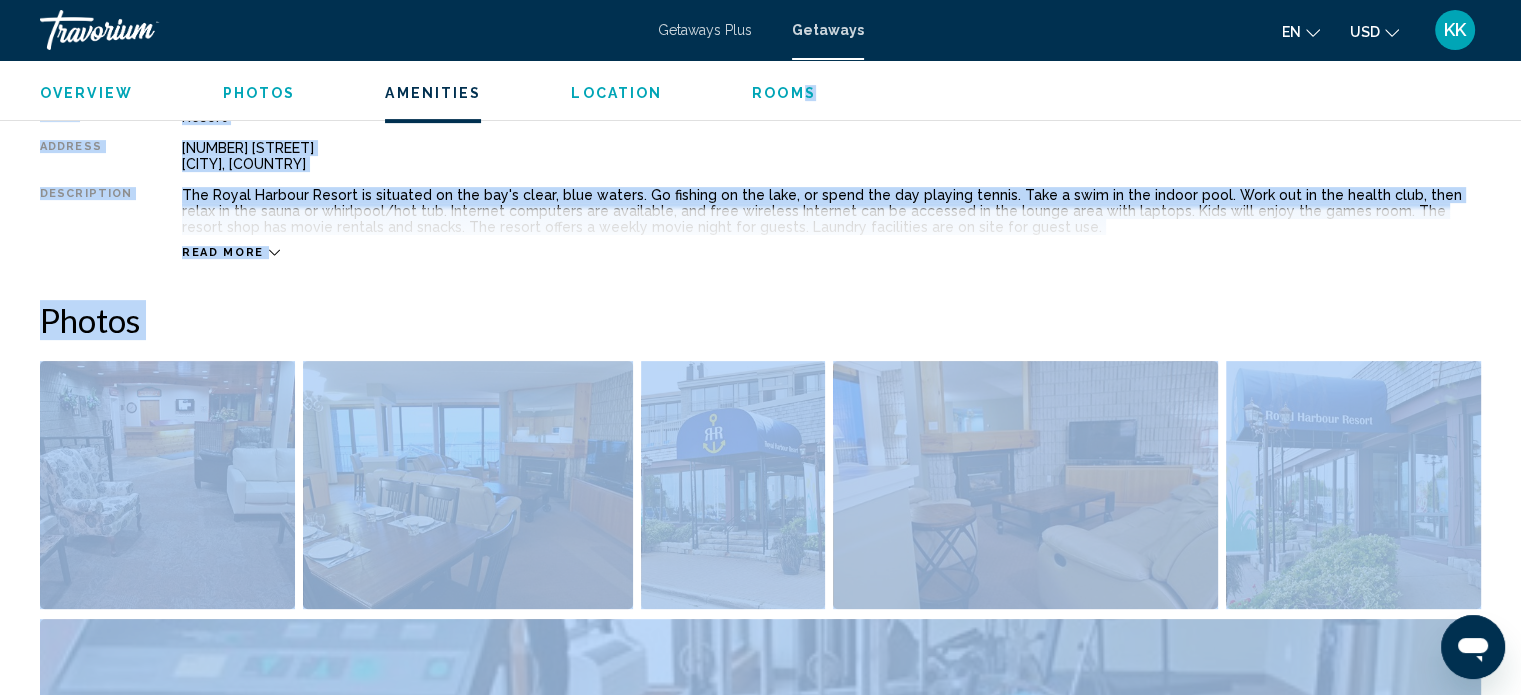 drag, startPoint x: 731, startPoint y: 299, endPoint x: 472, endPoint y: -44, distance: 429.80228 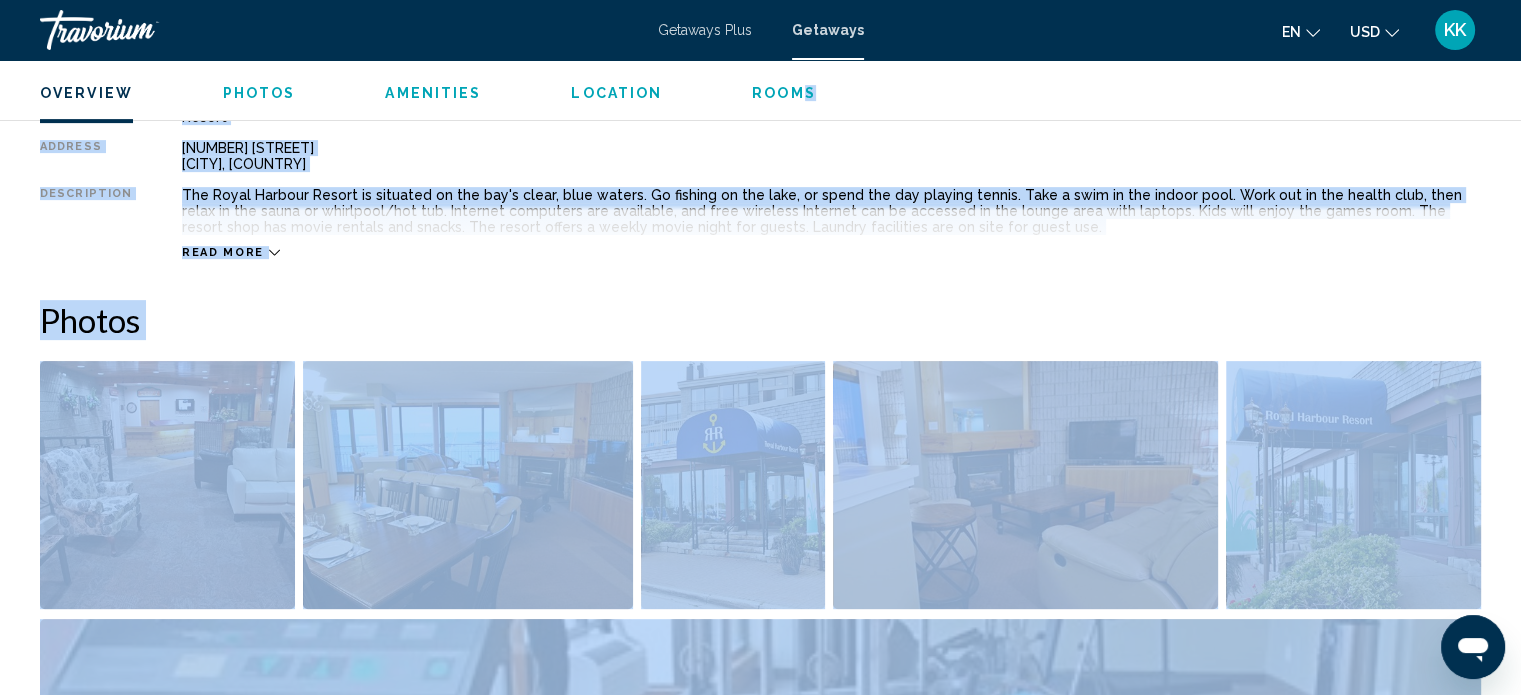 click on "Overview Type Resort All-Inclusive No All-Inclusive Address 1 Harbour St. Thornbury, Canada Description The Royal Harbour Resort is situated on the bay's clear, blue waters. Go fishing on the lake, or spend the day playing tennis. Take a swim in the indoor pool. Work out in the health club, then relax in the sauna or whirlpool/hot tub. Internet computers are available, and free wireless Internet can be accessed in the lounge area with laptops. Kids will enjoy the games room. The resort shop has movie rentals and snacks. The resort offers a weekly movie night for guests. Laundry facilities are on site for guest use. Read more Photos Amenities gym No Amenities available. Resort Fees Info Mandatory security deposit fee is 50.00 local currency . Cash or Credit is accepted. Policy Restrictions Multi Floor With No Elevator Access Yes Pets No Pets. Please contact the resort directly regarding its ADA/general service animal policy. Smoking Restrictions Resort has a strict non-smoking policy. +" at bounding box center (760, 2099) 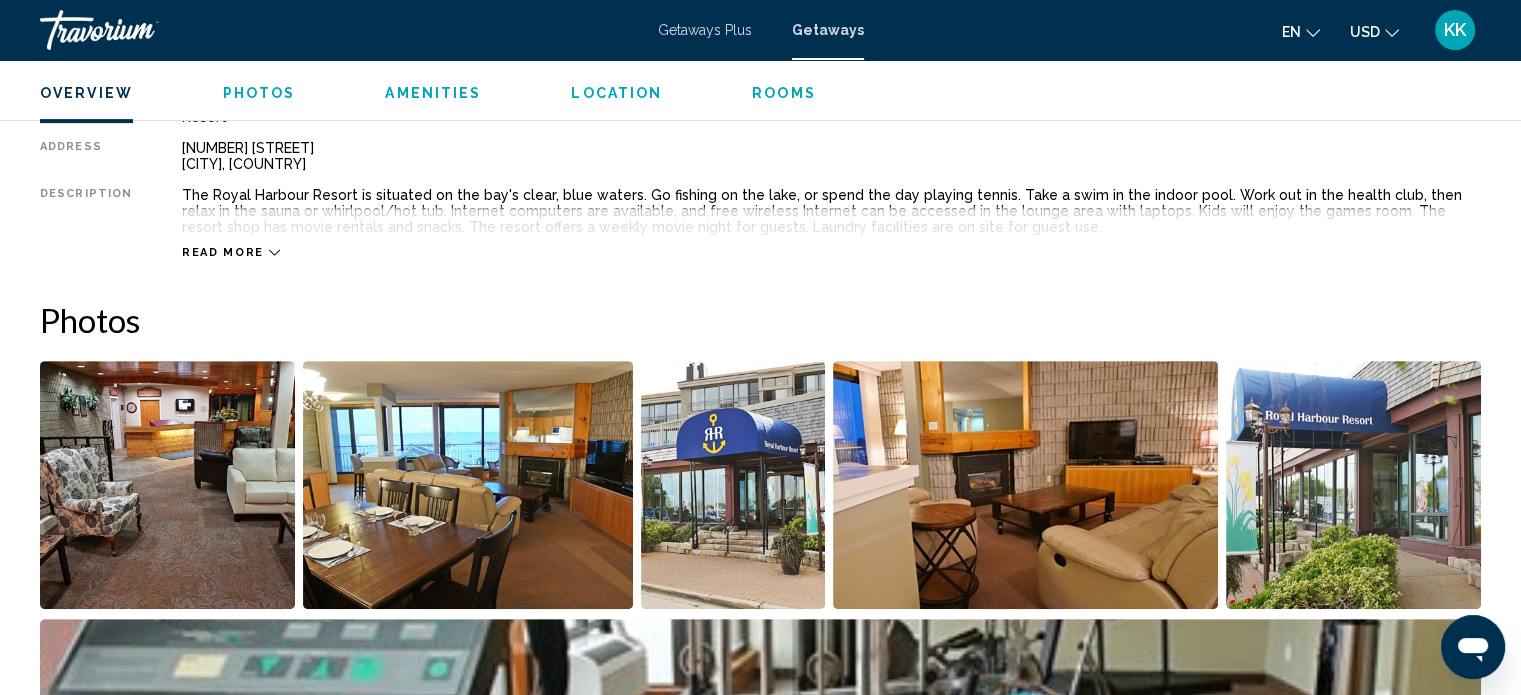 click on "Overview Type Resort All-Inclusive No All-Inclusive Address 1 Harbour St. Thornbury, Canada Description The Royal Harbour Resort is situated on the bay's clear, blue waters. Go fishing on the lake, or spend the day playing tennis. Take a swim in the indoor pool. Work out in the health club, then relax in the sauna or whirlpool/hot tub. Internet computers are available, and free wireless Internet can be accessed in the lounge area with laptops. Kids will enjoy the games room. The resort shop has movie rentals and snacks. The resort offers a weekly movie night for guests. Laundry facilities are on site for guest use. Read more Photos Amenities gym No Amenities available. Resort Fees Info Mandatory security deposit fee is 50.00 local currency . Cash or Credit is accepted. Policy Restrictions Multi Floor With No Elevator Access Yes Pets No Pets. Please contact the resort directly regarding its ADA/general service animal policy. Smoking Restrictions Resort has a strict non-smoking policy. +" at bounding box center [760, 2099] 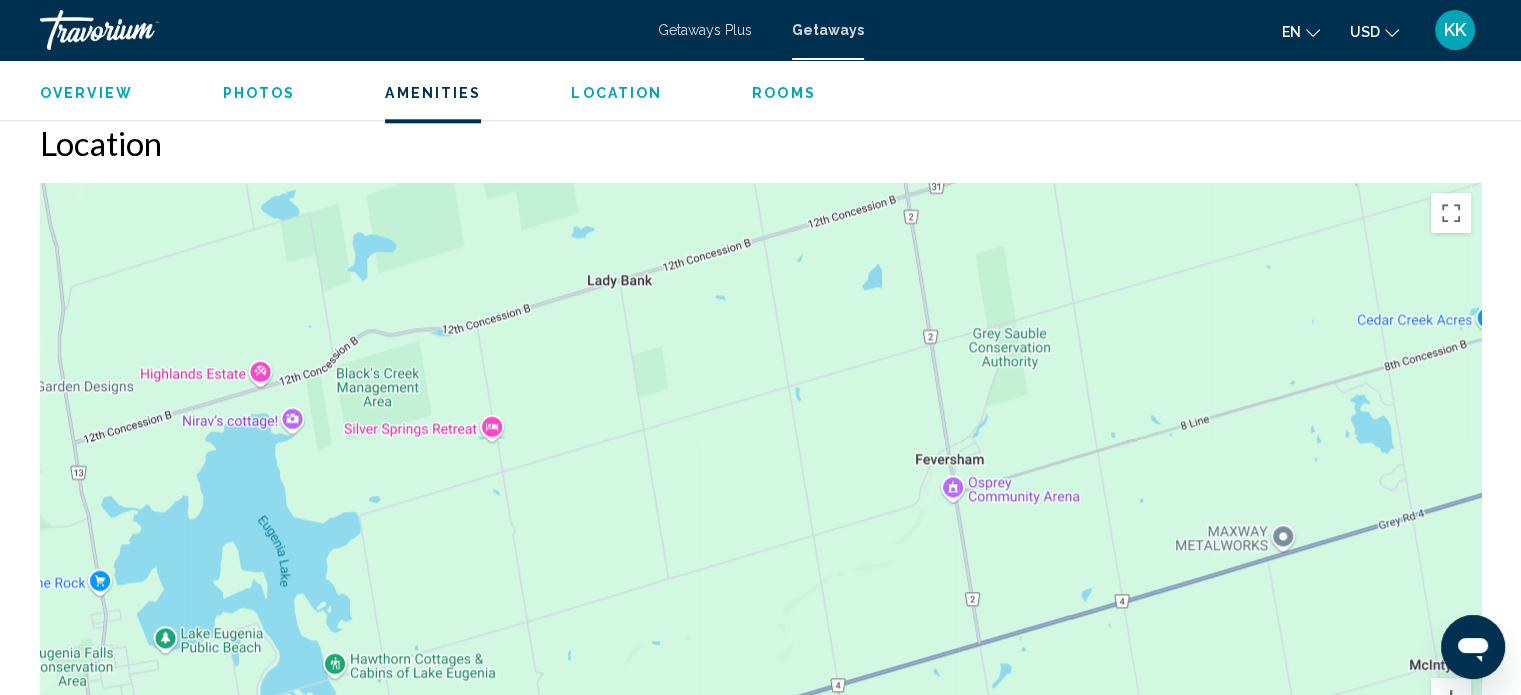 scroll, scrollTop: 2258, scrollLeft: 0, axis: vertical 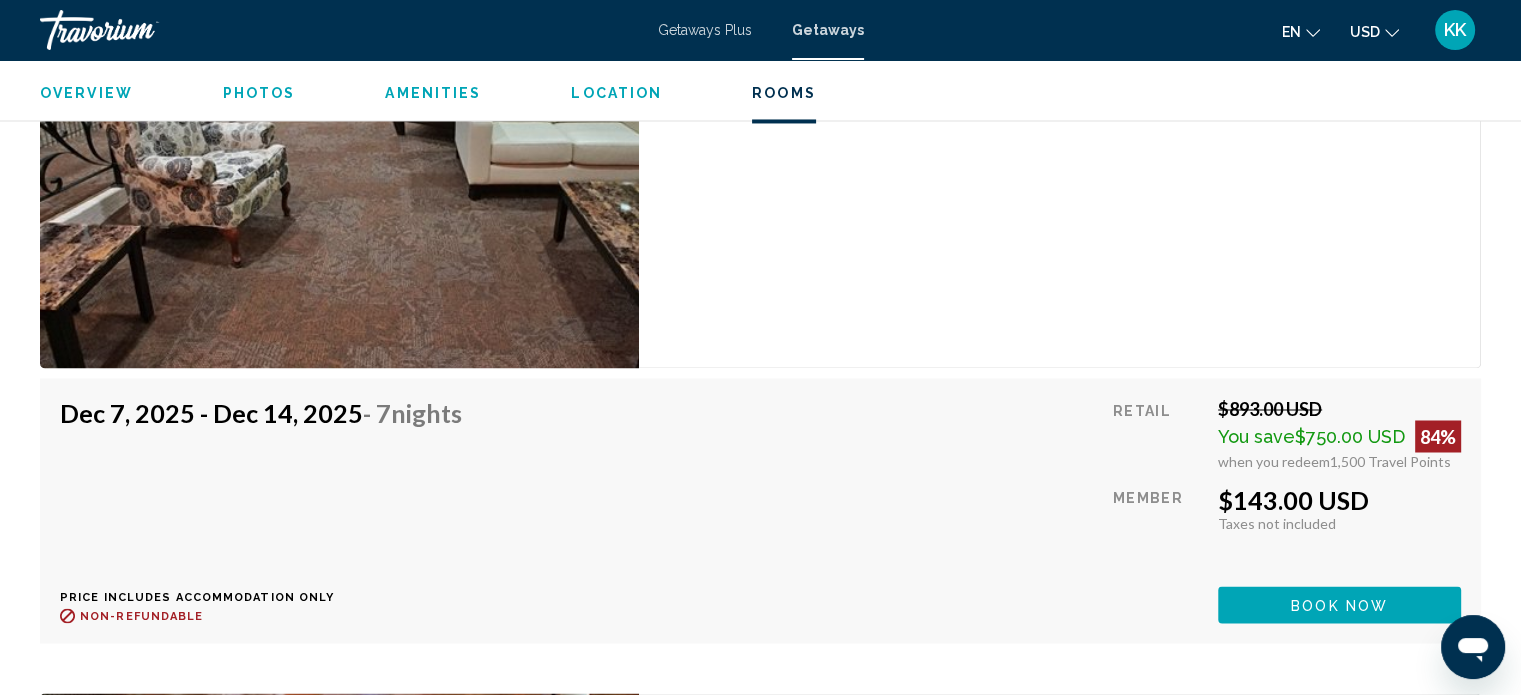 click 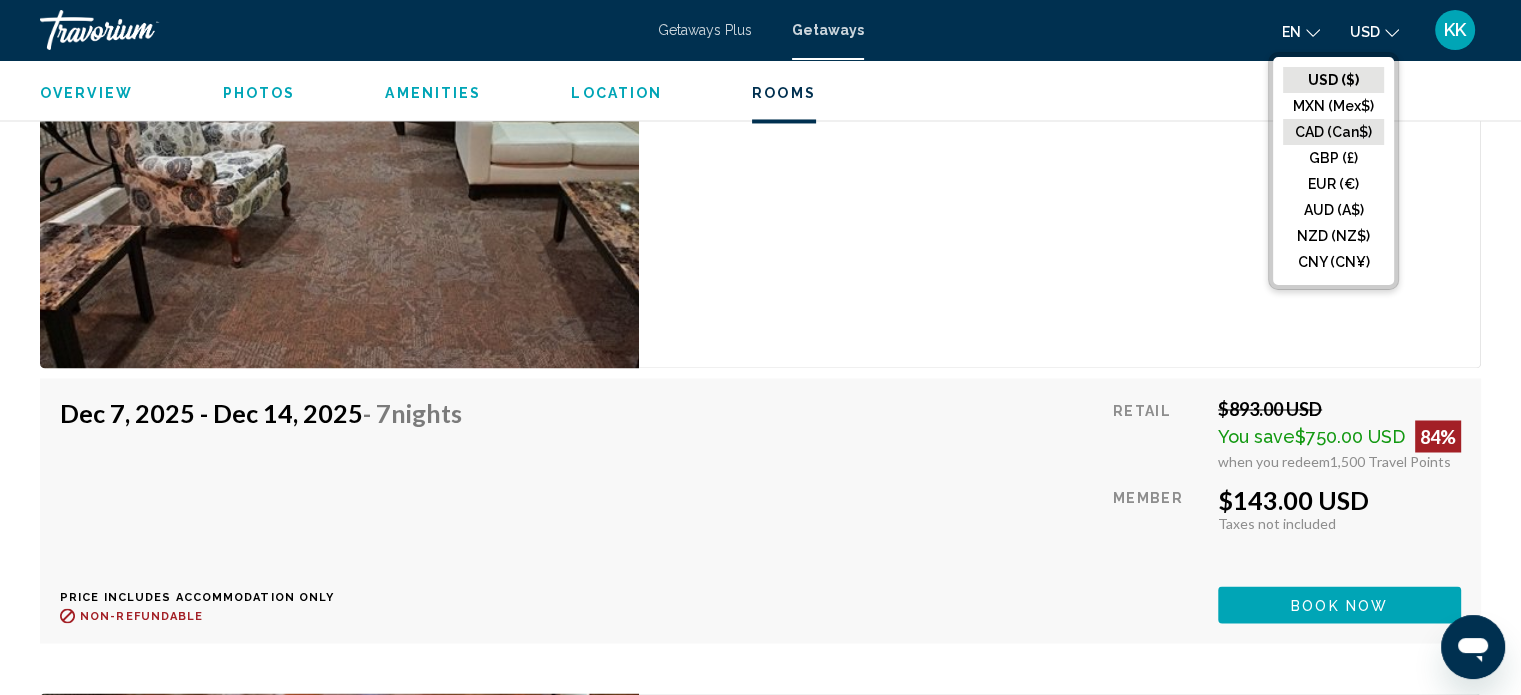 click on "CAD (Can$)" 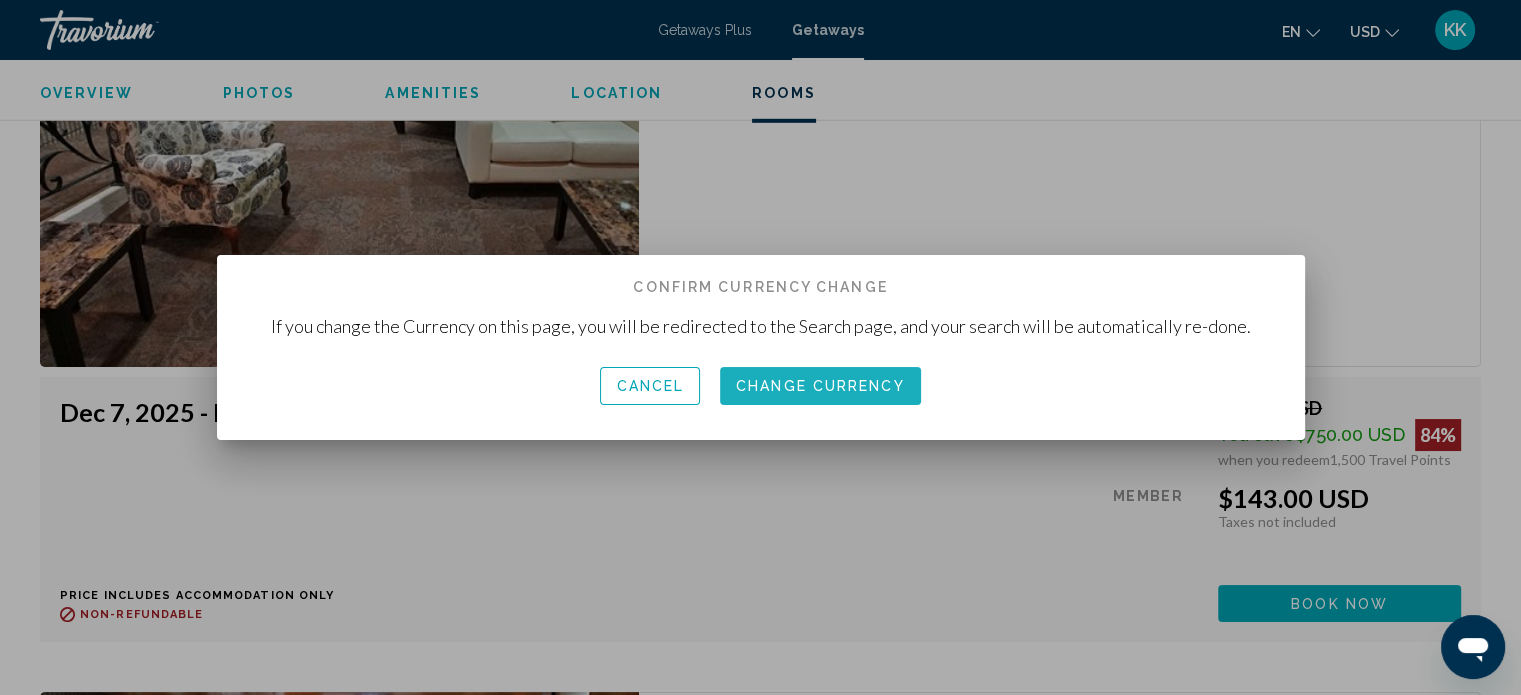click on "Change Currency" at bounding box center (820, 387) 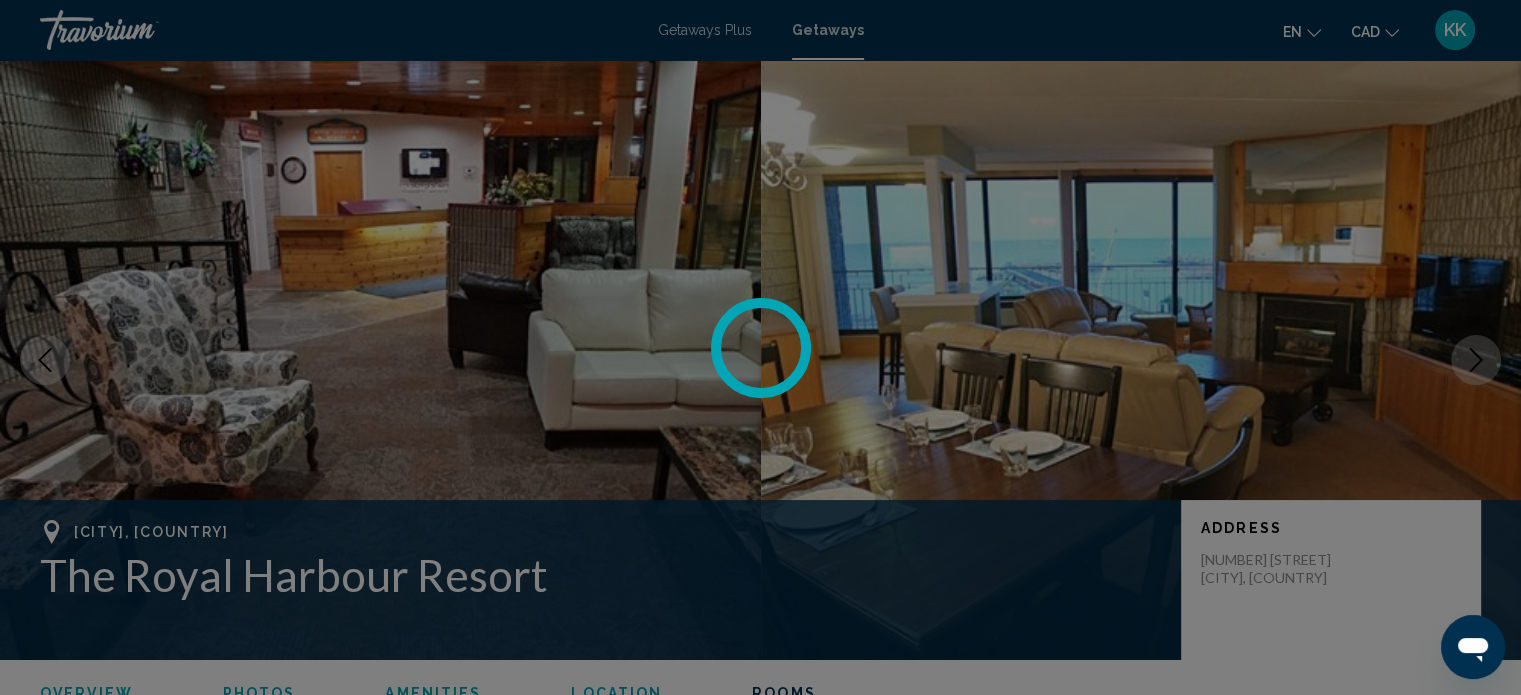 scroll, scrollTop: 3364, scrollLeft: 0, axis: vertical 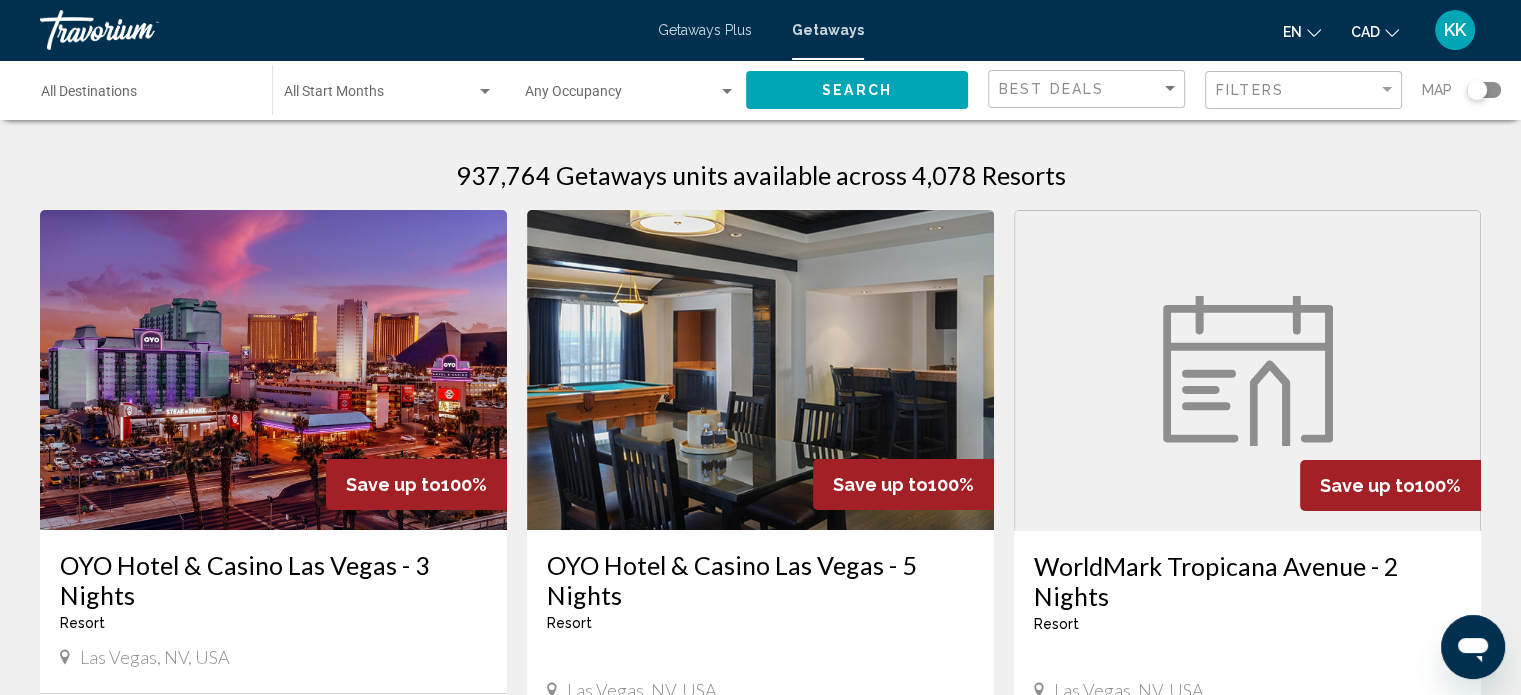 click on "Destination All Destinations" 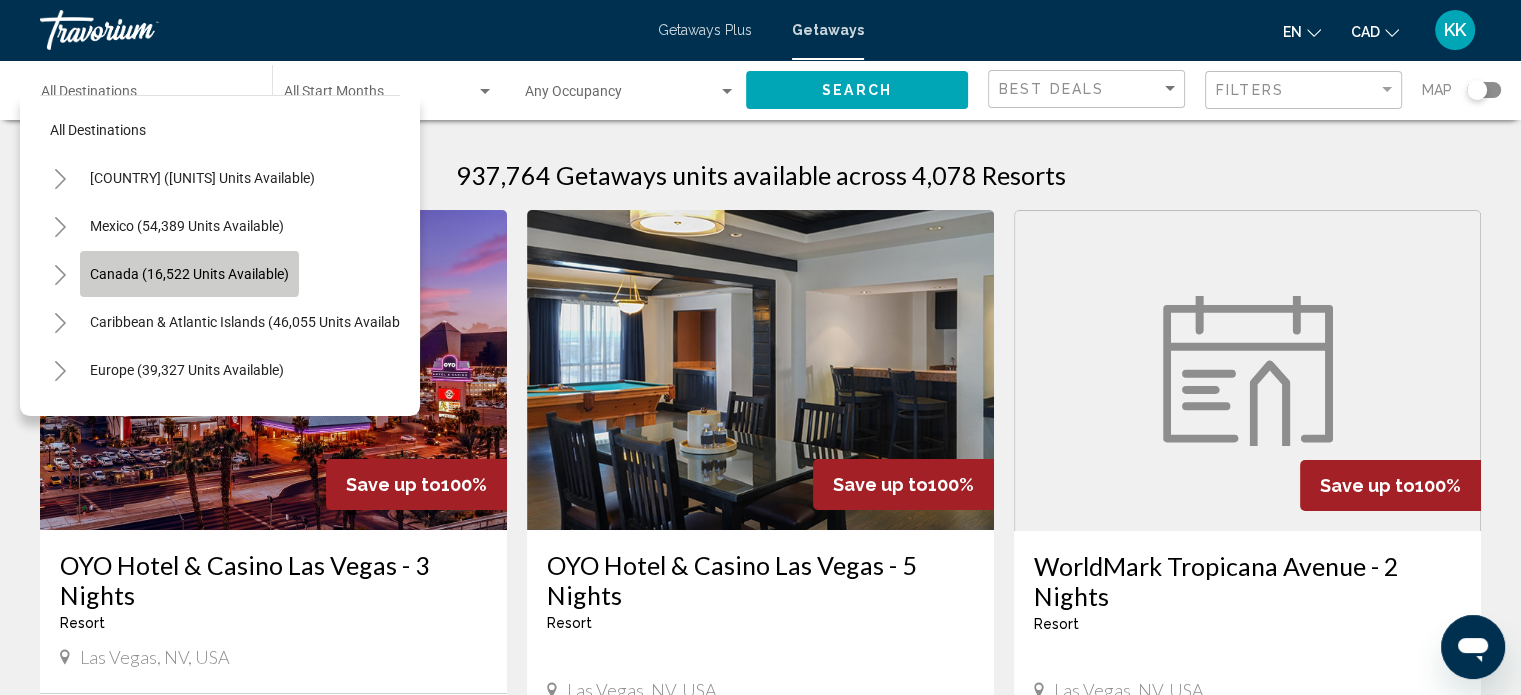 click on "Canada (16,522 units available)" 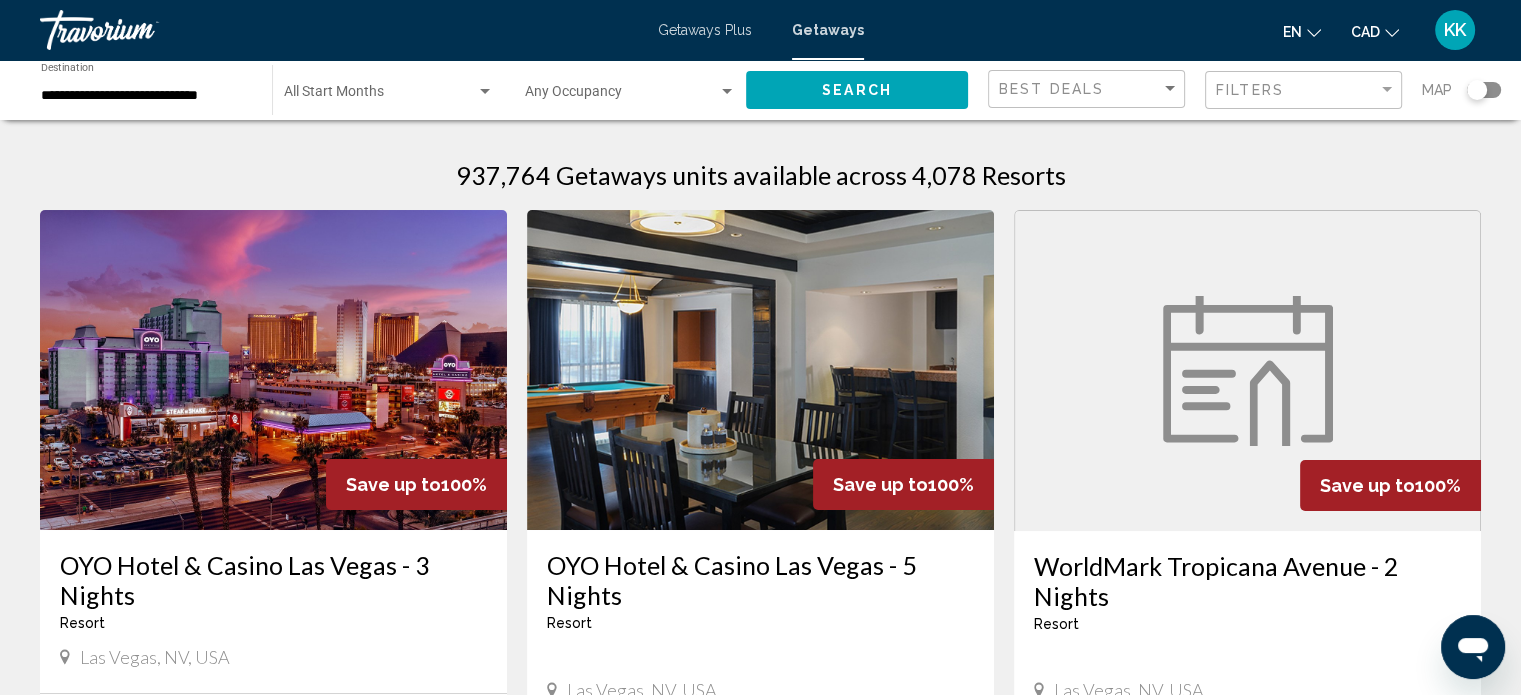 click on "Start Month All Start Months" 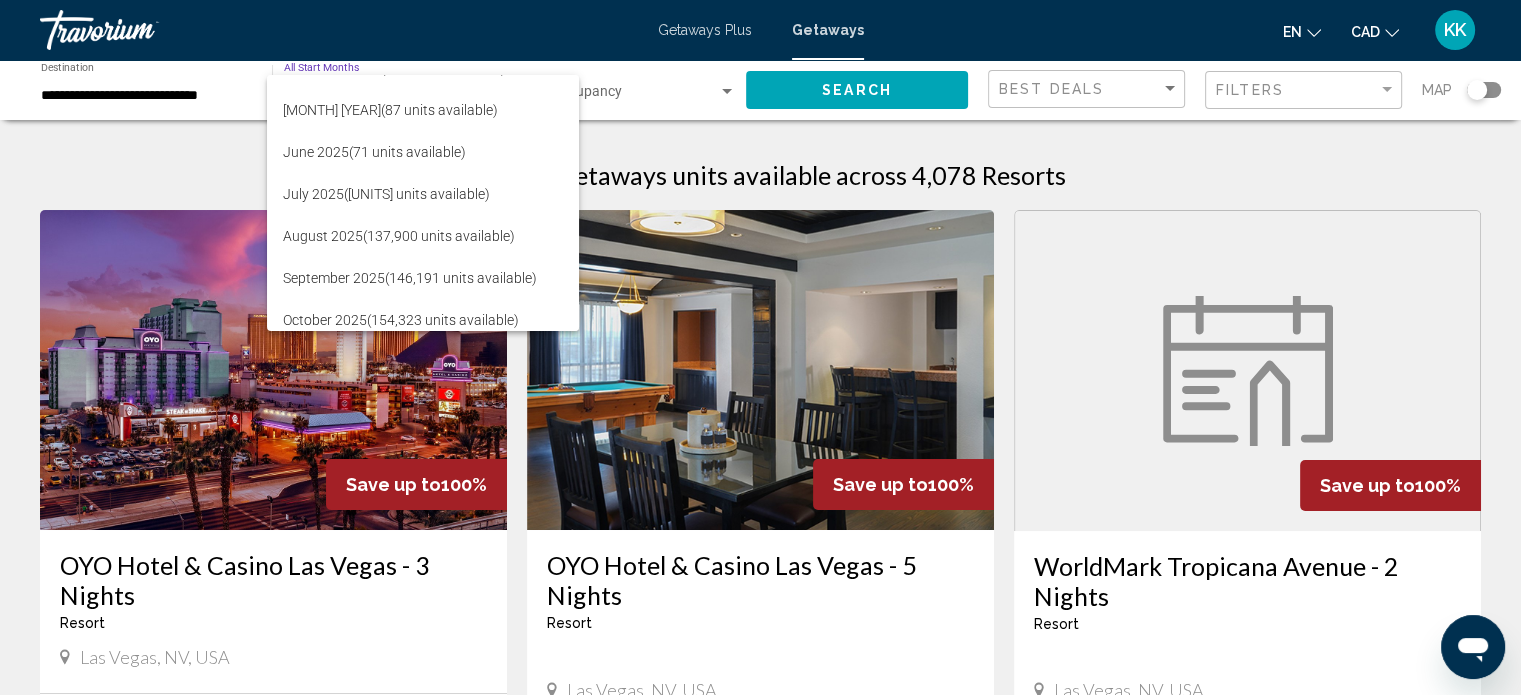 scroll, scrollTop: 224, scrollLeft: 0, axis: vertical 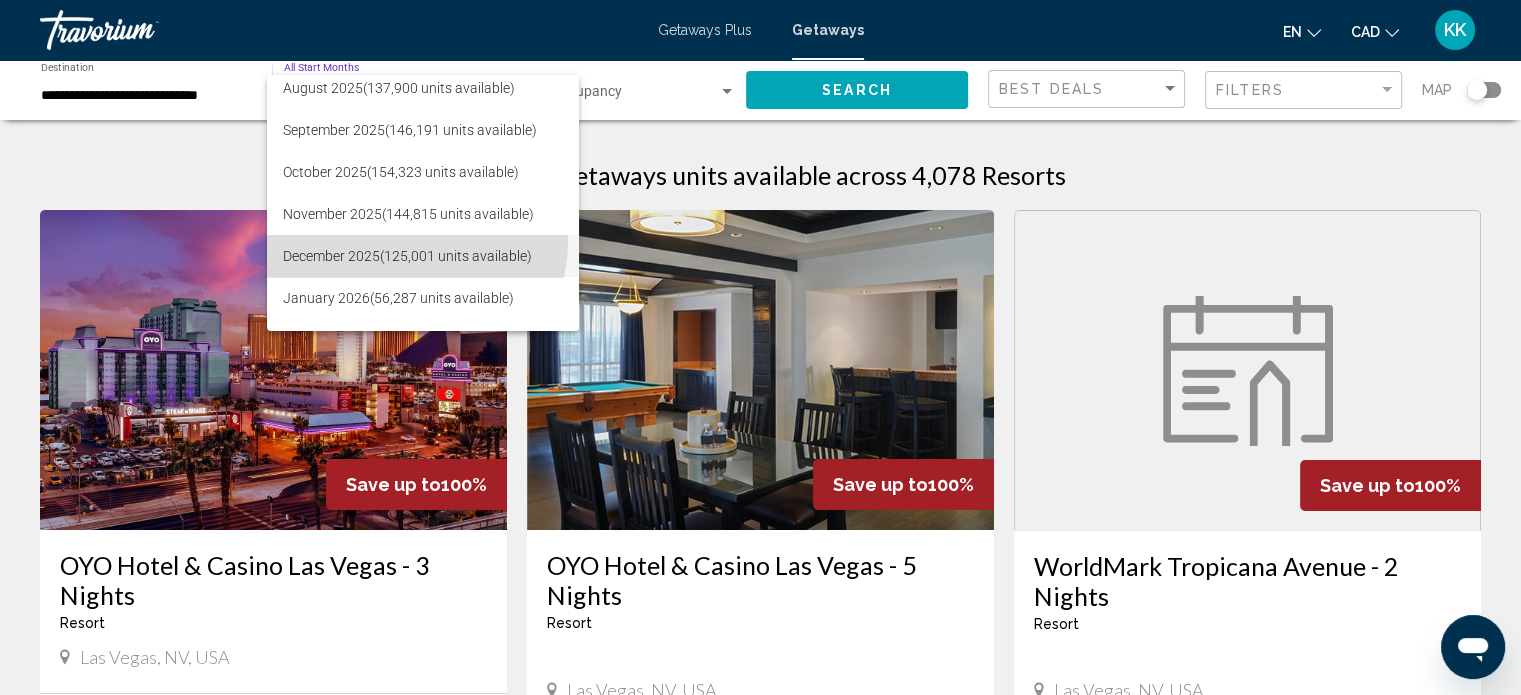 click on "December 2025 (125,001 units available)" at bounding box center (423, 256) 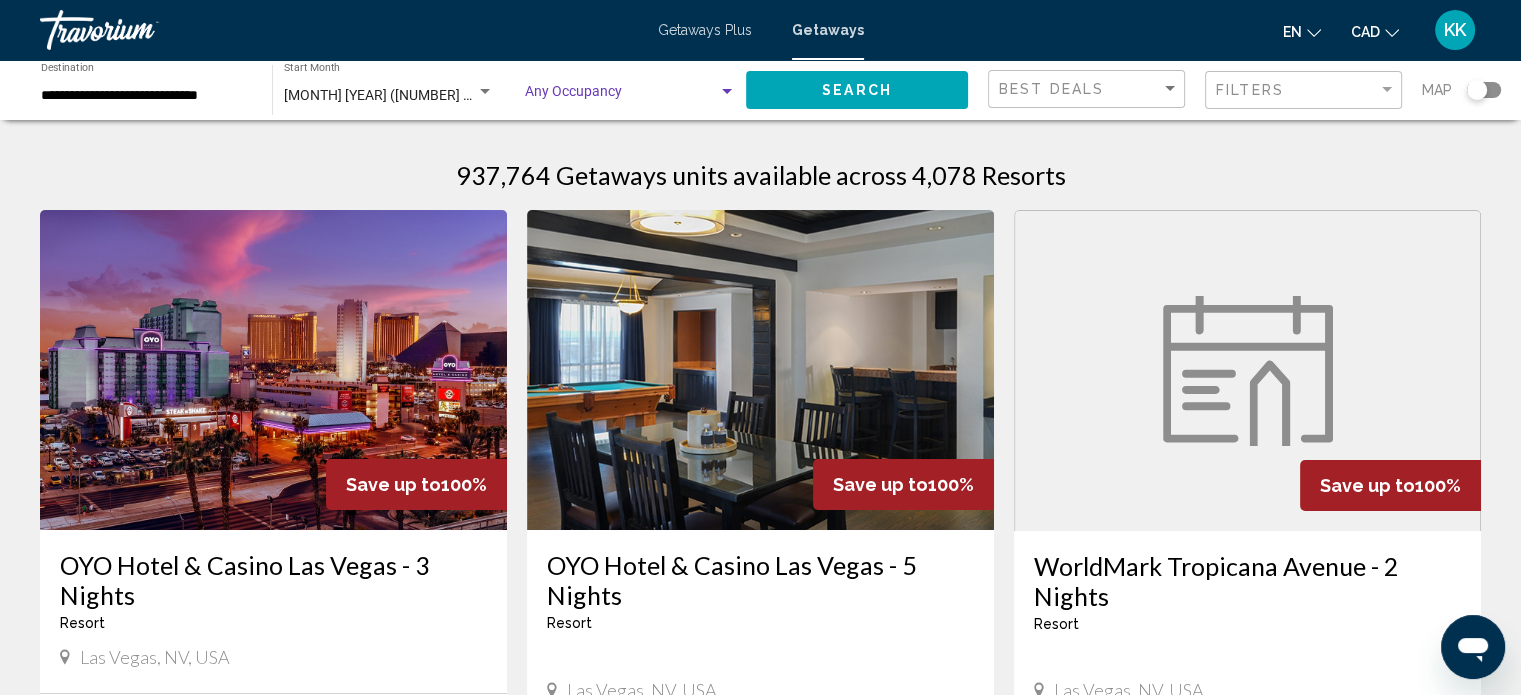 click at bounding box center [630, 96] 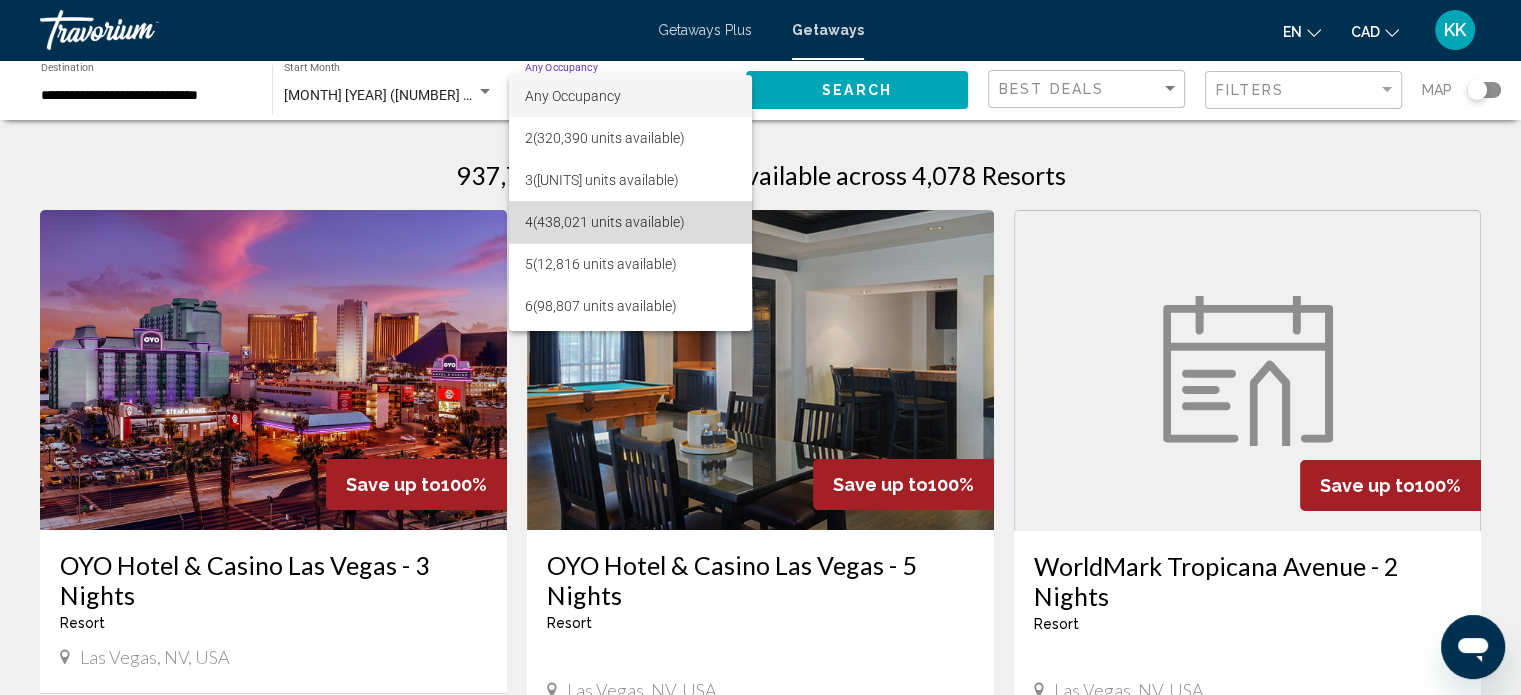 click on "[RATING] ([UNITS] units available)" at bounding box center [630, 222] 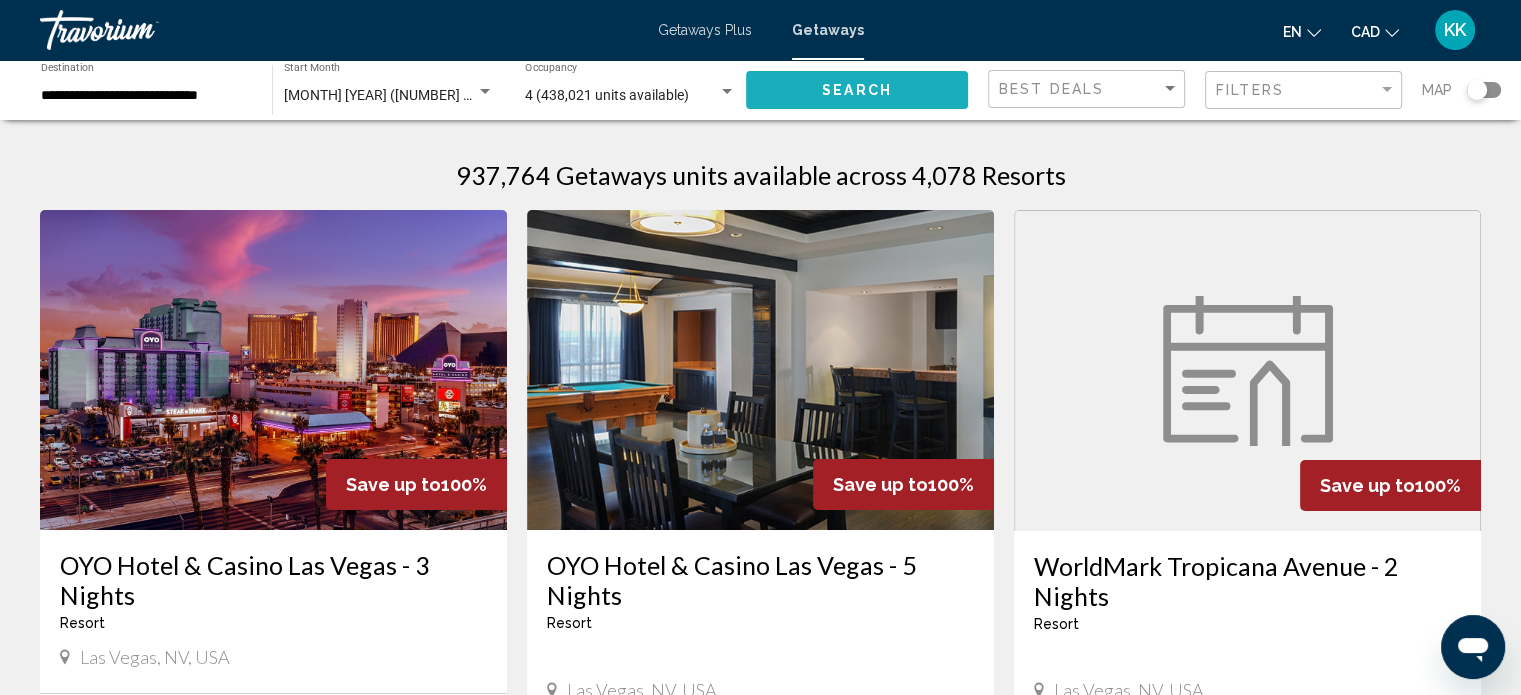click on "Search" 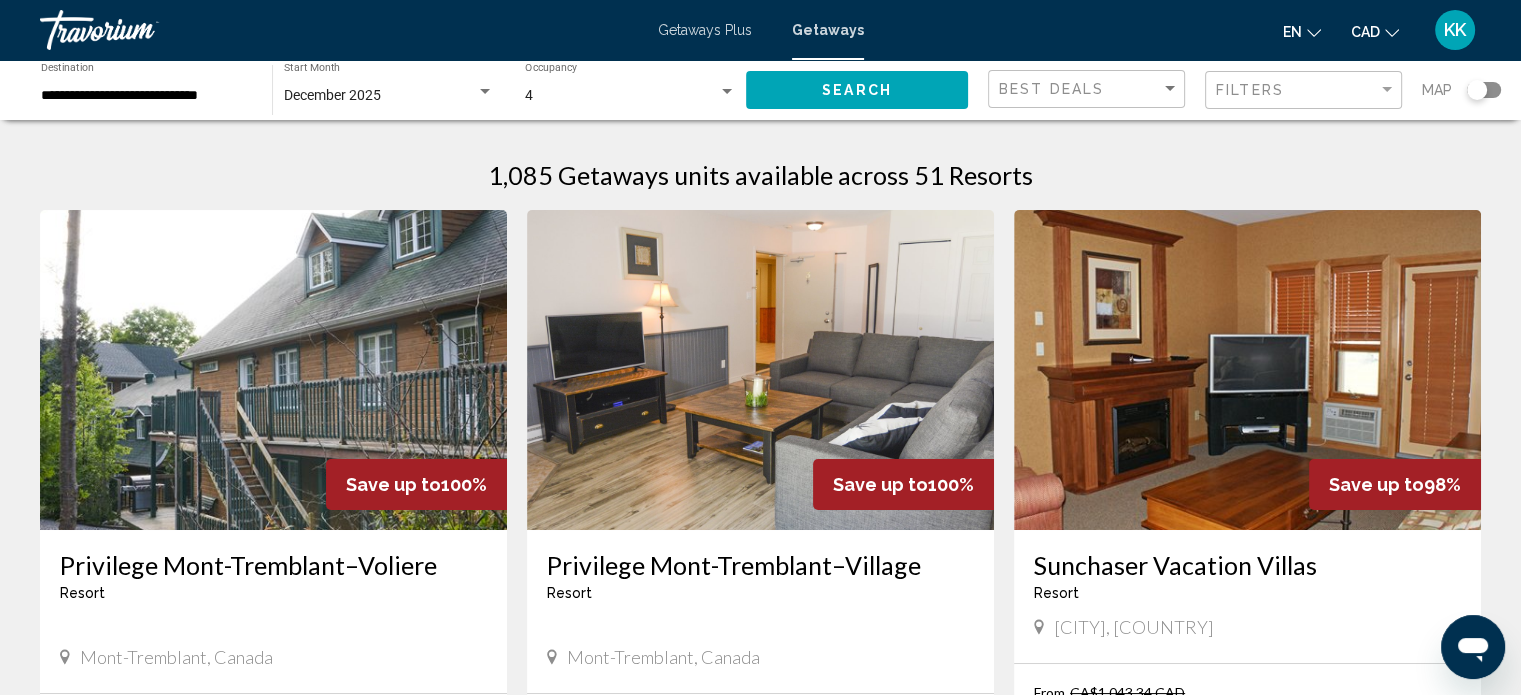 click 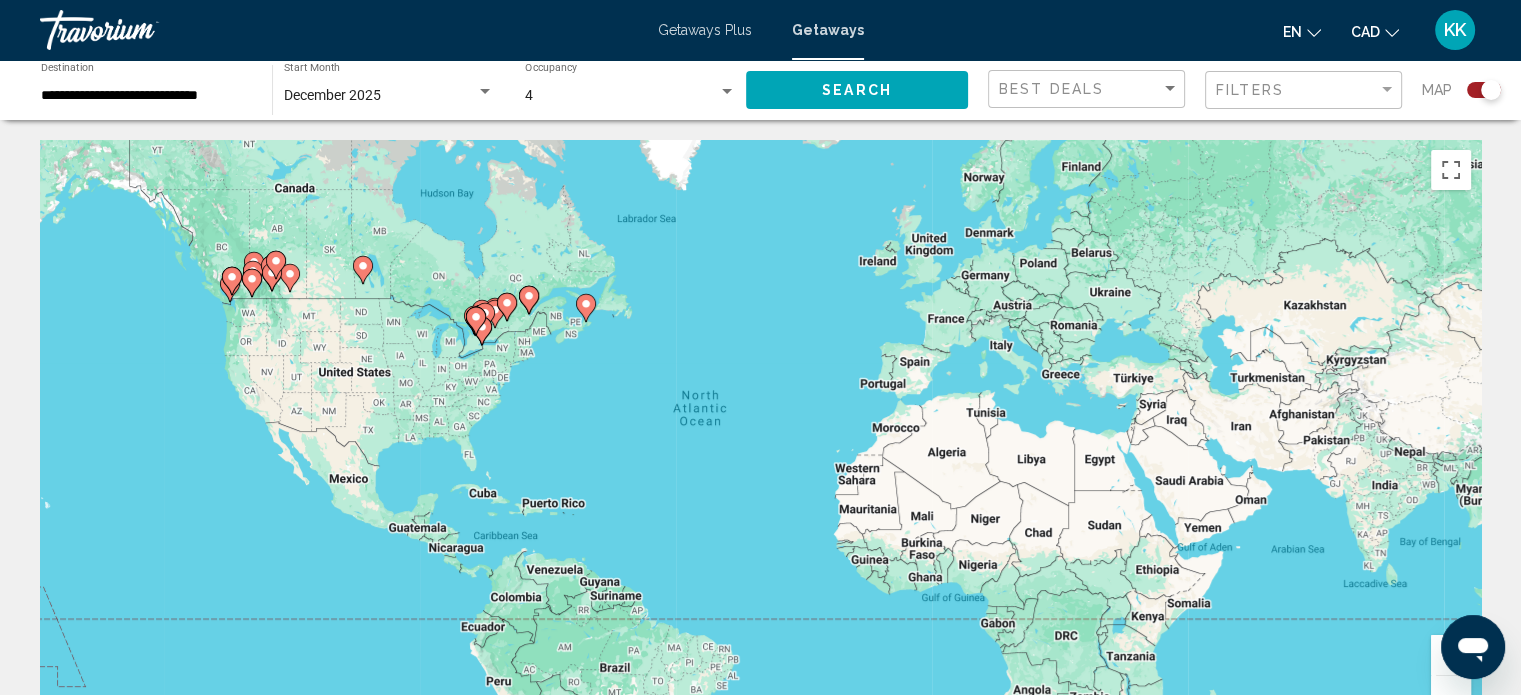 click 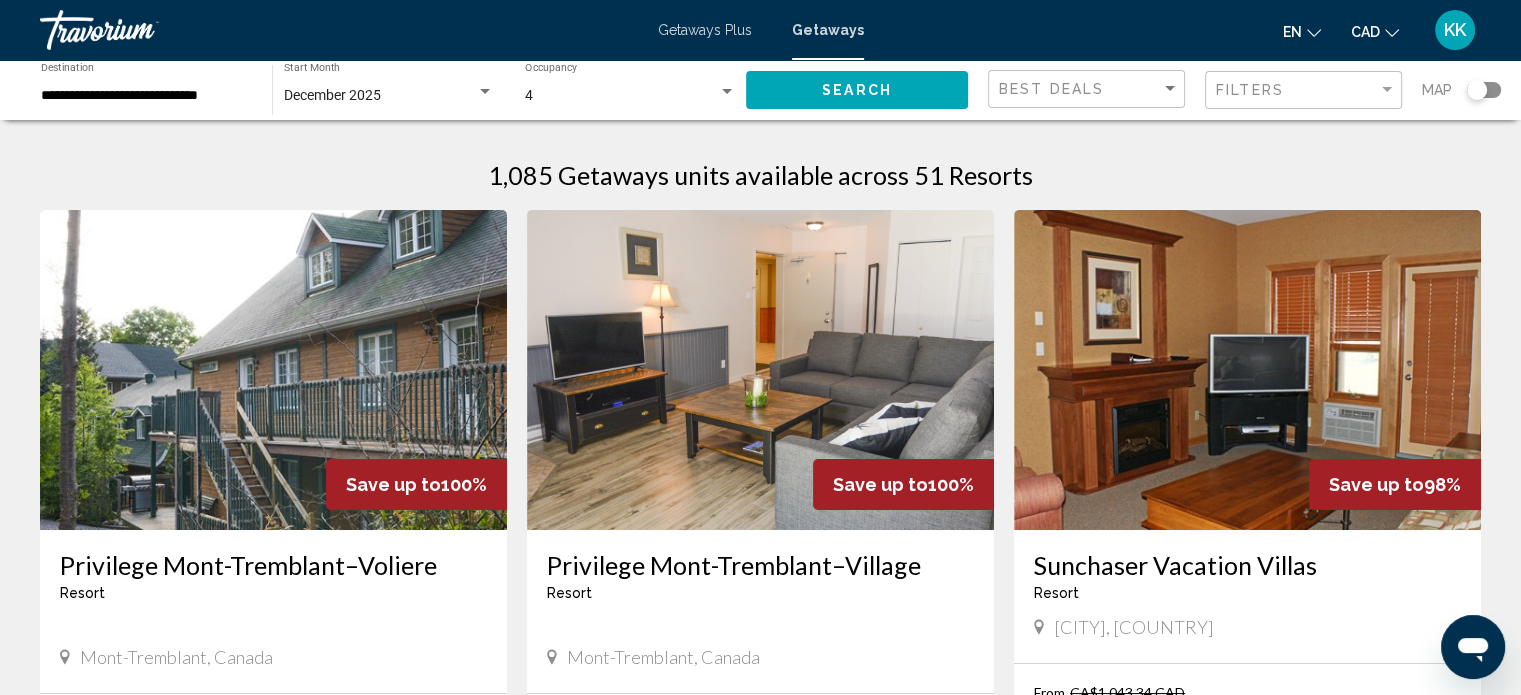 click on "Privilege Mont-Tremblant–Voliere" at bounding box center [273, 565] 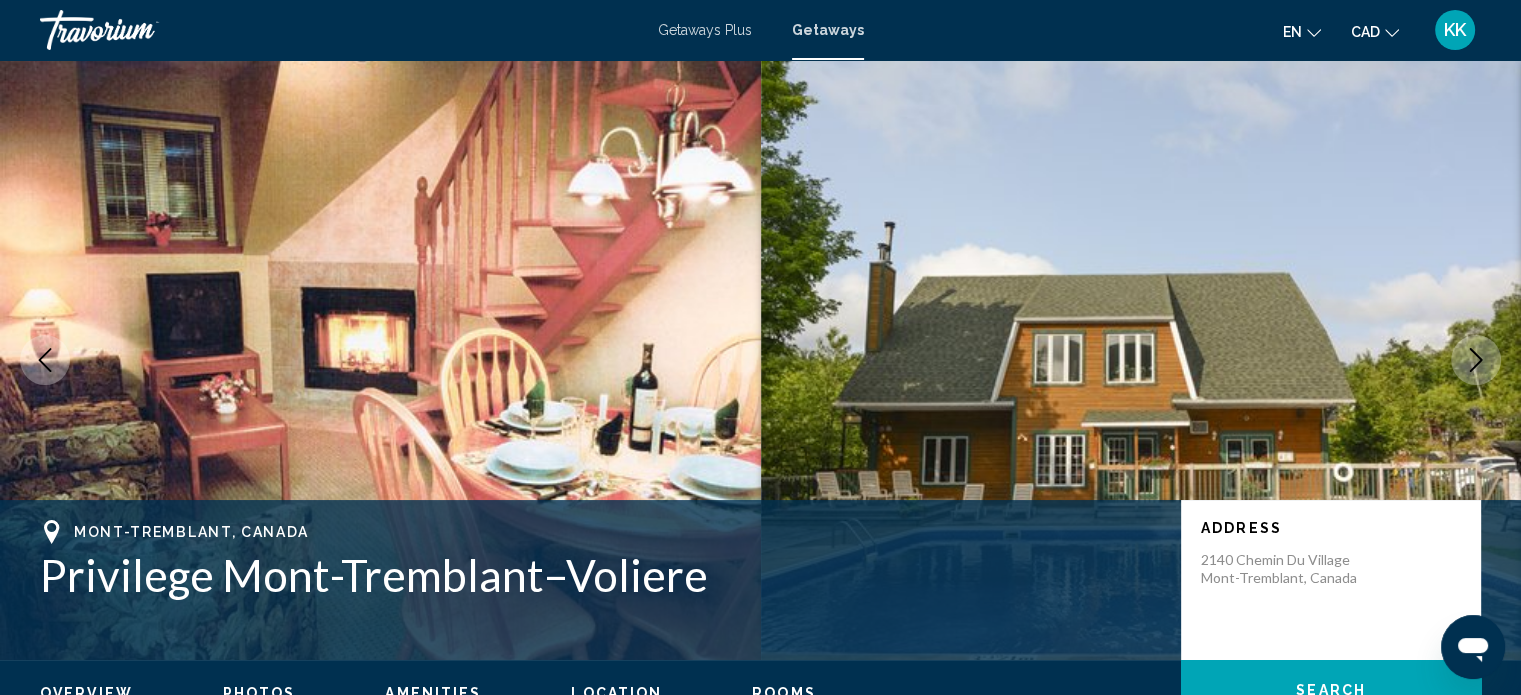 scroll, scrollTop: 12, scrollLeft: 0, axis: vertical 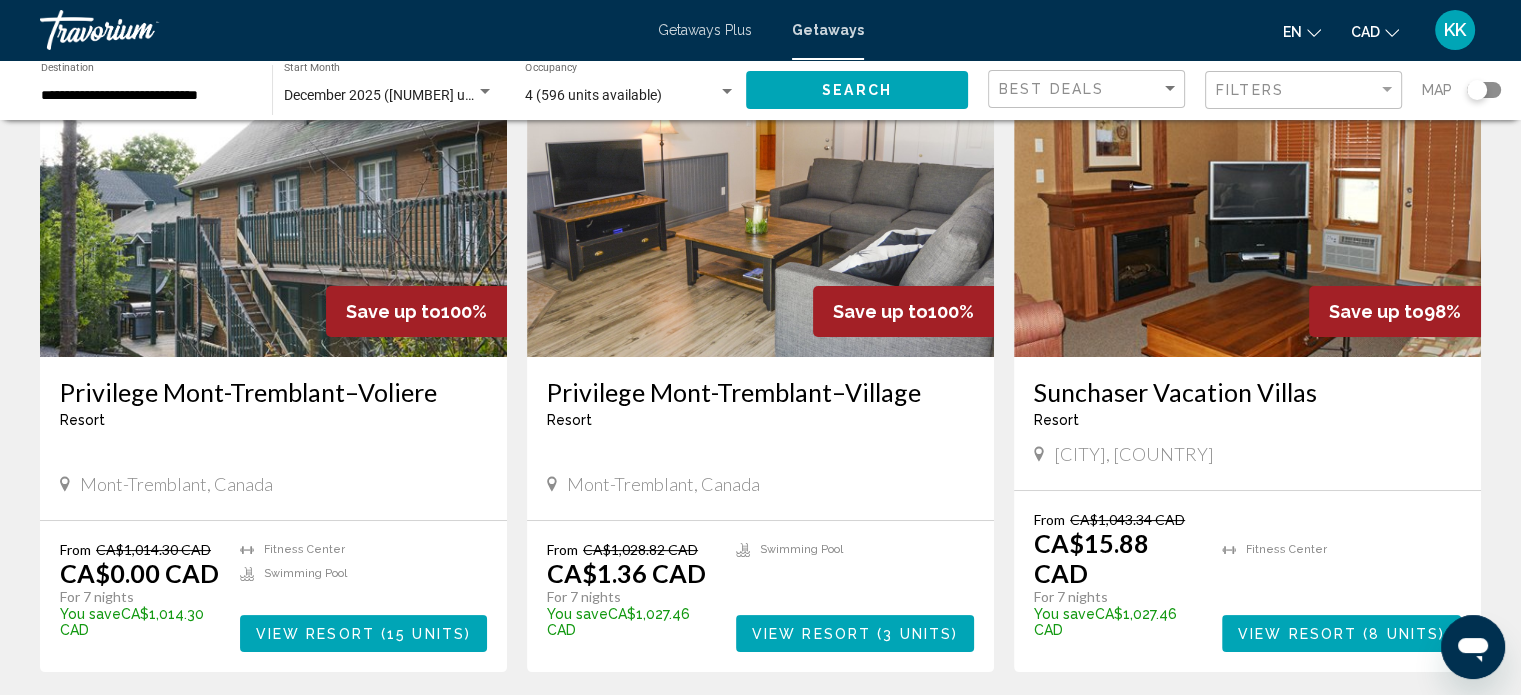 click on "Privilege Mont-Tremblant–Village" at bounding box center (760, 392) 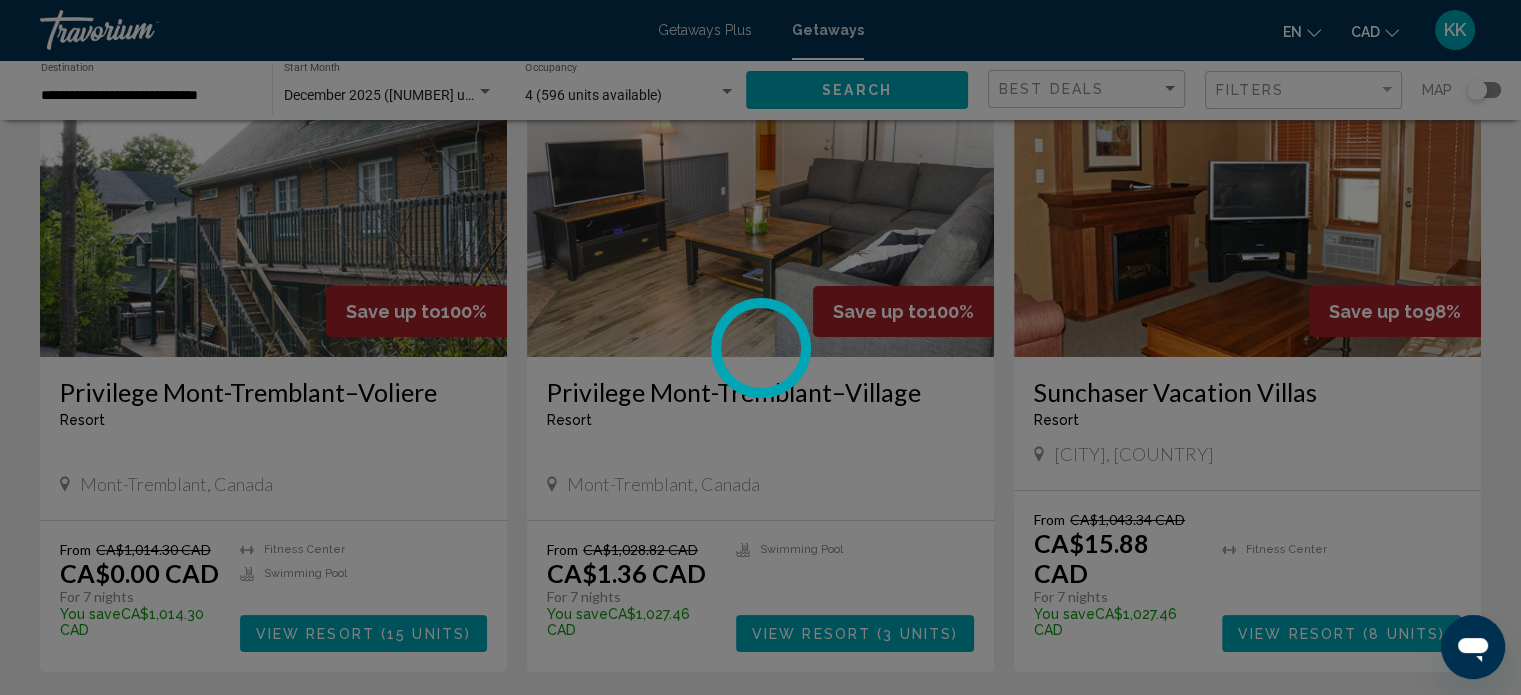 scroll, scrollTop: 12, scrollLeft: 0, axis: vertical 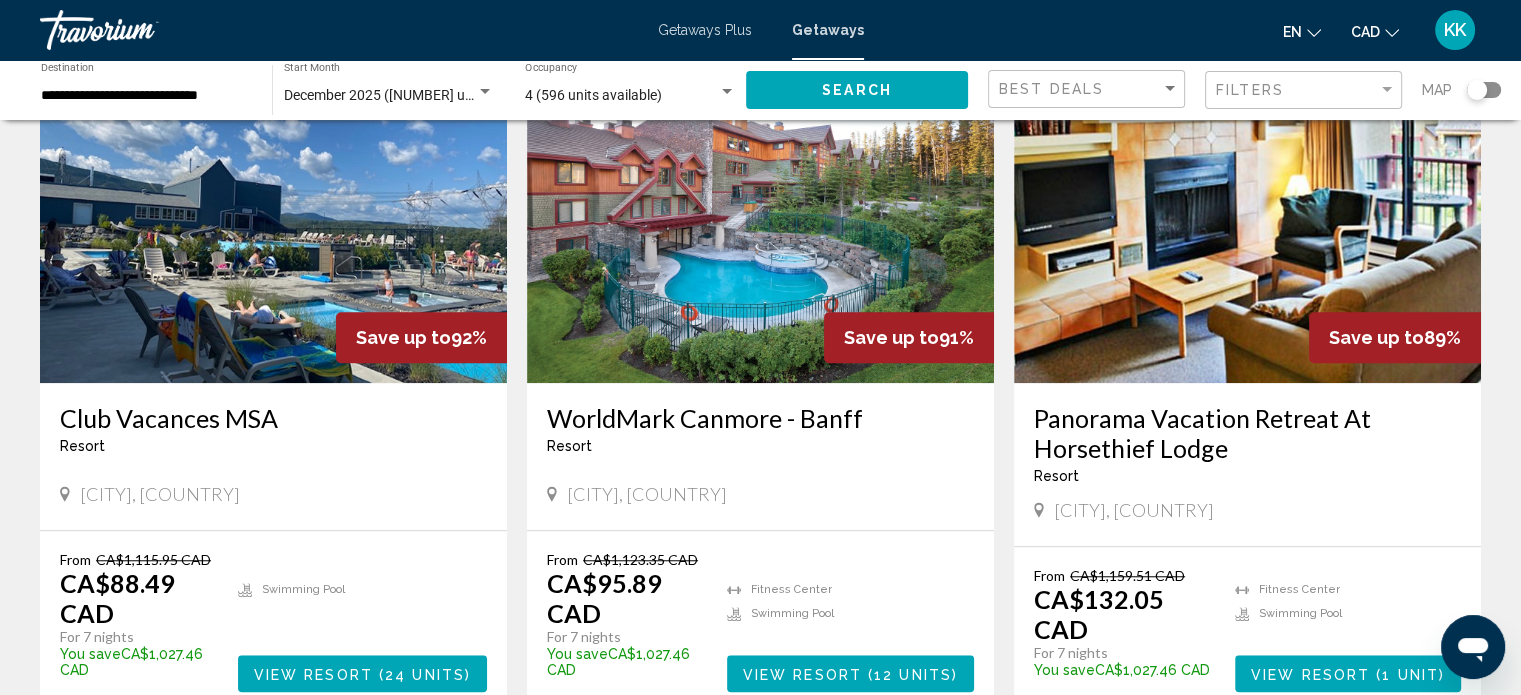 click on "WorldMark Canmore - Banff" at bounding box center [760, 418] 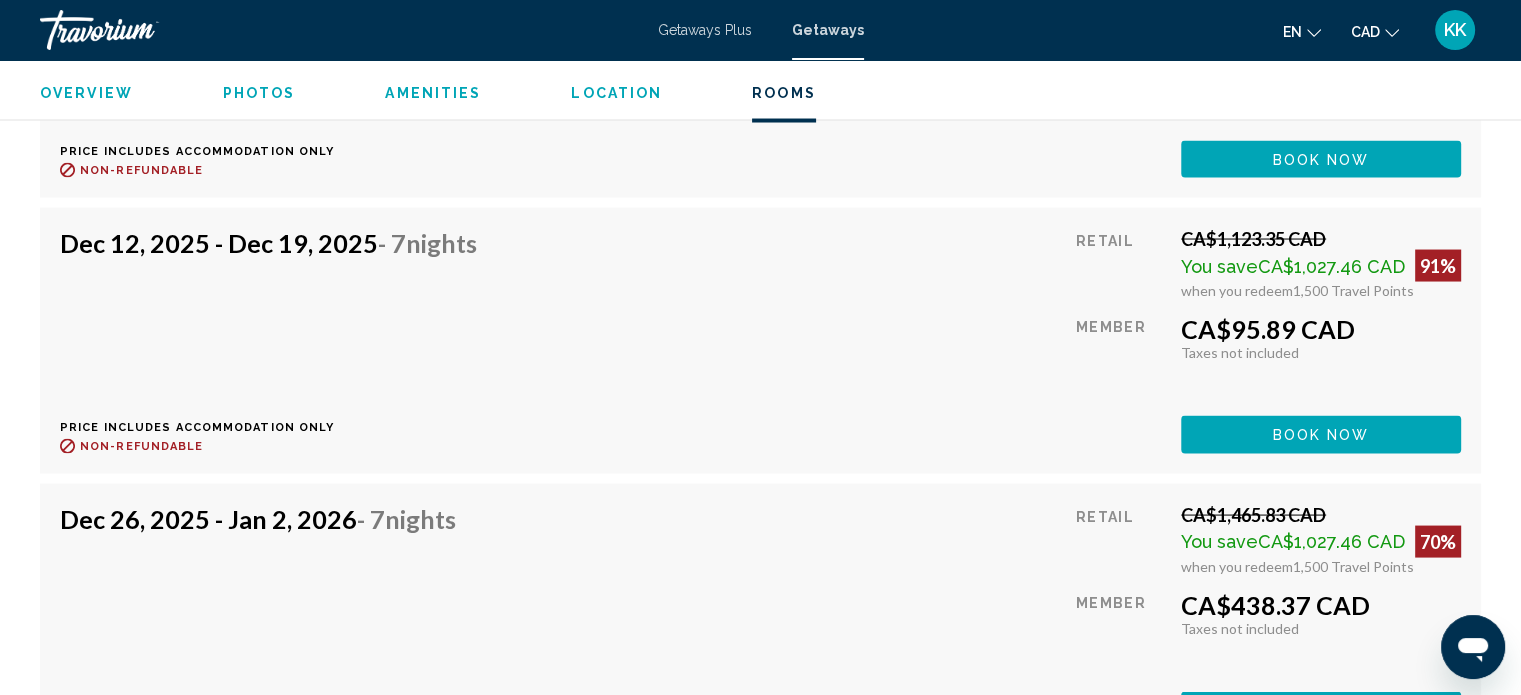 scroll, scrollTop: 3799, scrollLeft: 0, axis: vertical 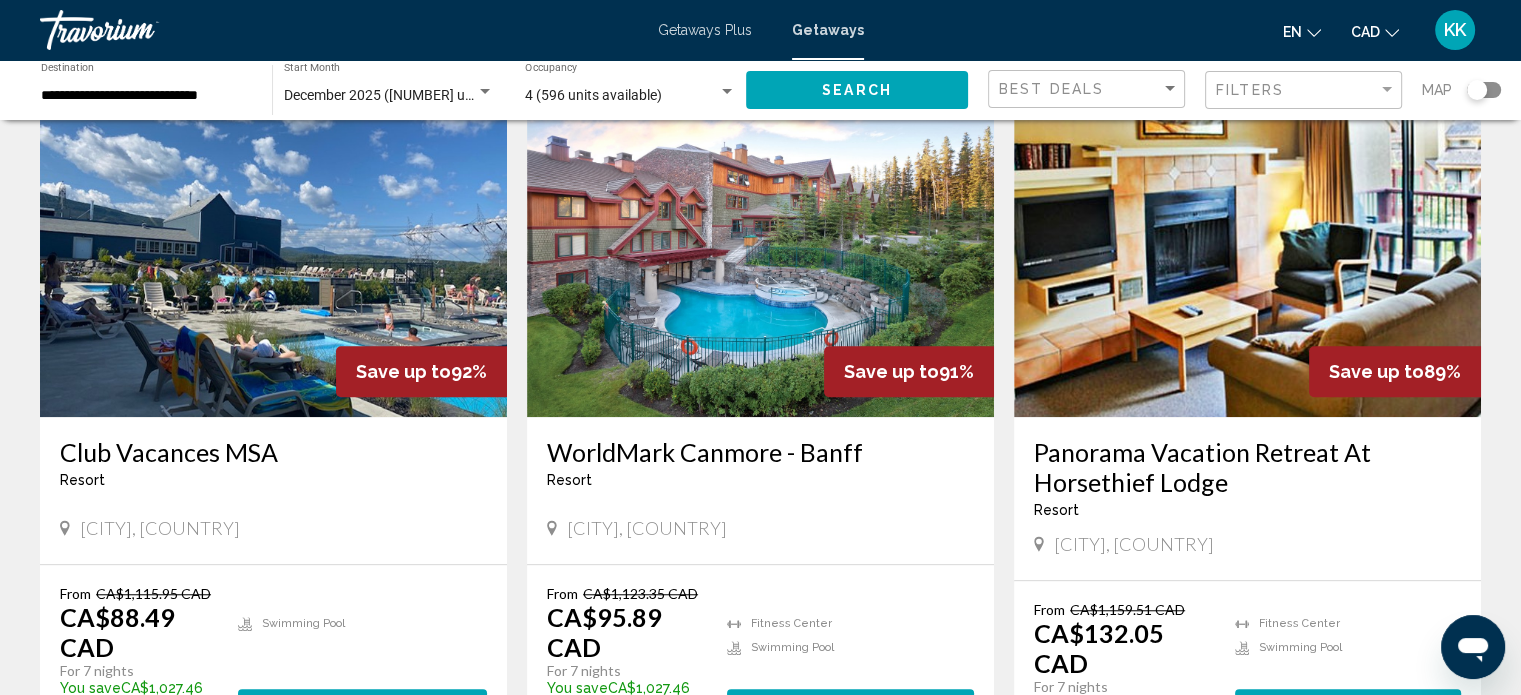 click on "Panorama Vacation Retreat At Horsethief Lodge" at bounding box center [1247, 467] 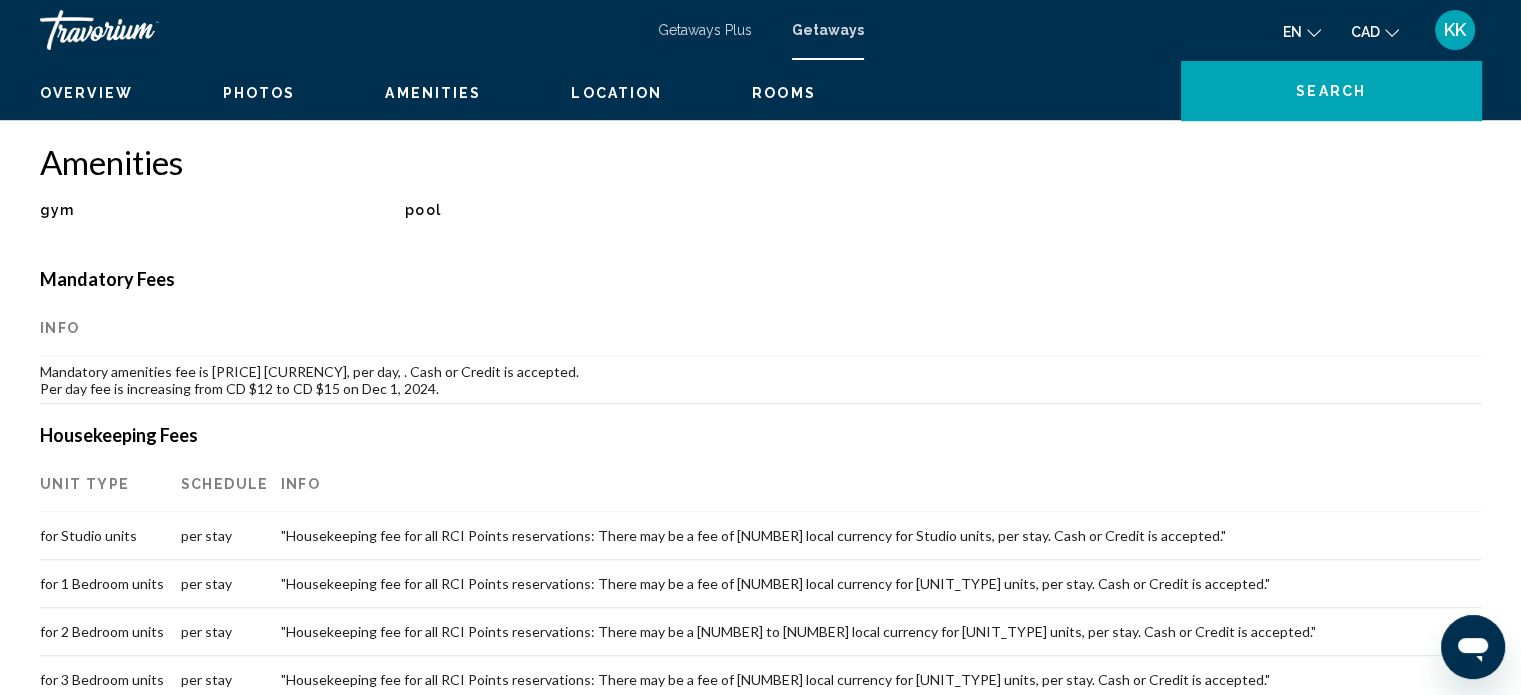 scroll, scrollTop: 12, scrollLeft: 0, axis: vertical 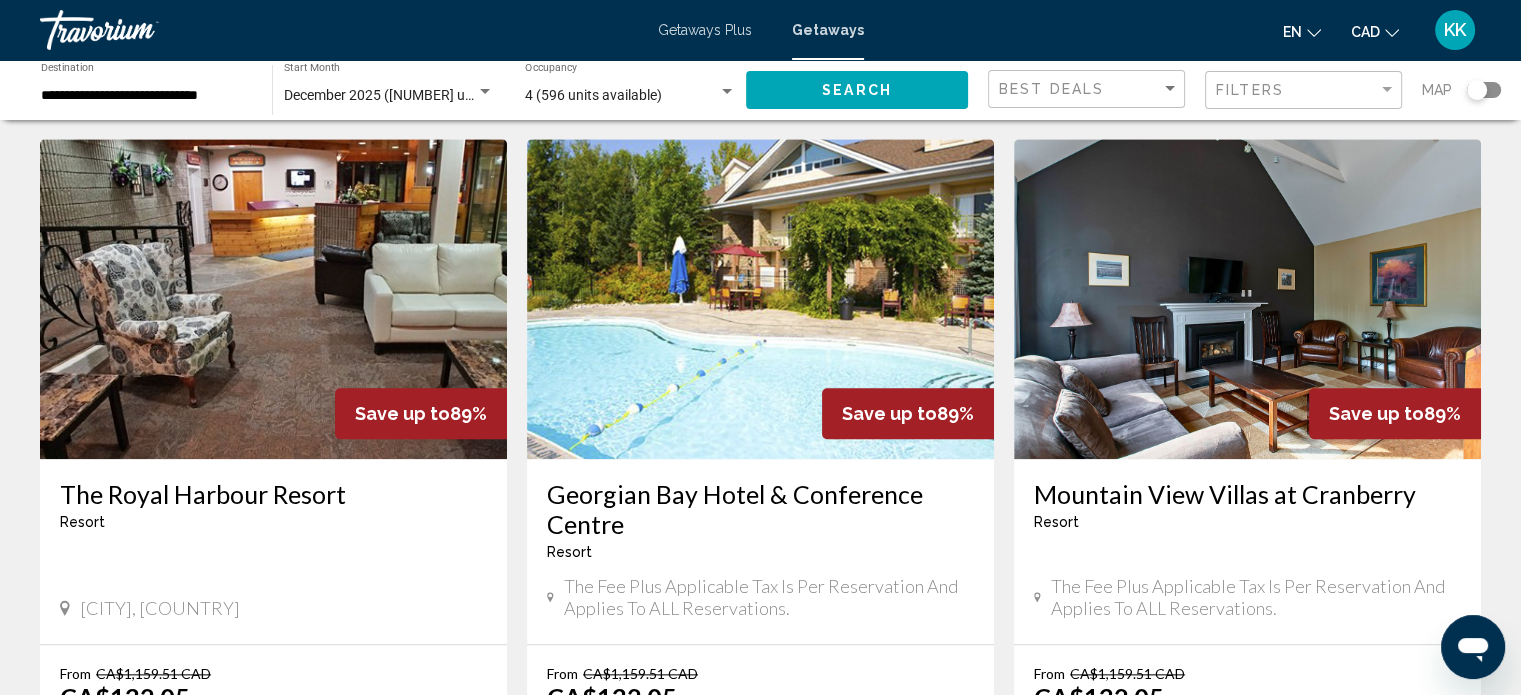click on "Georgian Bay Hotel & Conference Centre" at bounding box center (760, 509) 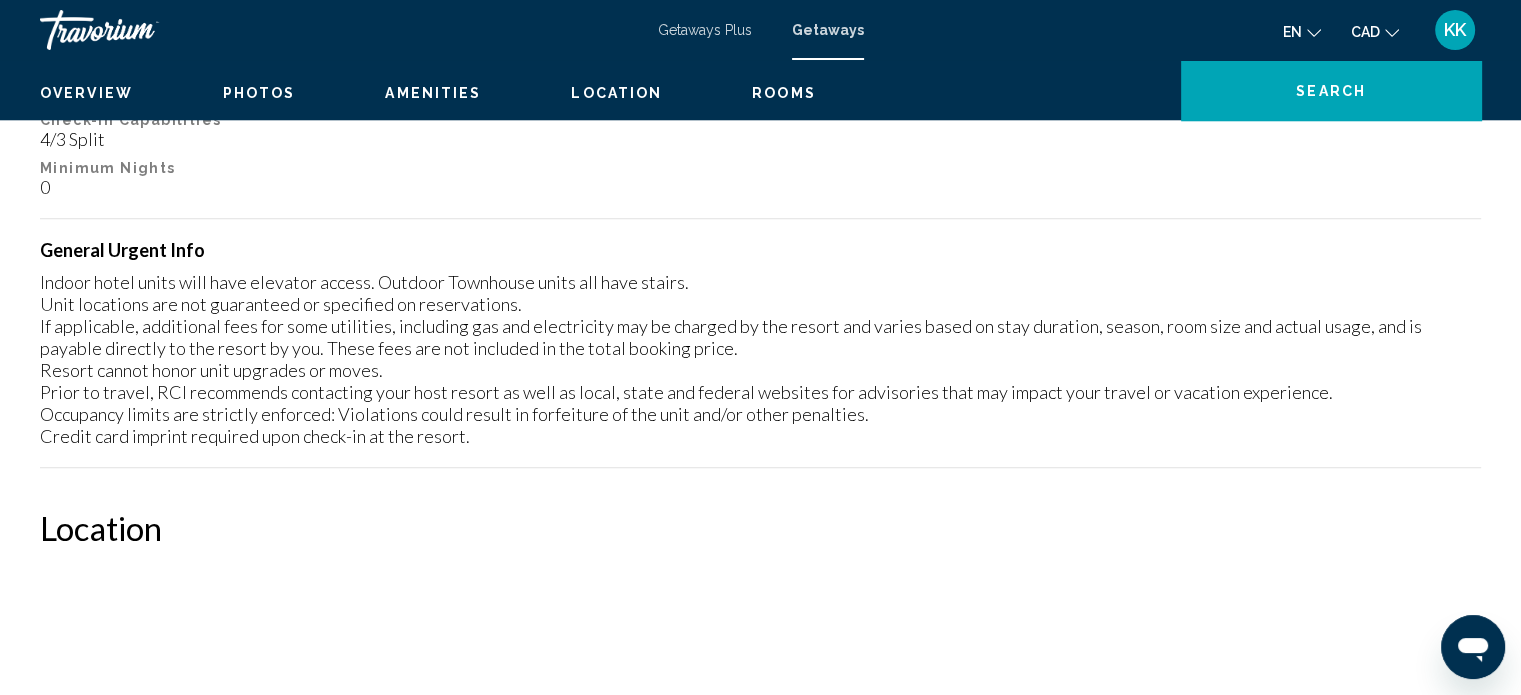 scroll, scrollTop: 12, scrollLeft: 0, axis: vertical 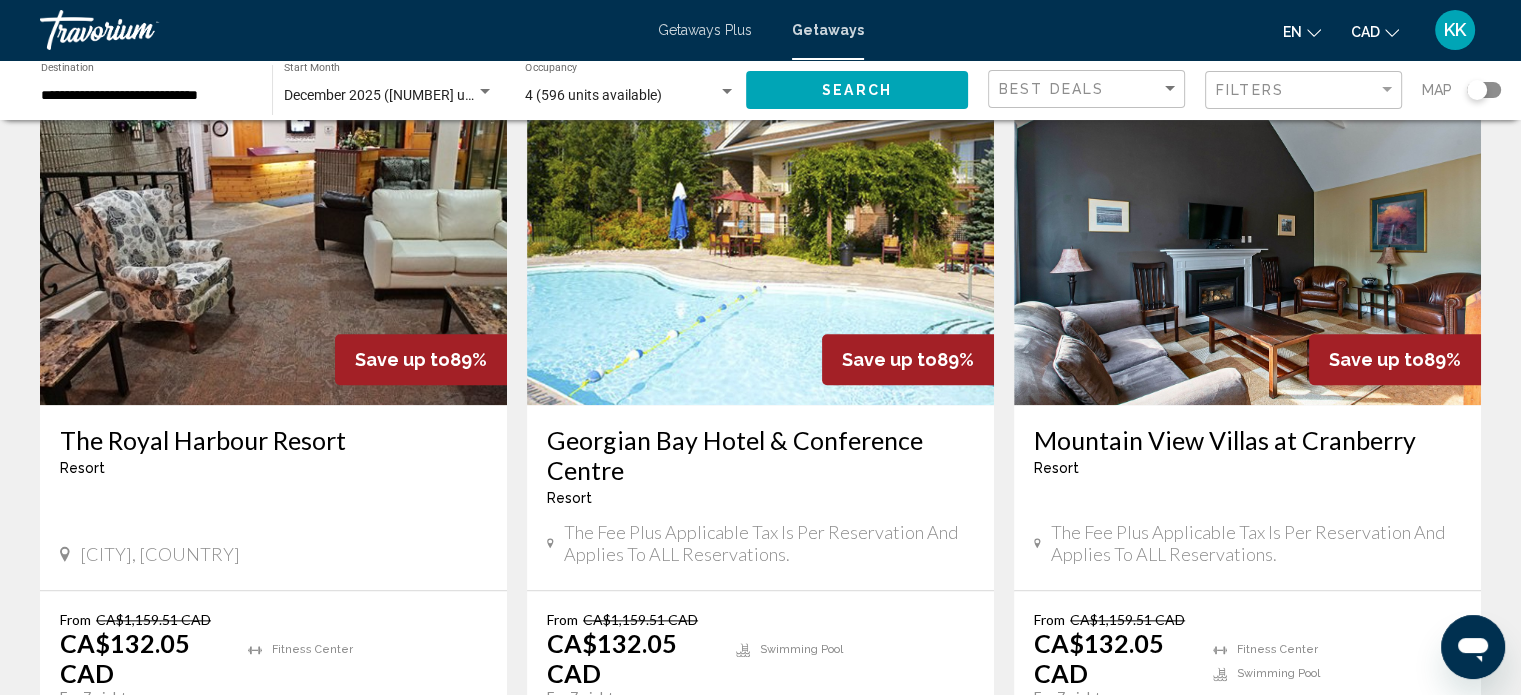 click on "Mountain View Villas at Cranberry" at bounding box center (1247, 440) 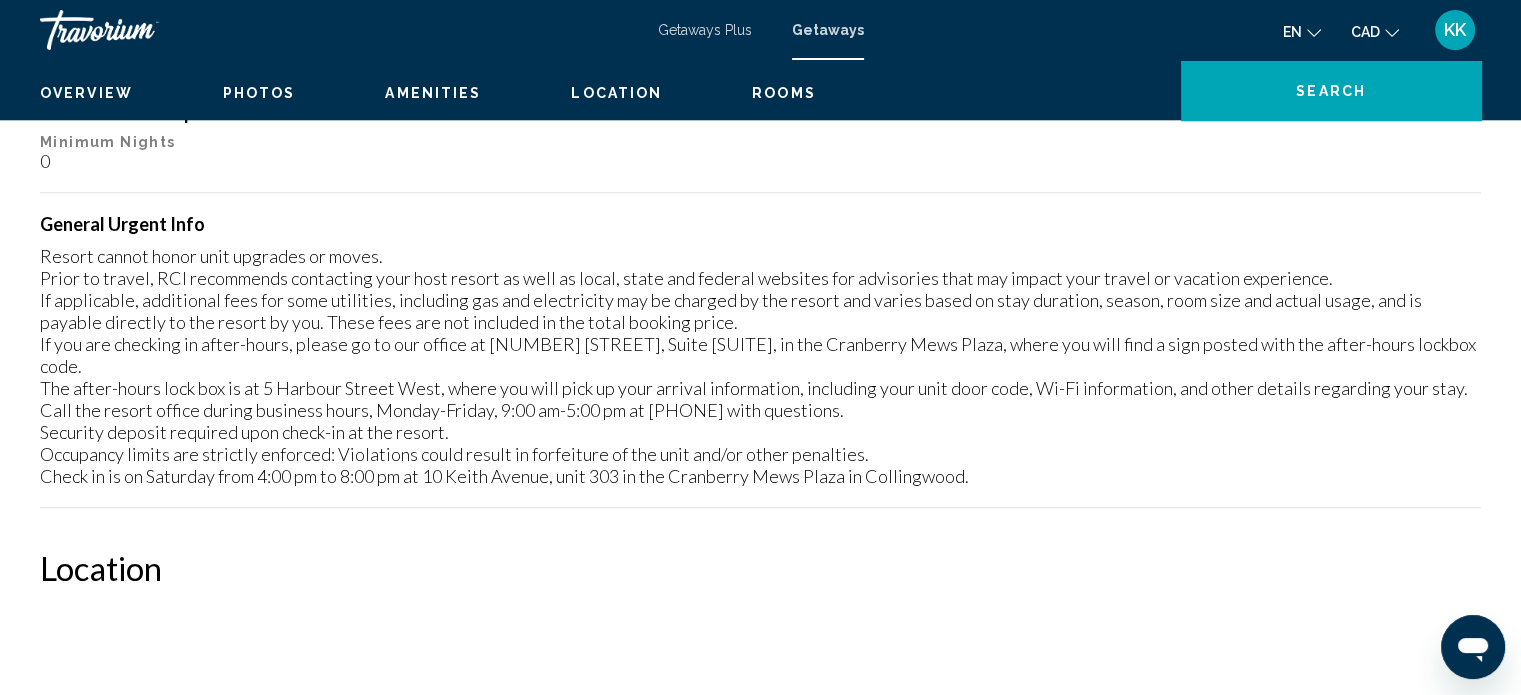 scroll, scrollTop: 12, scrollLeft: 0, axis: vertical 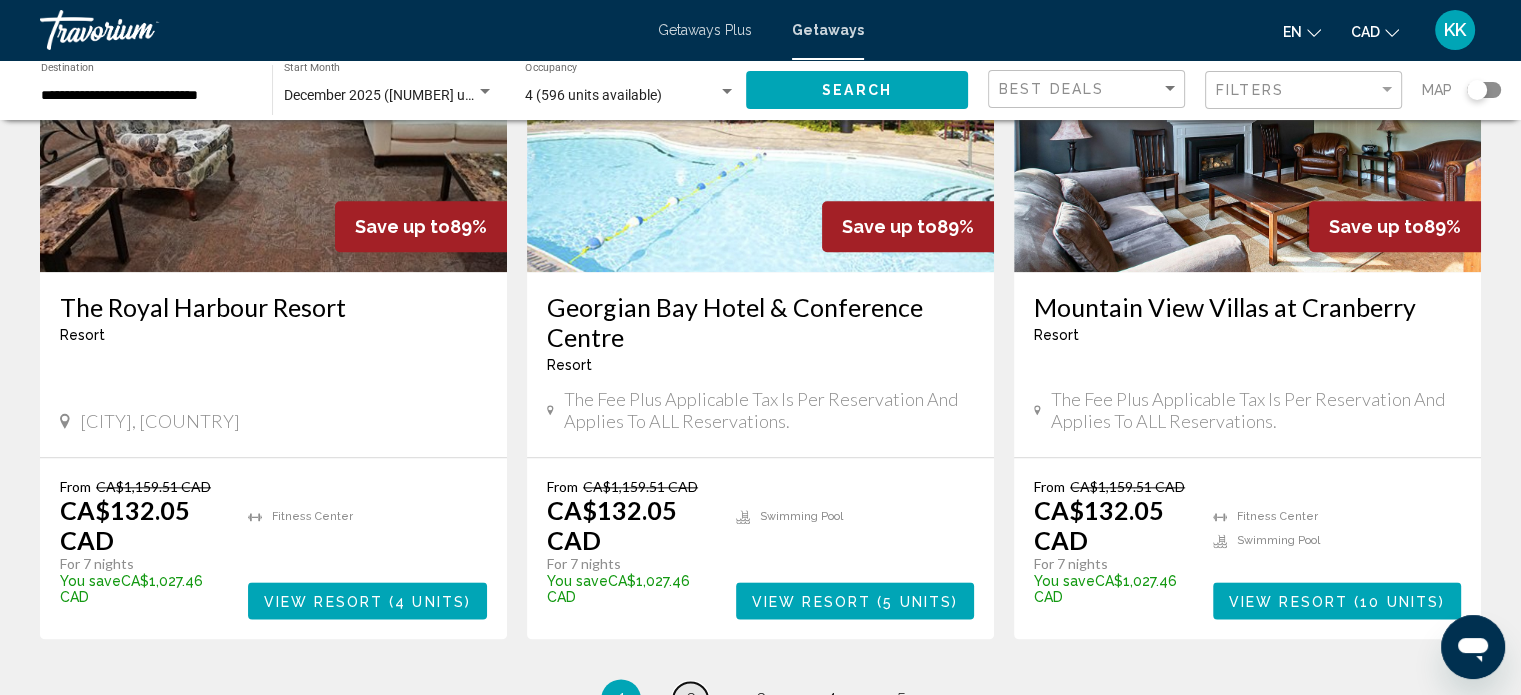 click on "page  2" at bounding box center [690, 699] 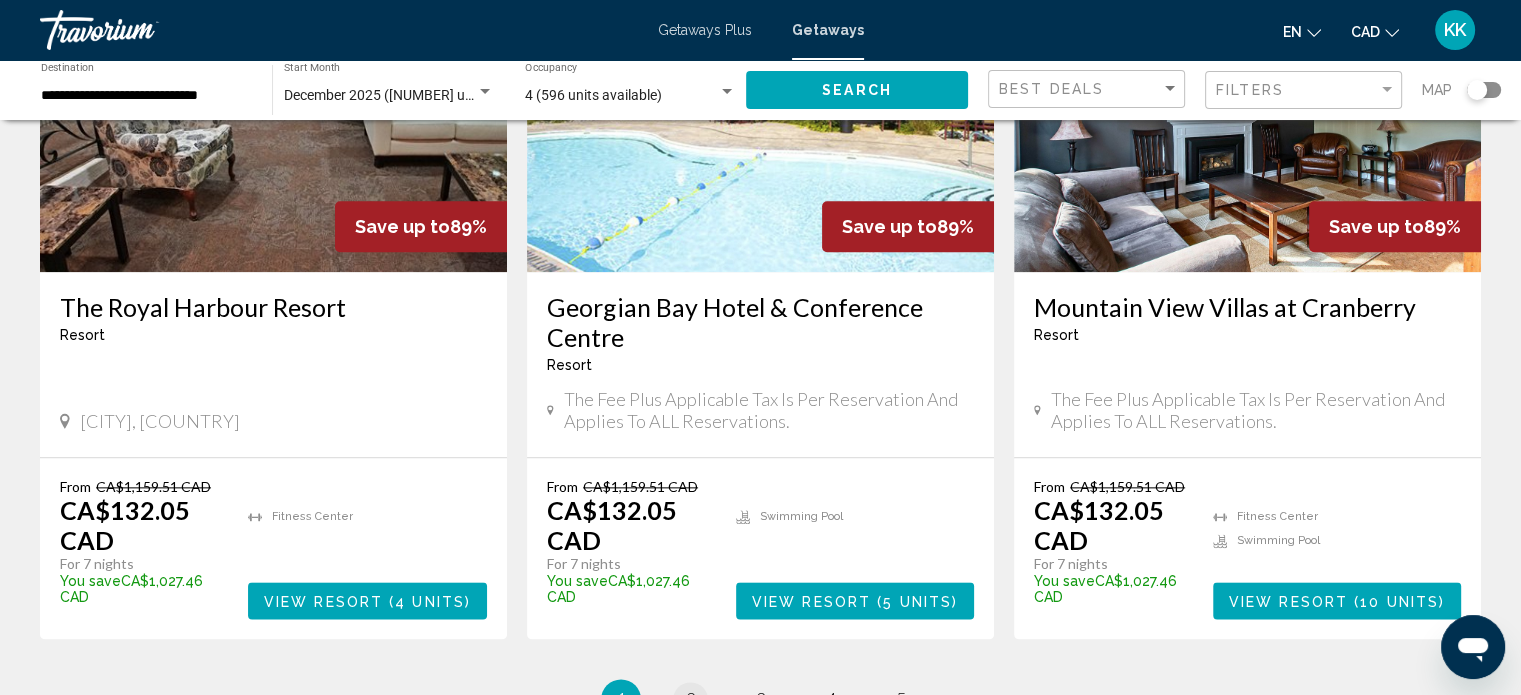 scroll, scrollTop: 0, scrollLeft: 0, axis: both 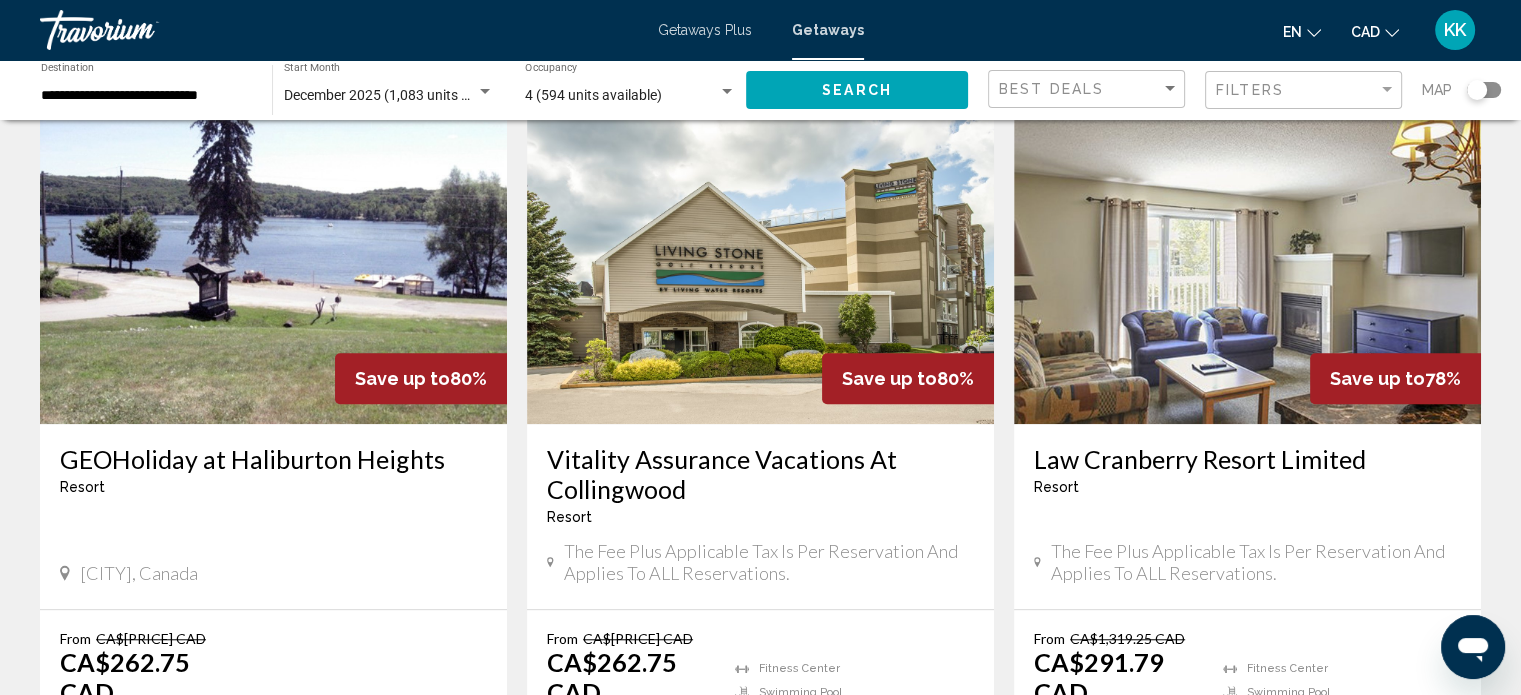 click on "Vitality Assurance Vacations At Collingwood" at bounding box center (760, 474) 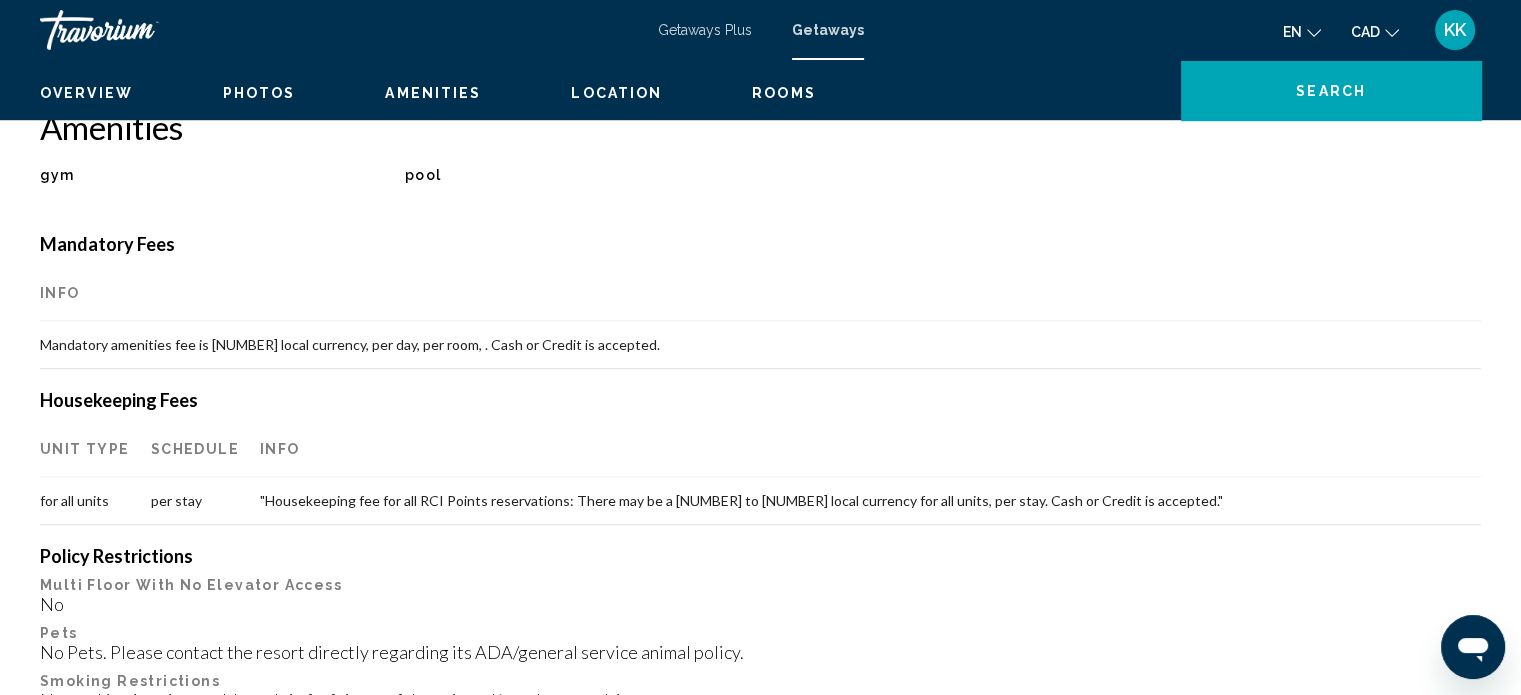 scroll, scrollTop: 12, scrollLeft: 0, axis: vertical 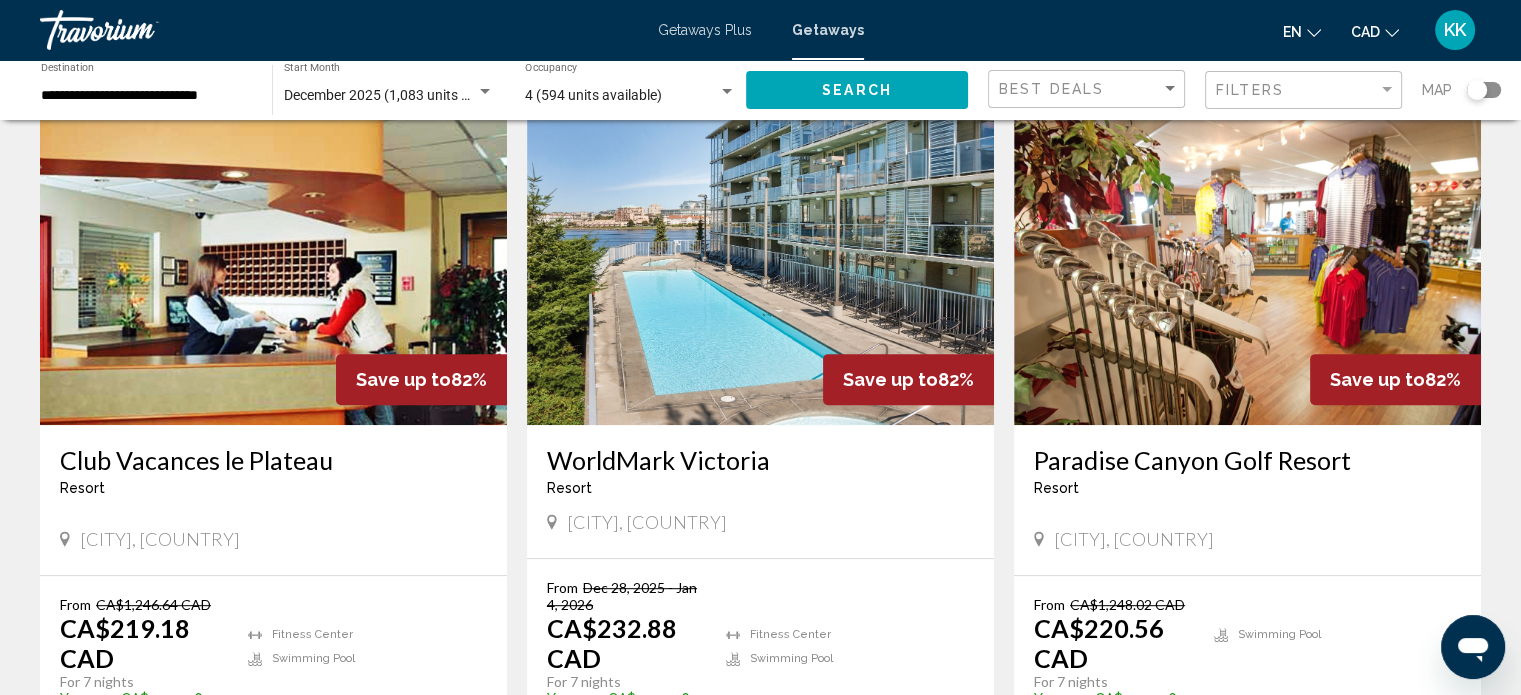 click on "Paradise Canyon Golf Resort" at bounding box center (1247, 460) 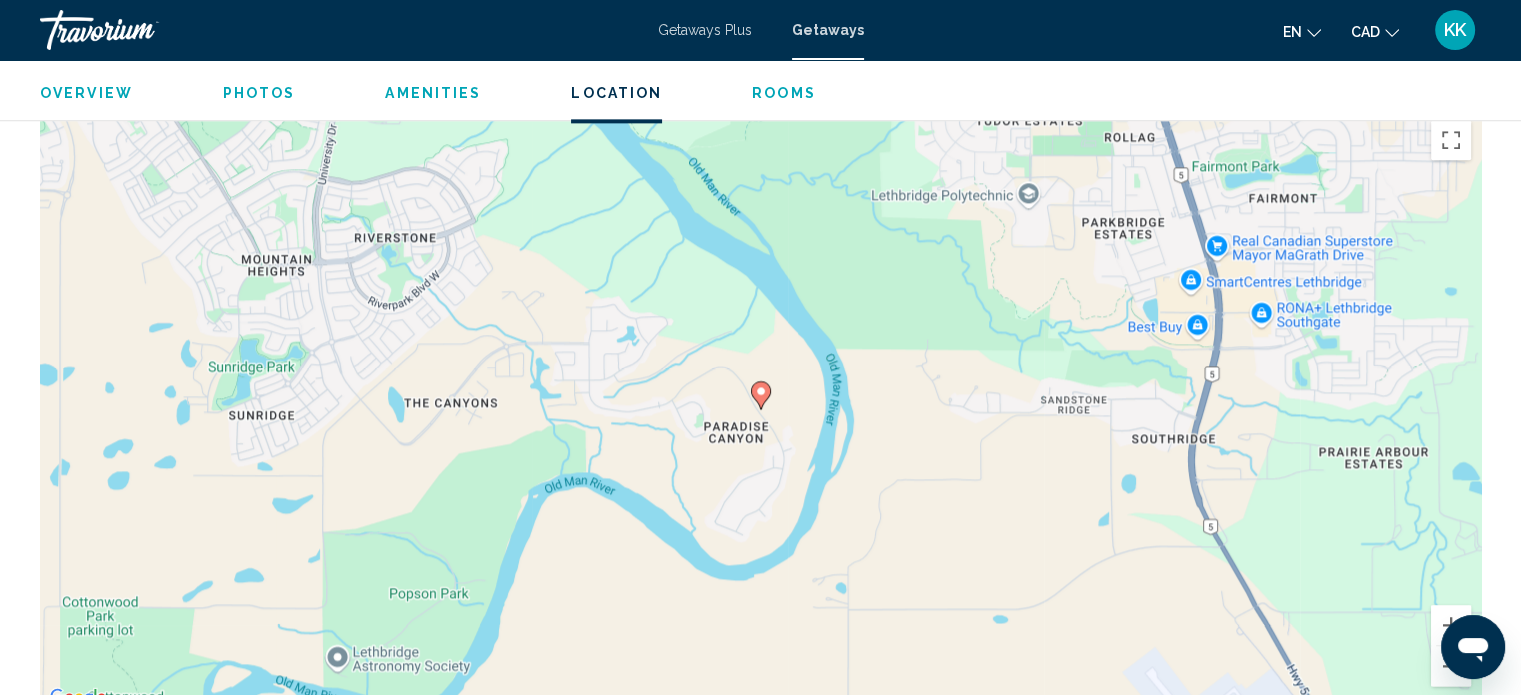 scroll, scrollTop: 2651, scrollLeft: 0, axis: vertical 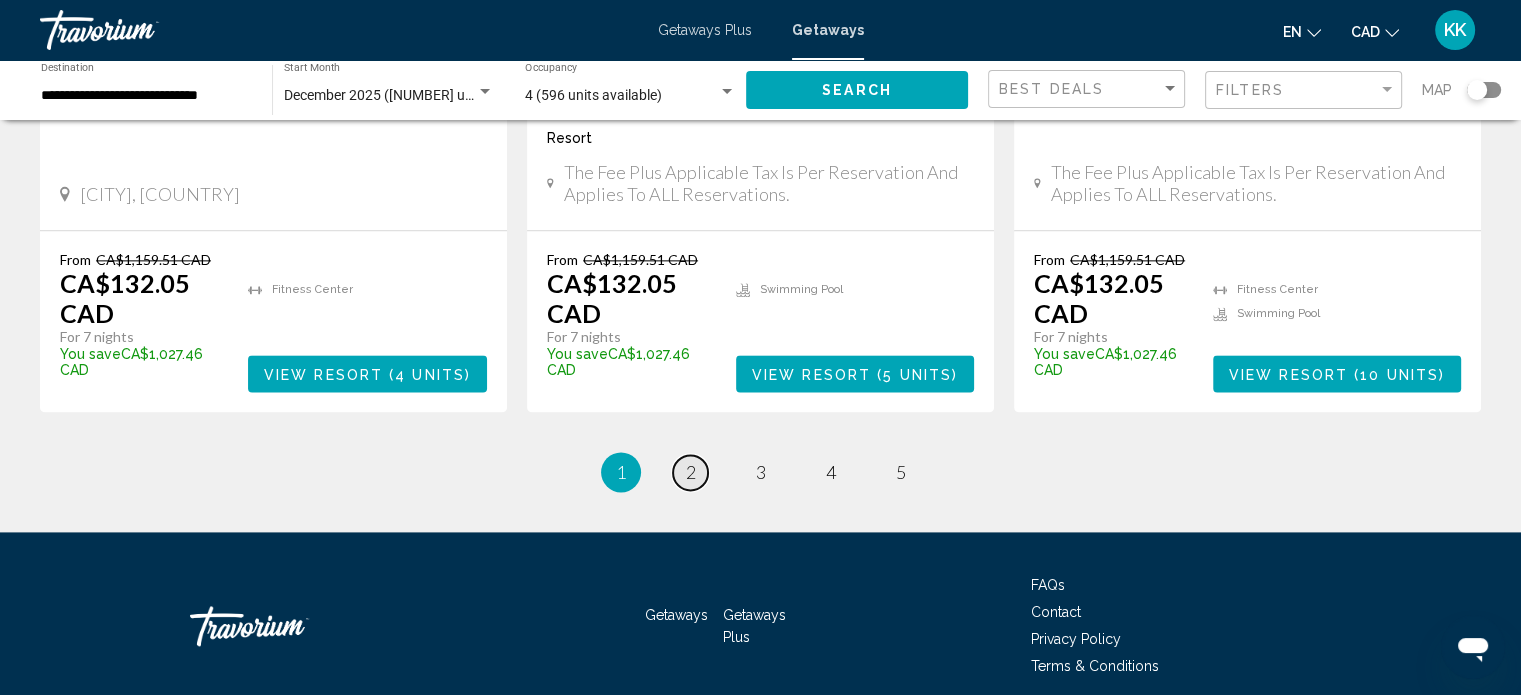 click on "2" at bounding box center (691, 472) 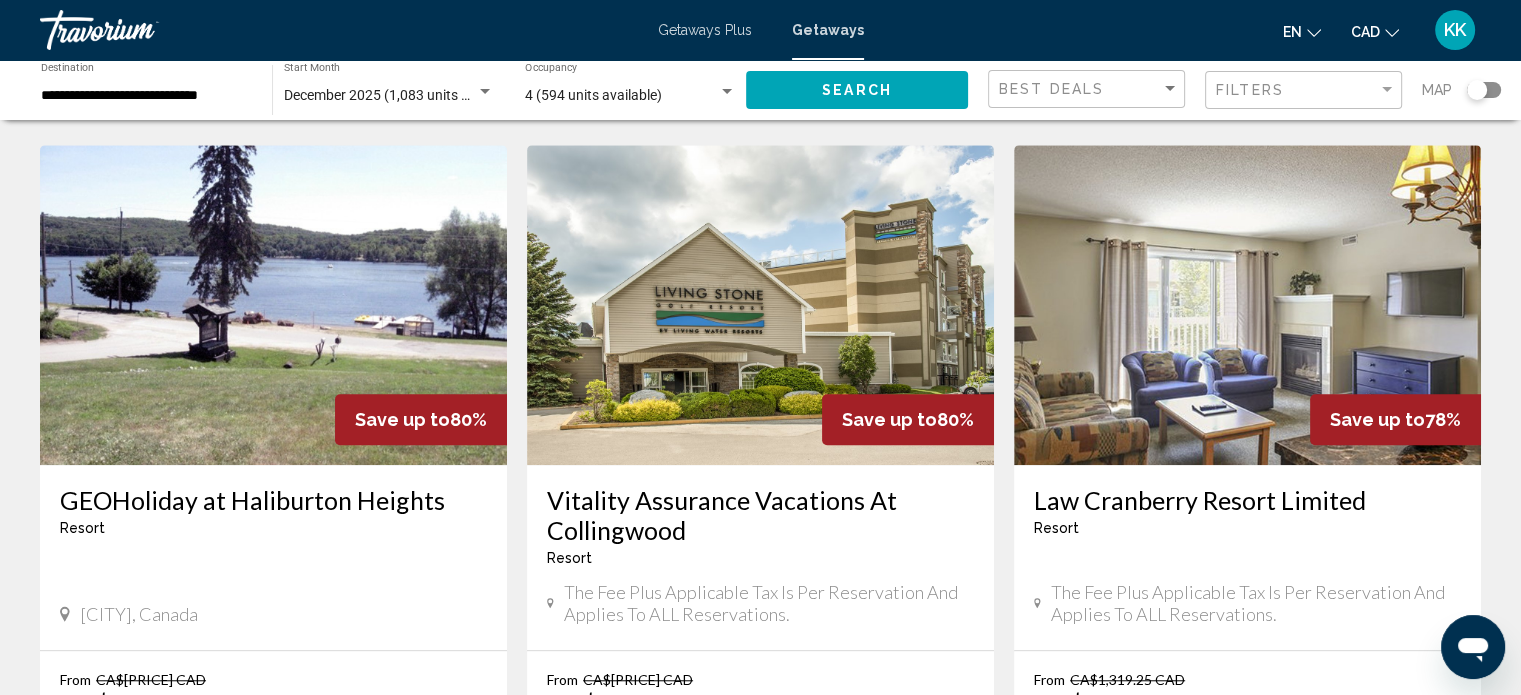 scroll, scrollTop: 1519, scrollLeft: 0, axis: vertical 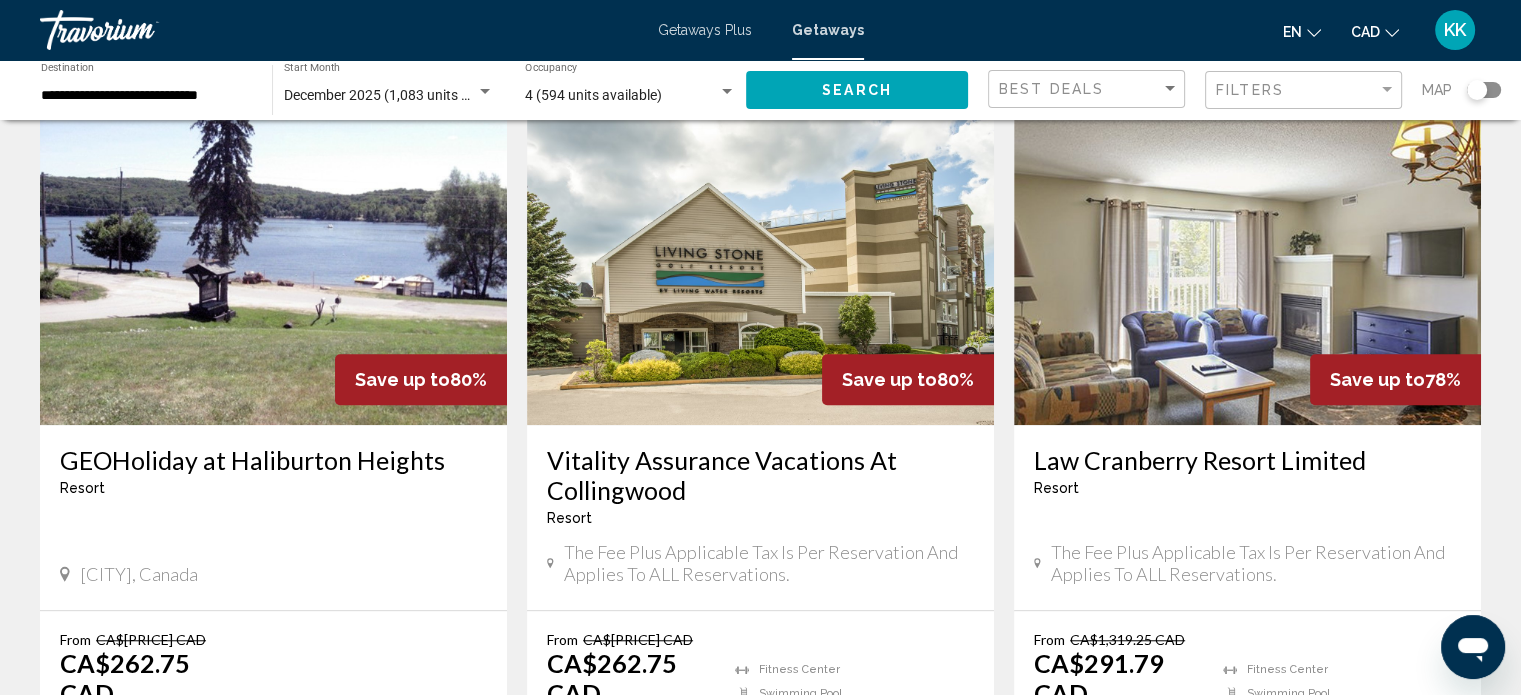 click on "Law Cranberry Resort Limited" at bounding box center [1247, 460] 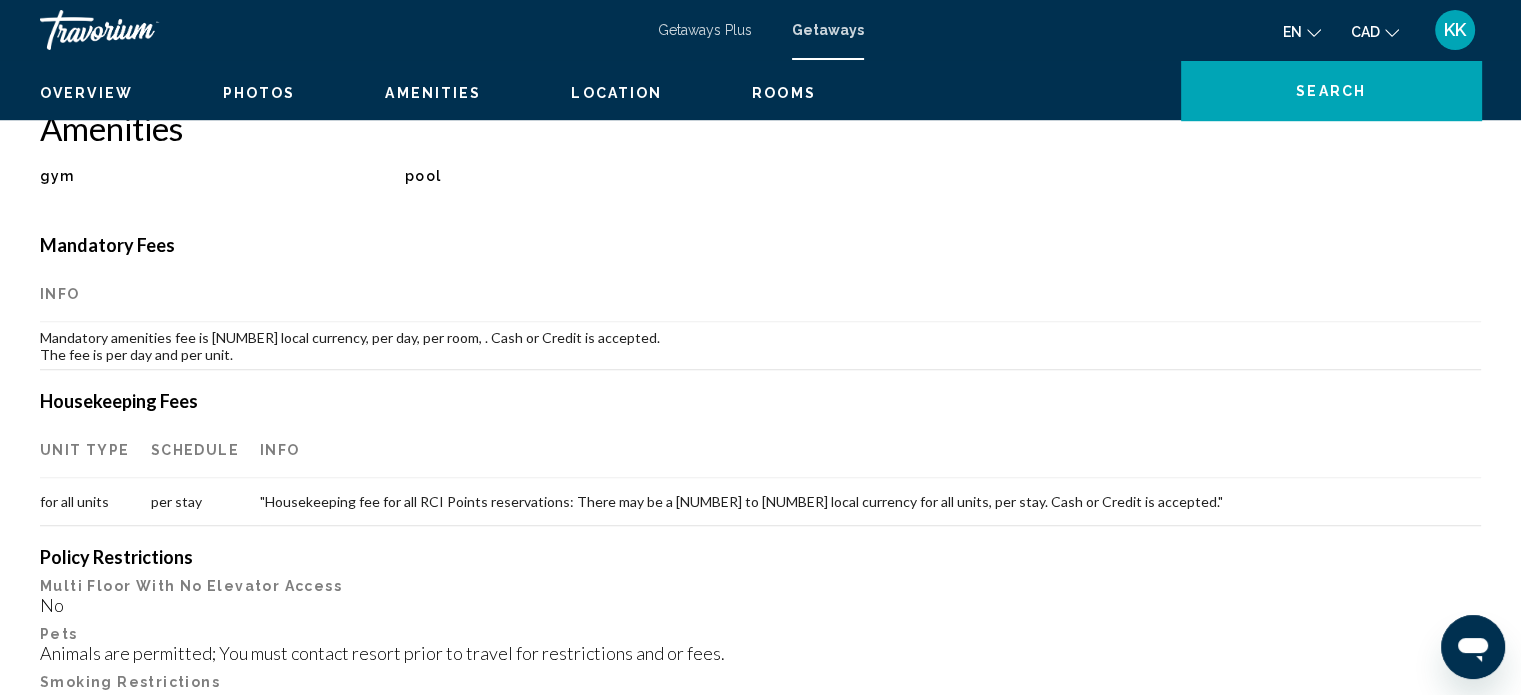 scroll, scrollTop: 12, scrollLeft: 0, axis: vertical 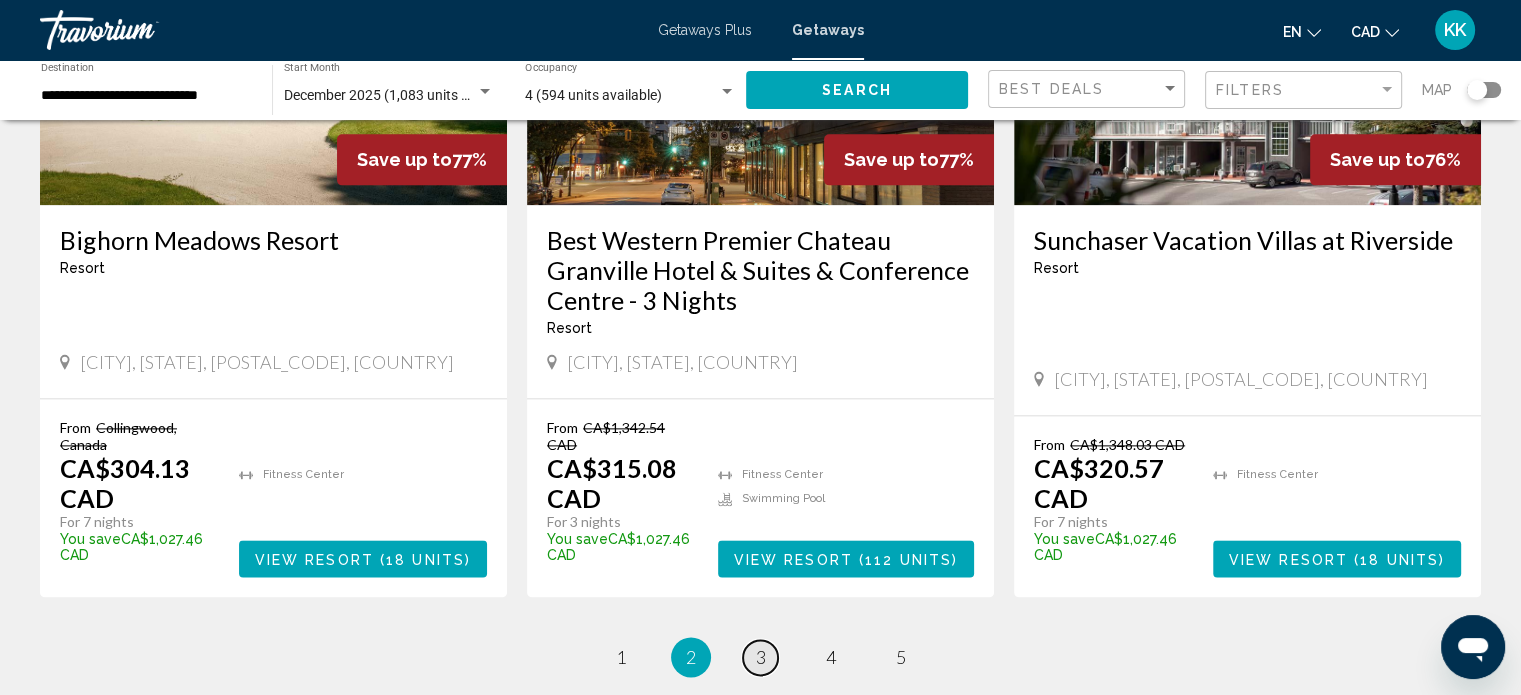 click on "3" at bounding box center (761, 657) 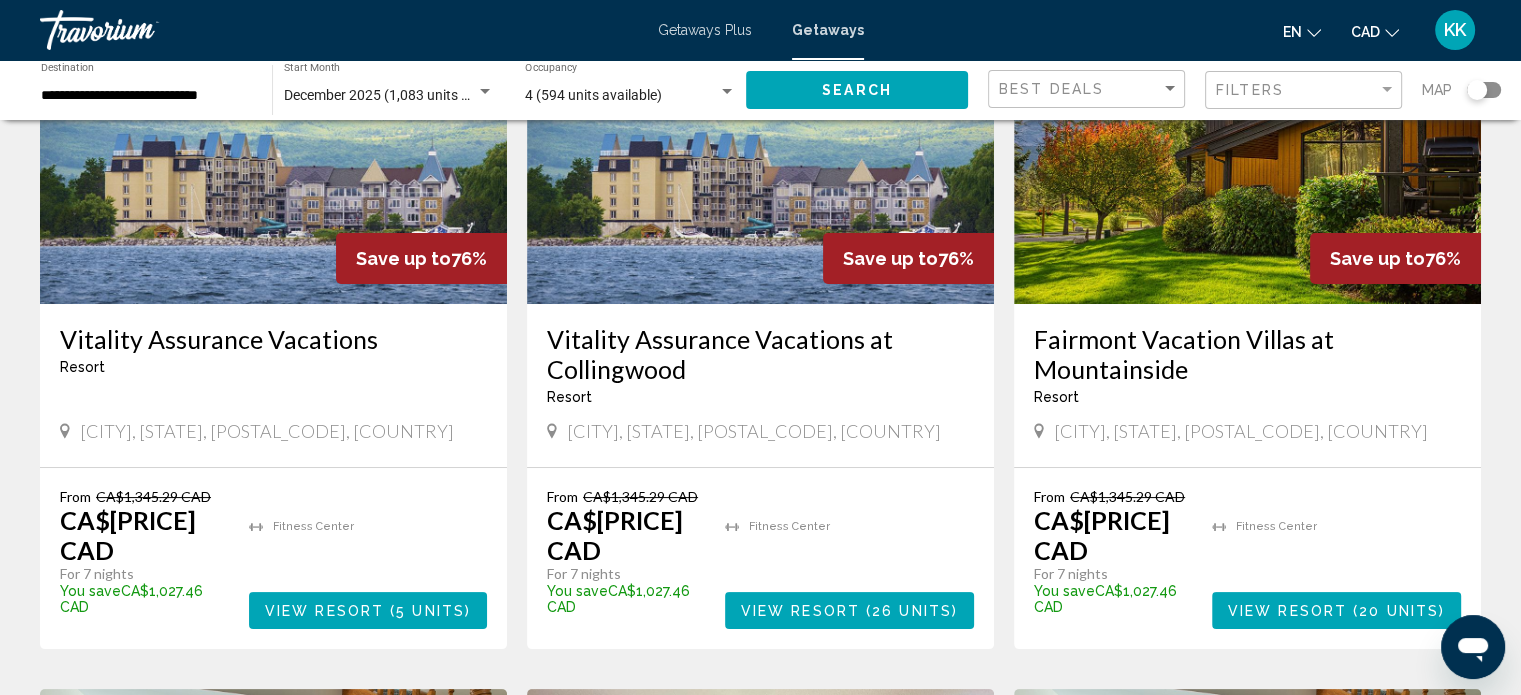 scroll, scrollTop: 240, scrollLeft: 0, axis: vertical 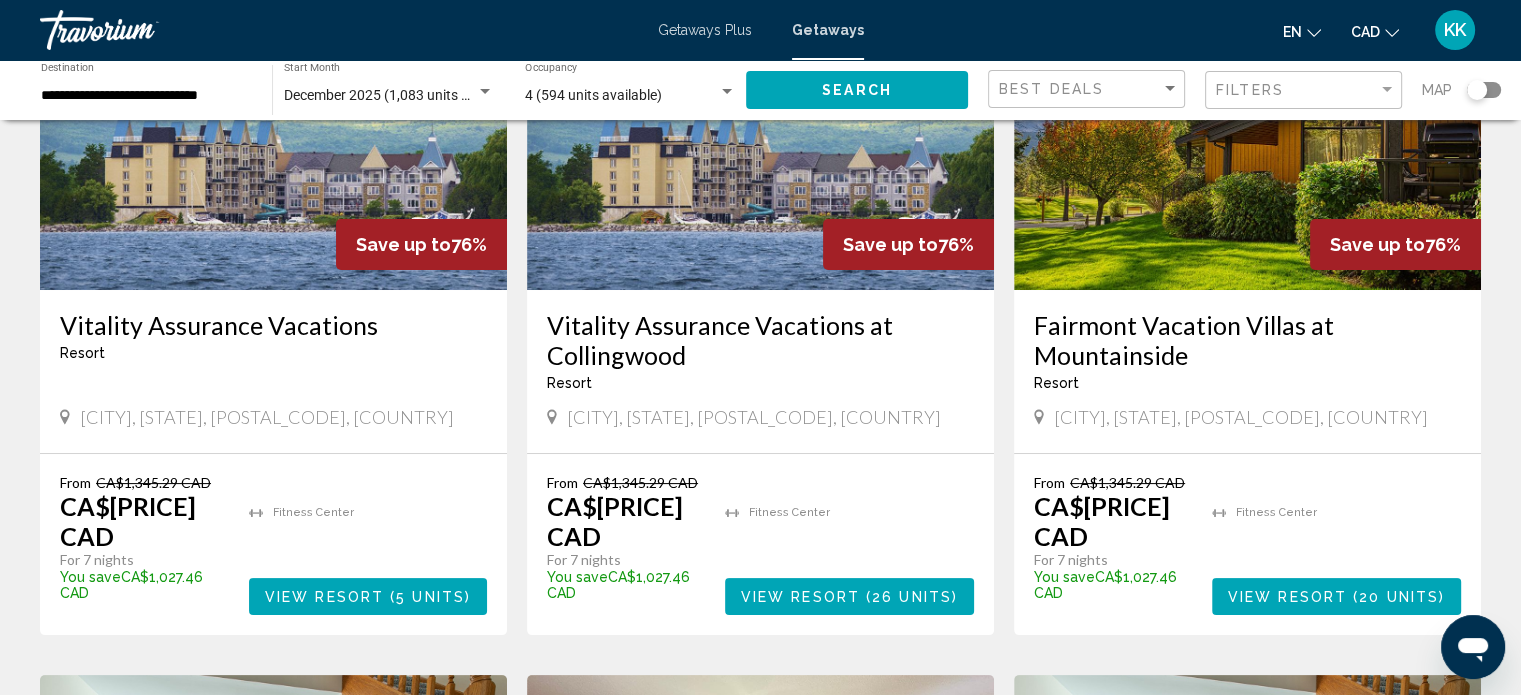 click on "Vitality Assurance Vacations" at bounding box center (273, 325) 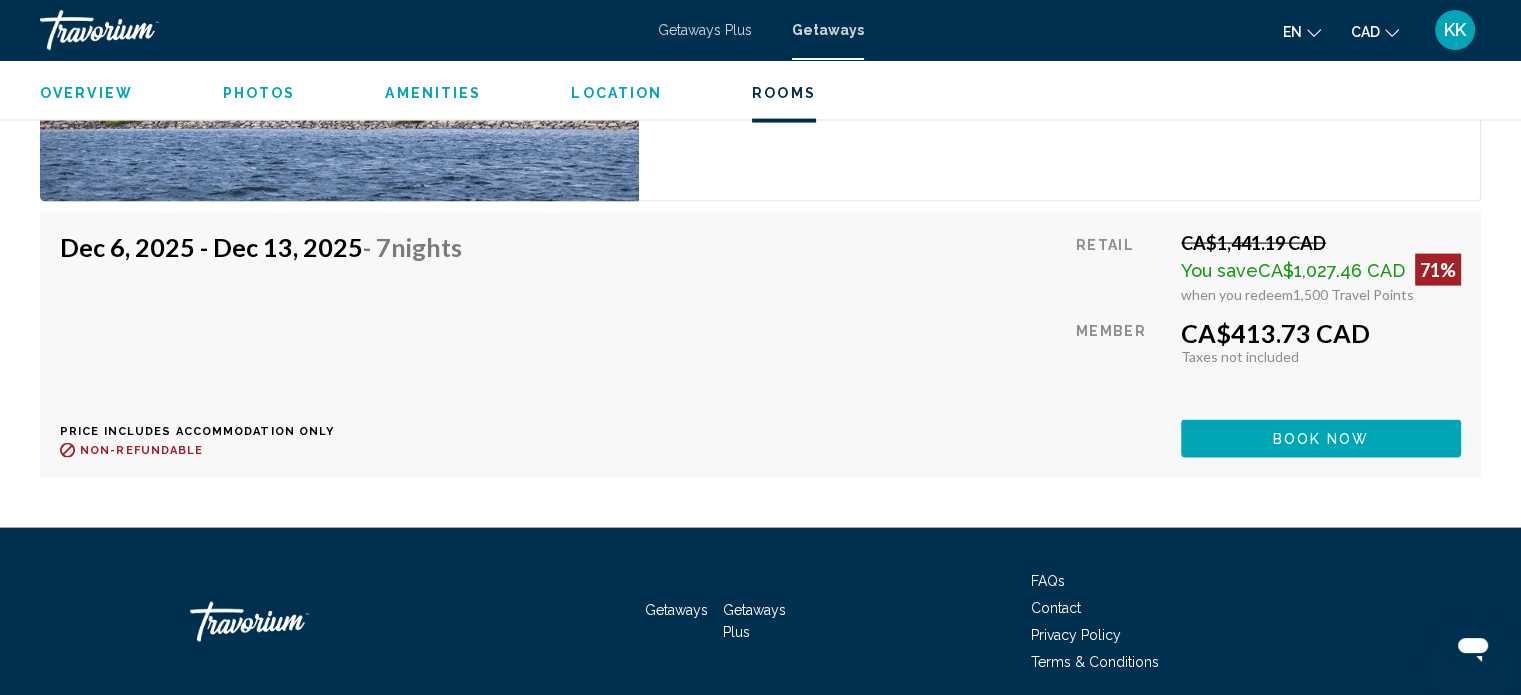 scroll, scrollTop: 4290, scrollLeft: 0, axis: vertical 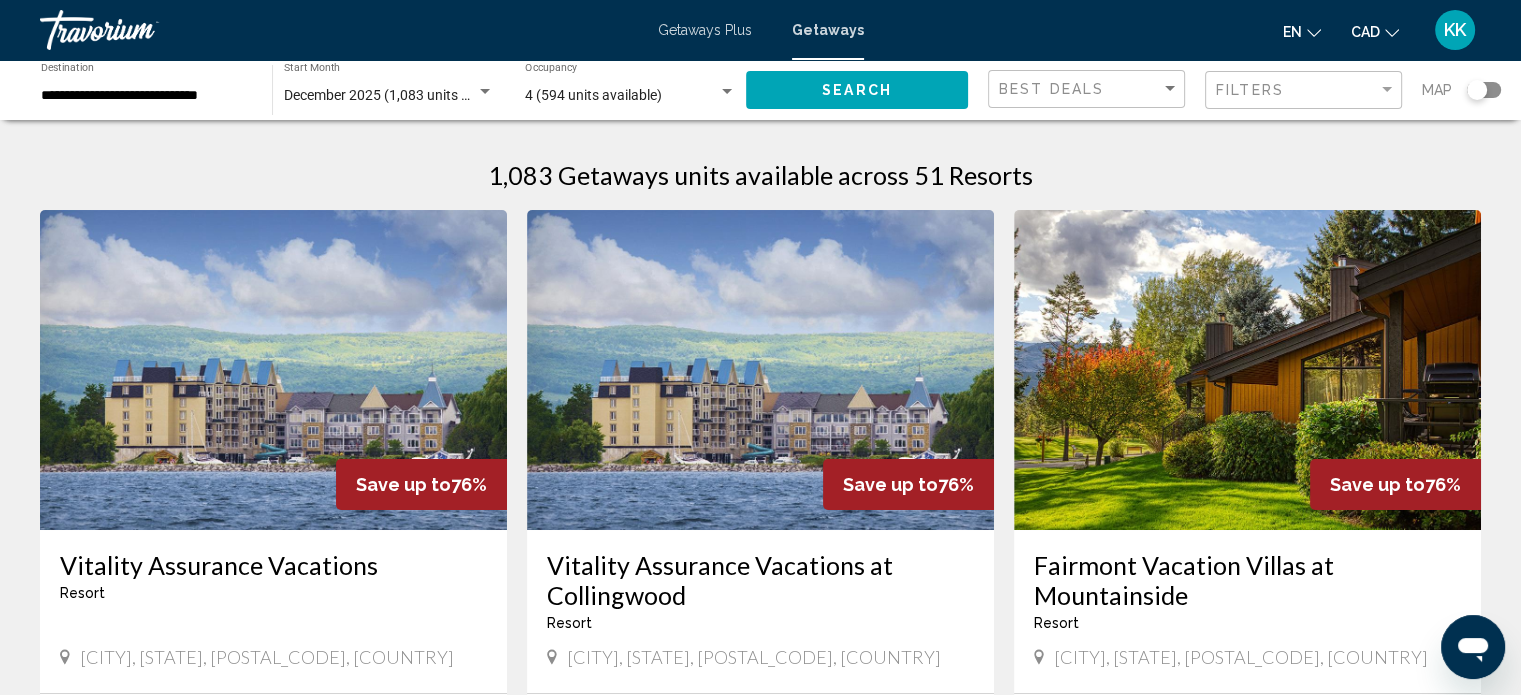 click on "Vitality Assurance Vacations at Collingwood" at bounding box center [760, 580] 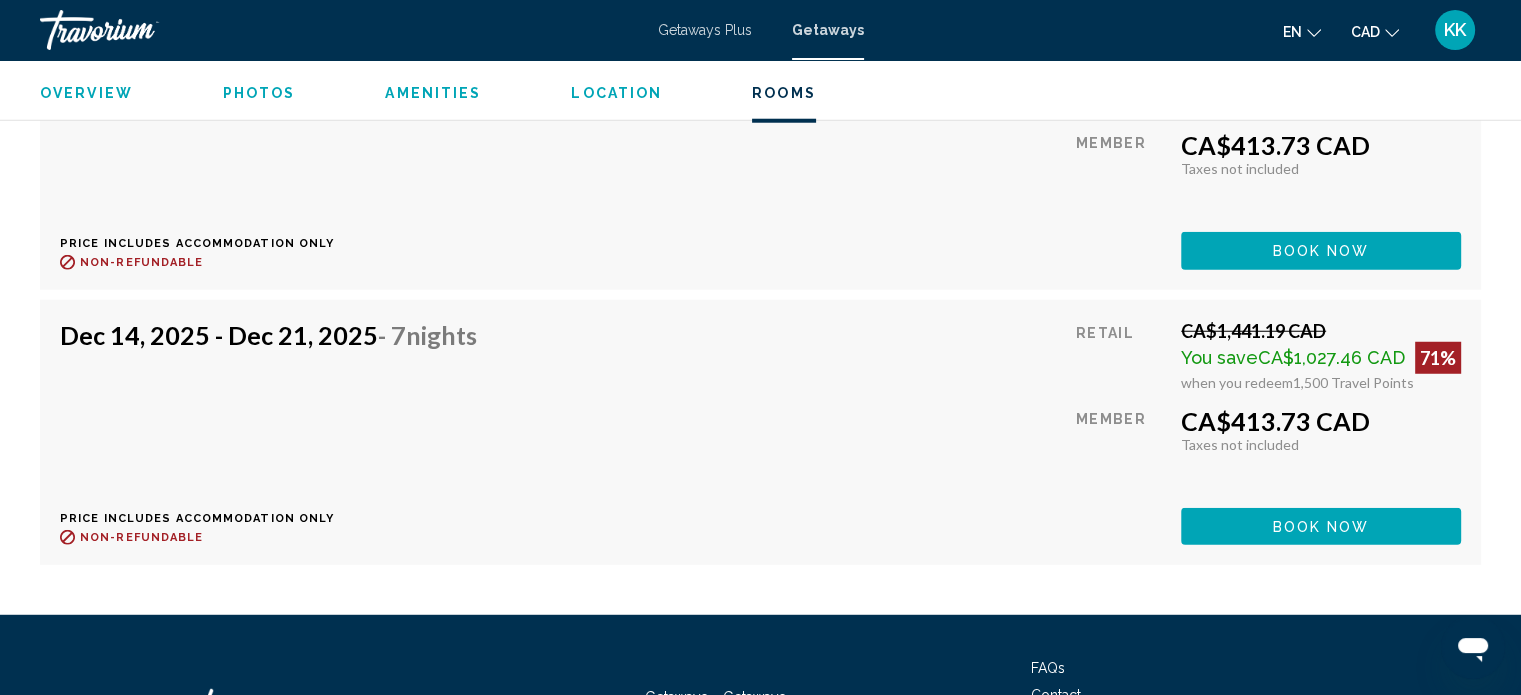 scroll, scrollTop: 5543, scrollLeft: 0, axis: vertical 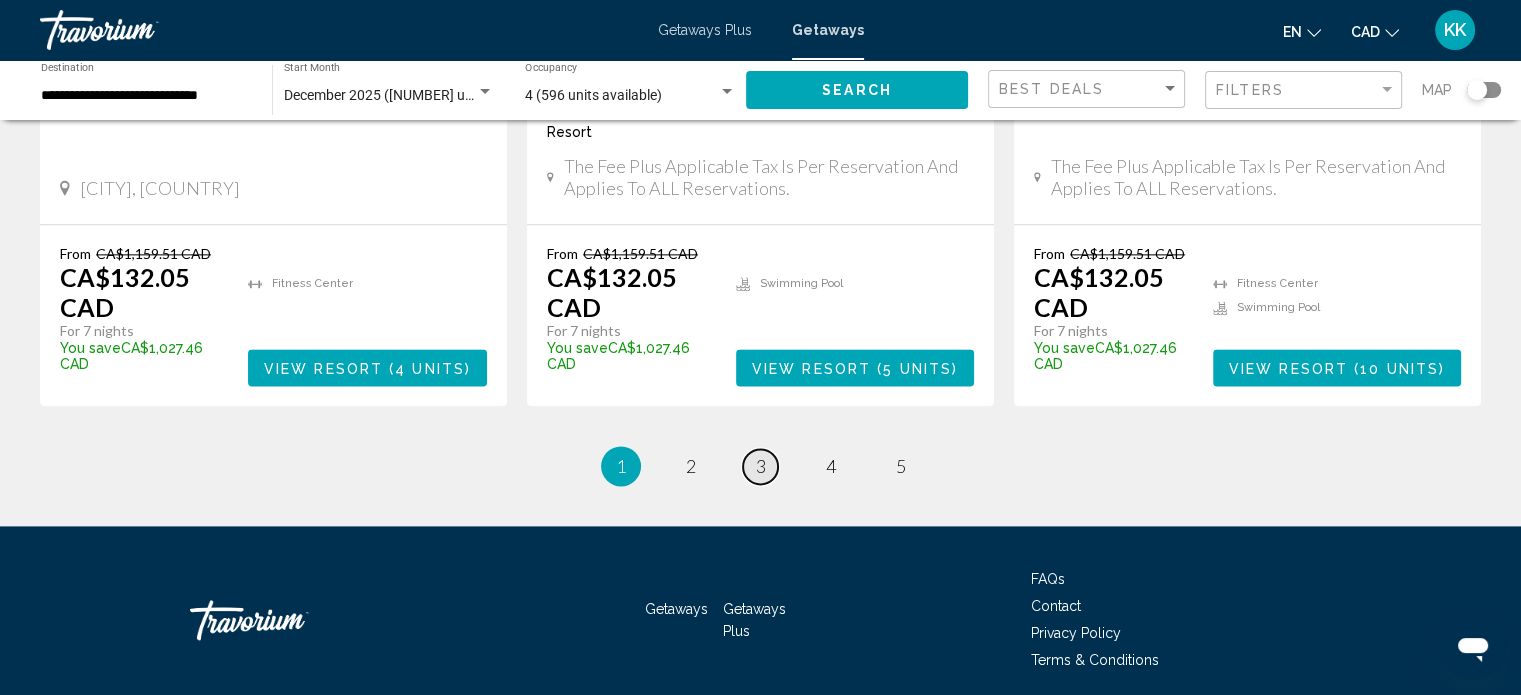 click on "page  3" at bounding box center (760, 466) 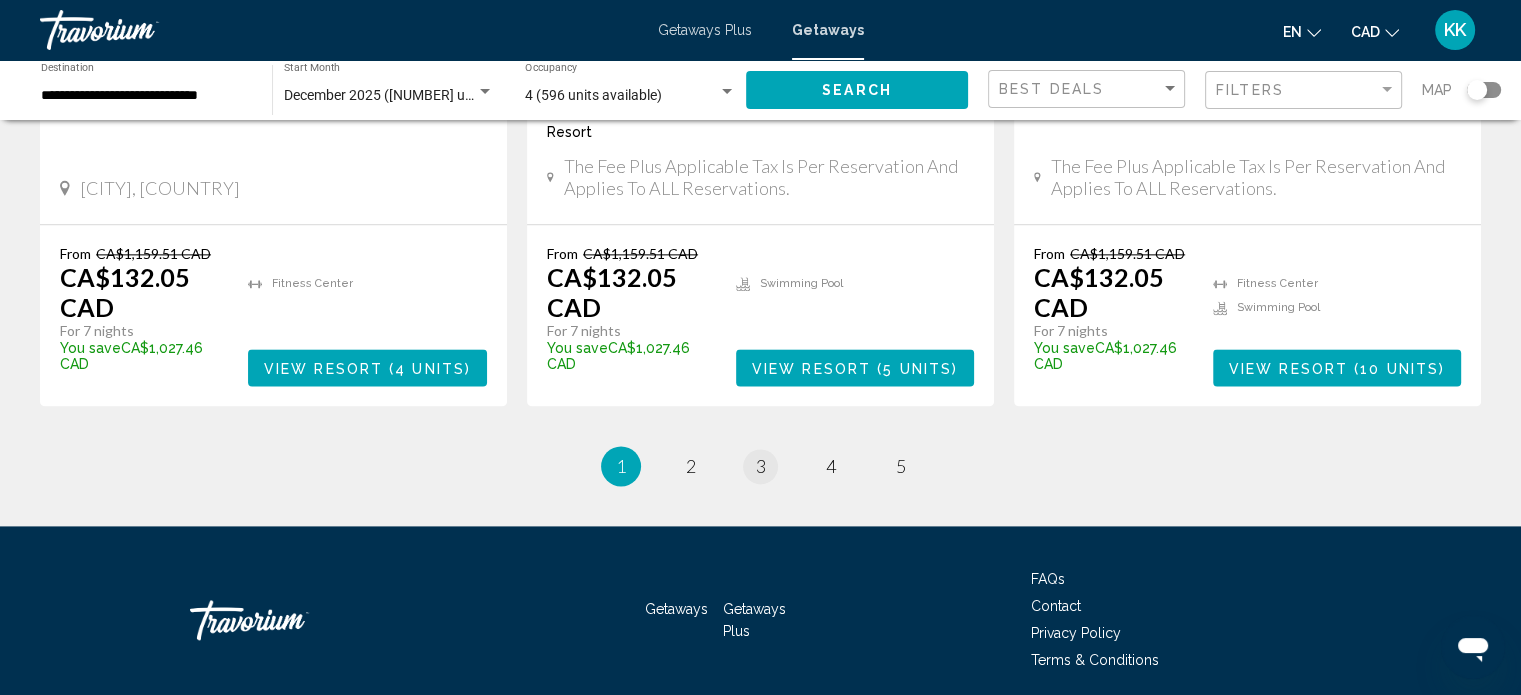 scroll, scrollTop: 0, scrollLeft: 0, axis: both 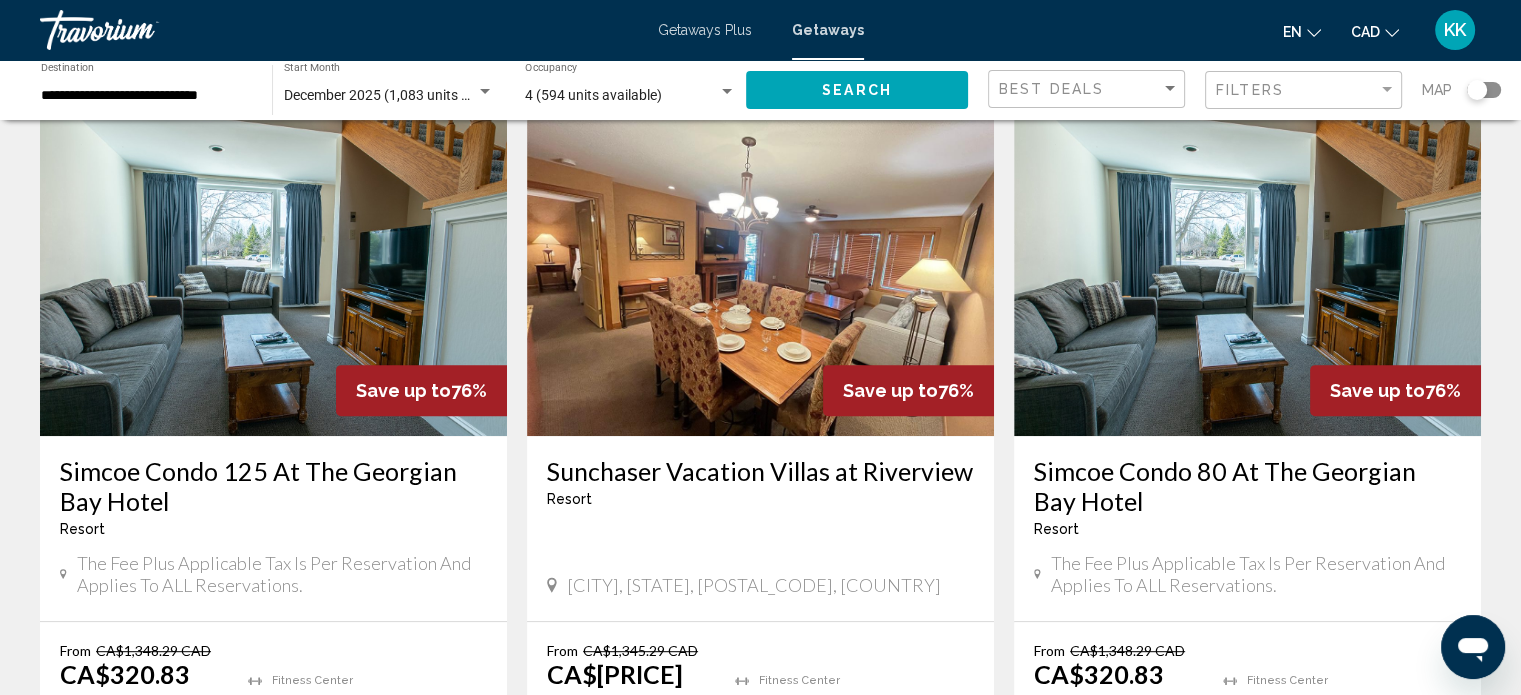 click on "Simcoe Condo 125 At The Georgian Bay Hotel" at bounding box center (273, 486) 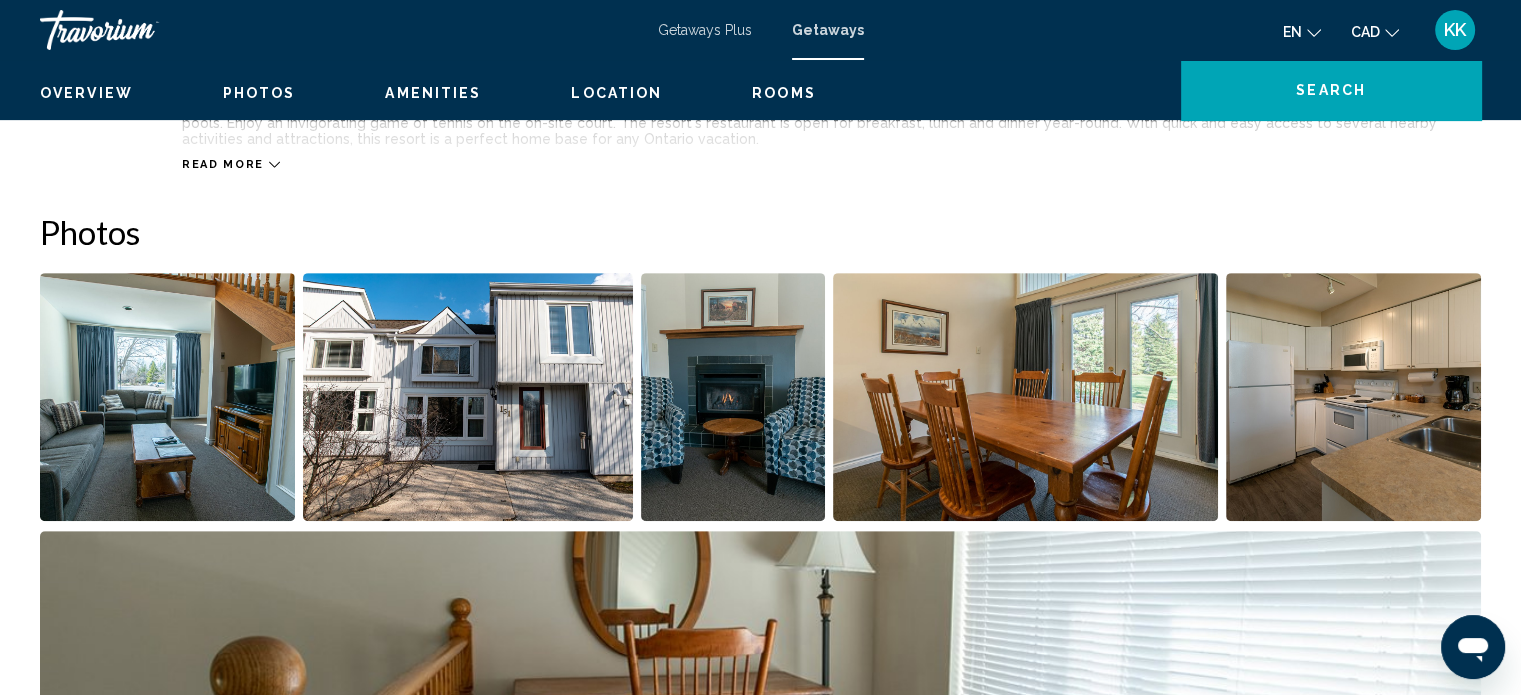 scroll, scrollTop: 12, scrollLeft: 0, axis: vertical 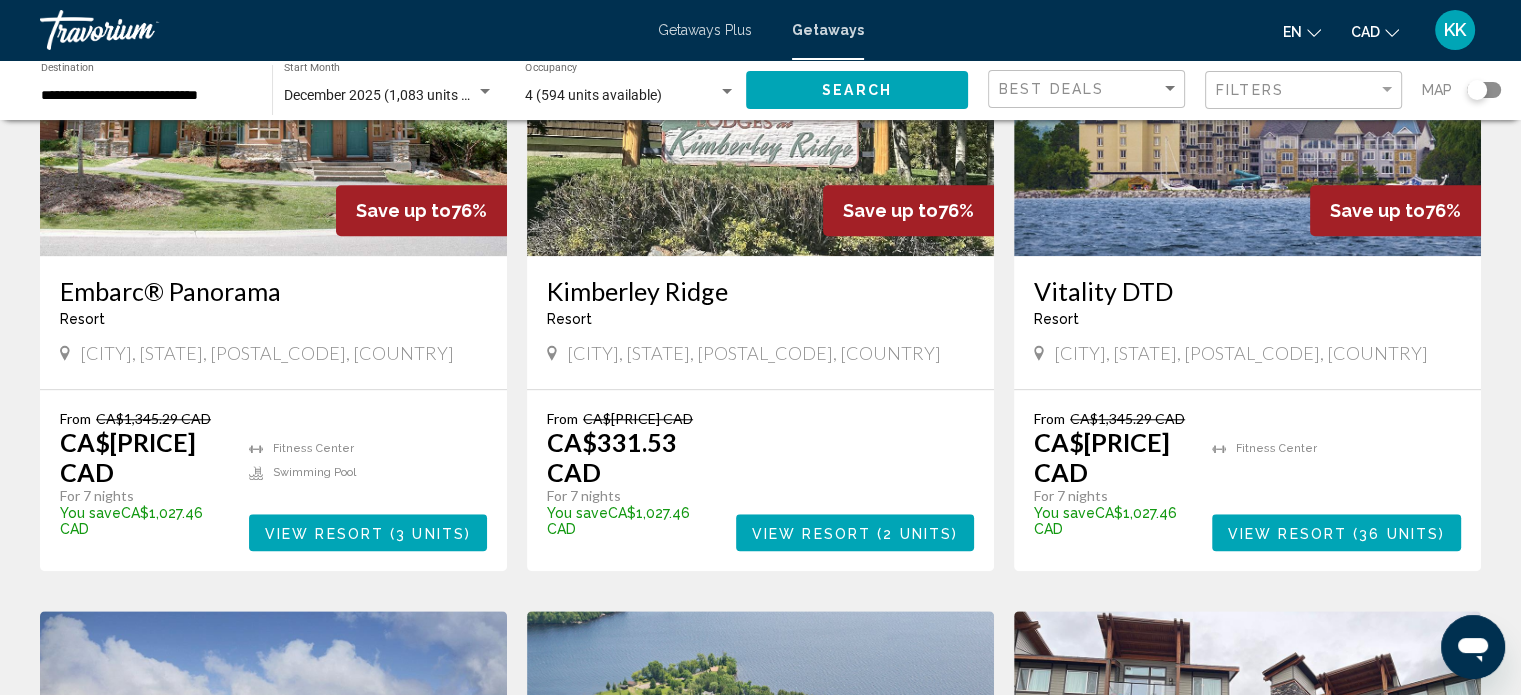 click on "Vitality DTD" at bounding box center (1247, 291) 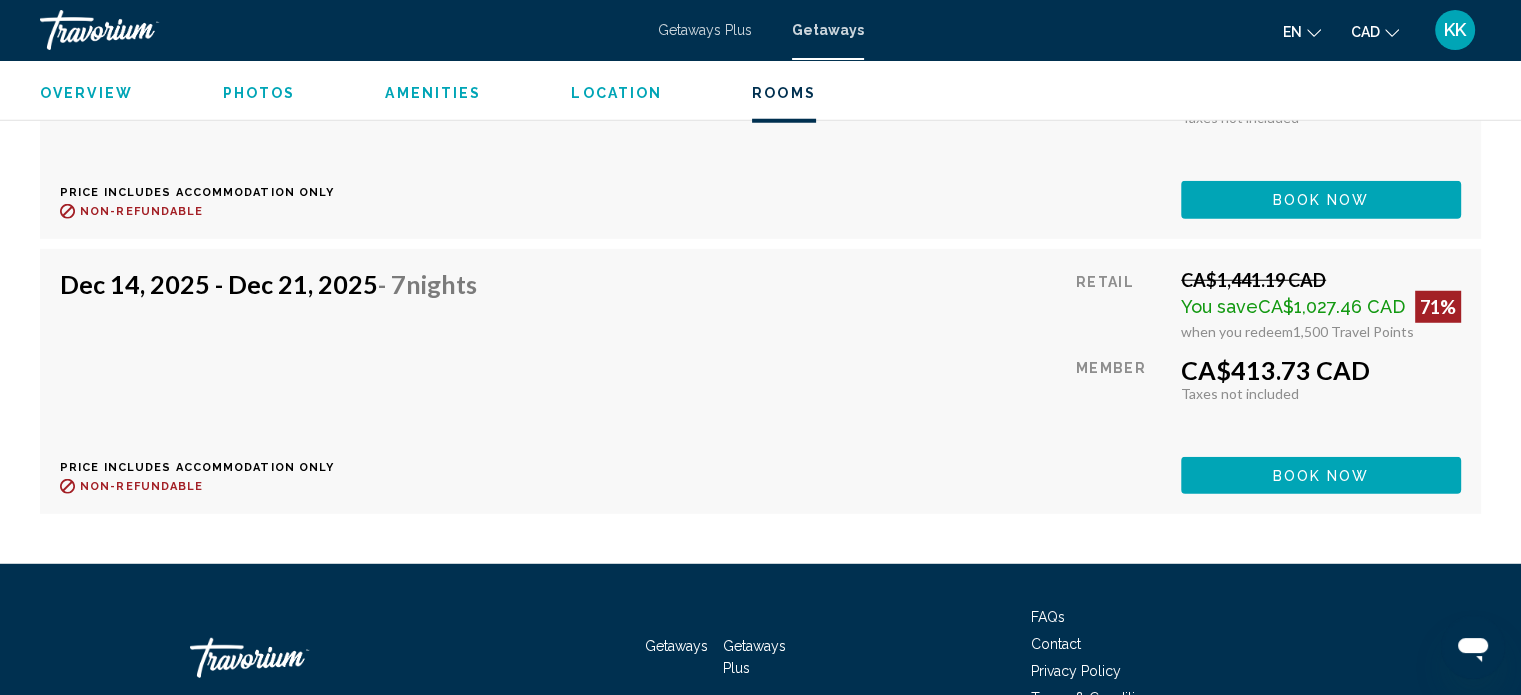 scroll, scrollTop: 5564, scrollLeft: 0, axis: vertical 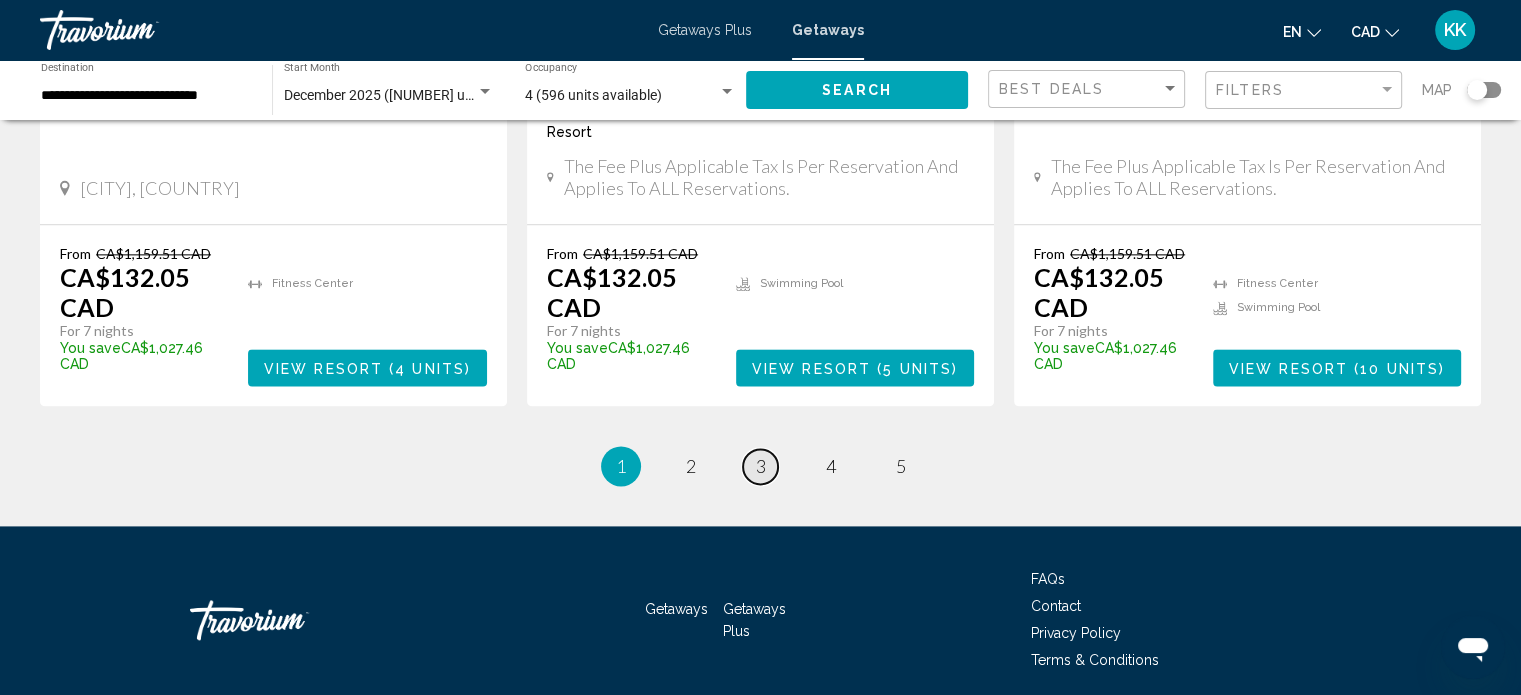 click on "page  3" at bounding box center (760, 466) 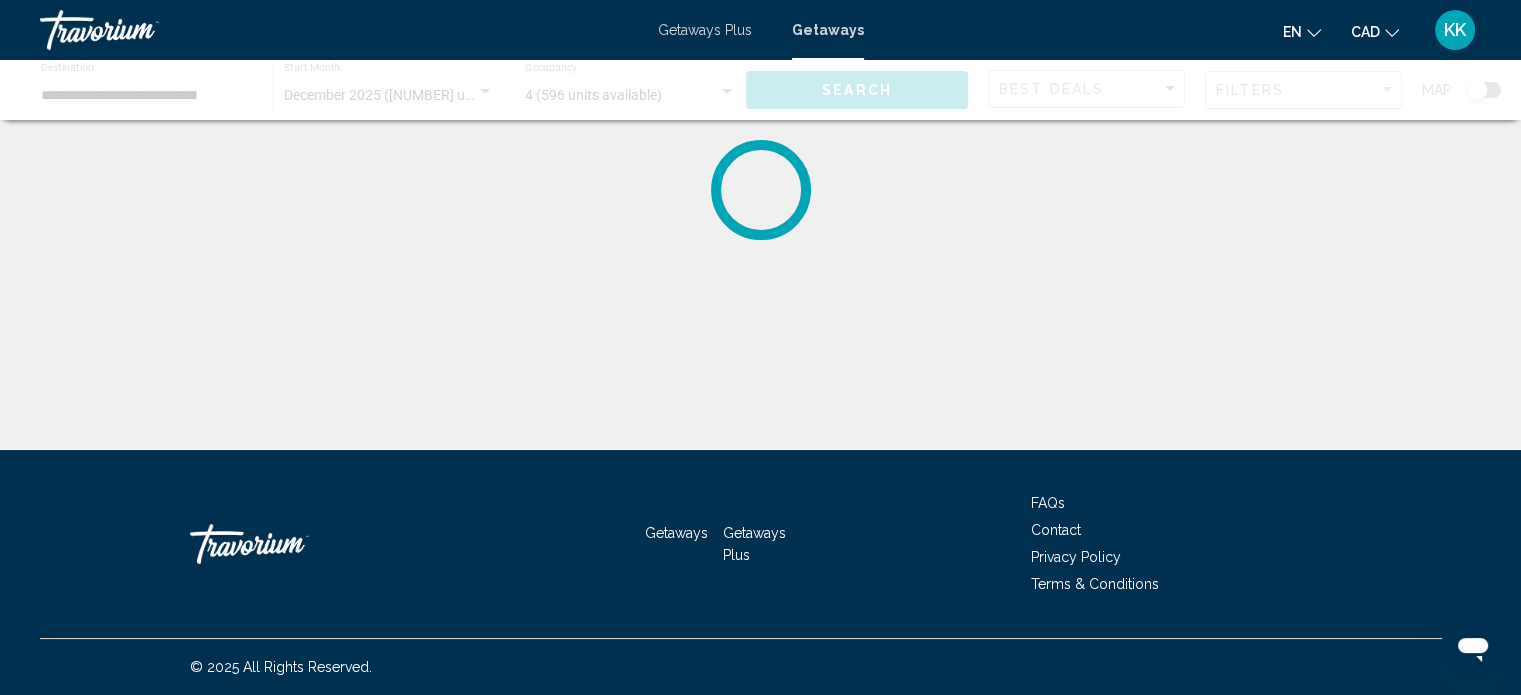 scroll, scrollTop: 0, scrollLeft: 0, axis: both 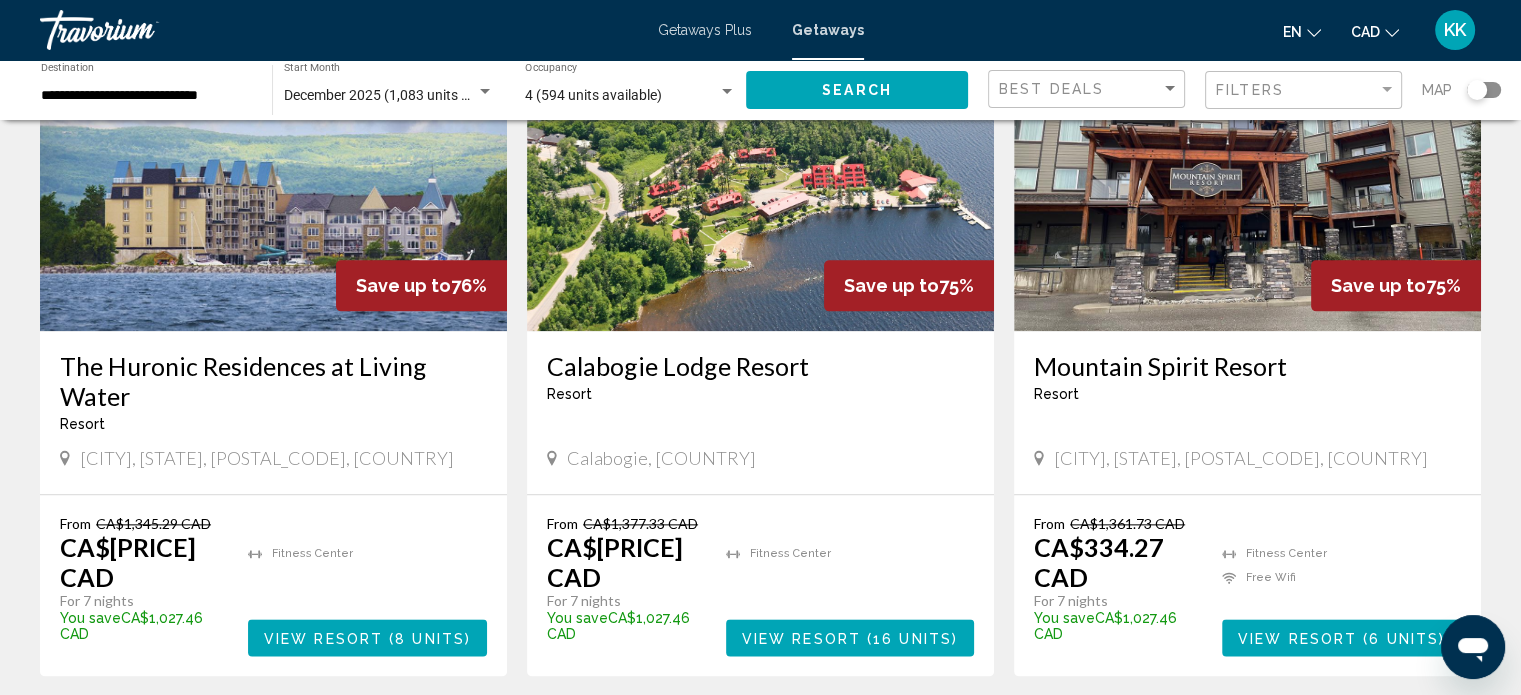 click on "The Huronic Residences at Living Water" at bounding box center [273, 381] 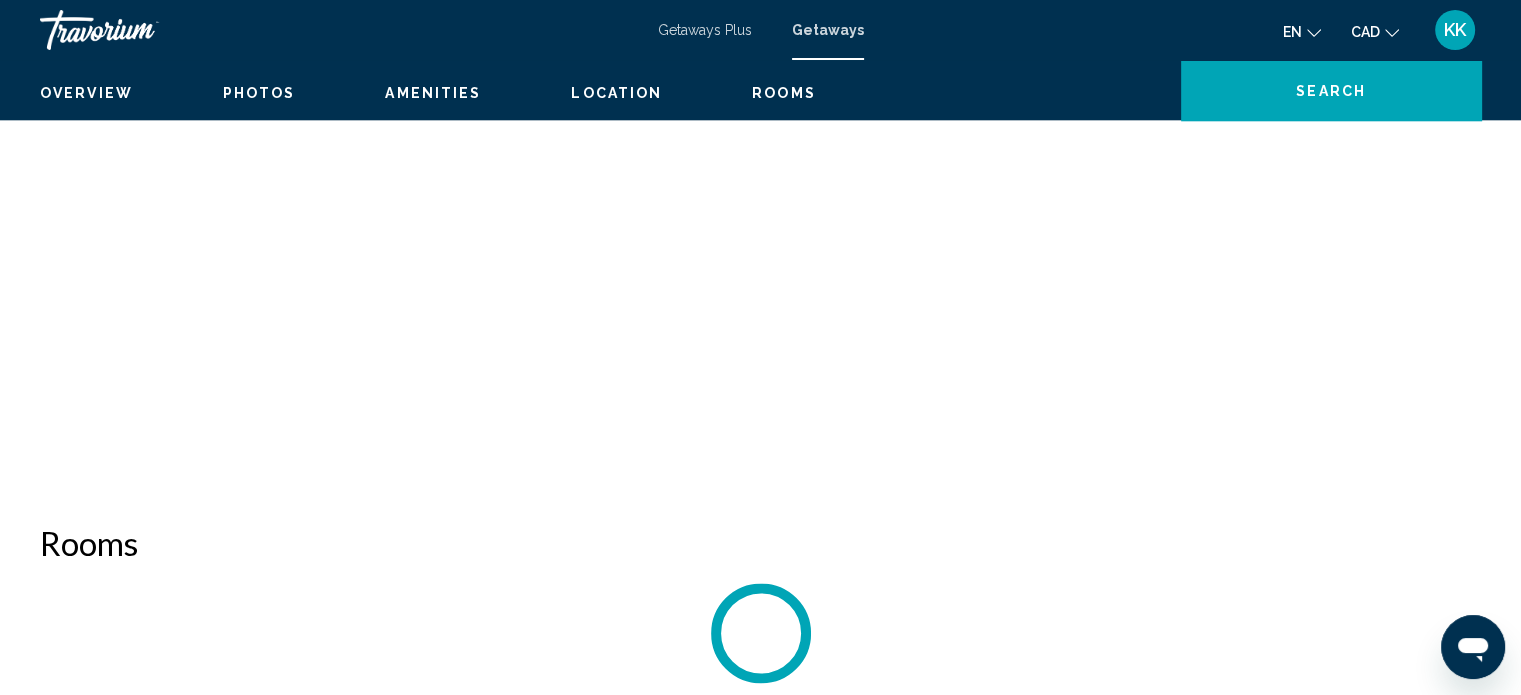 scroll, scrollTop: 12, scrollLeft: 0, axis: vertical 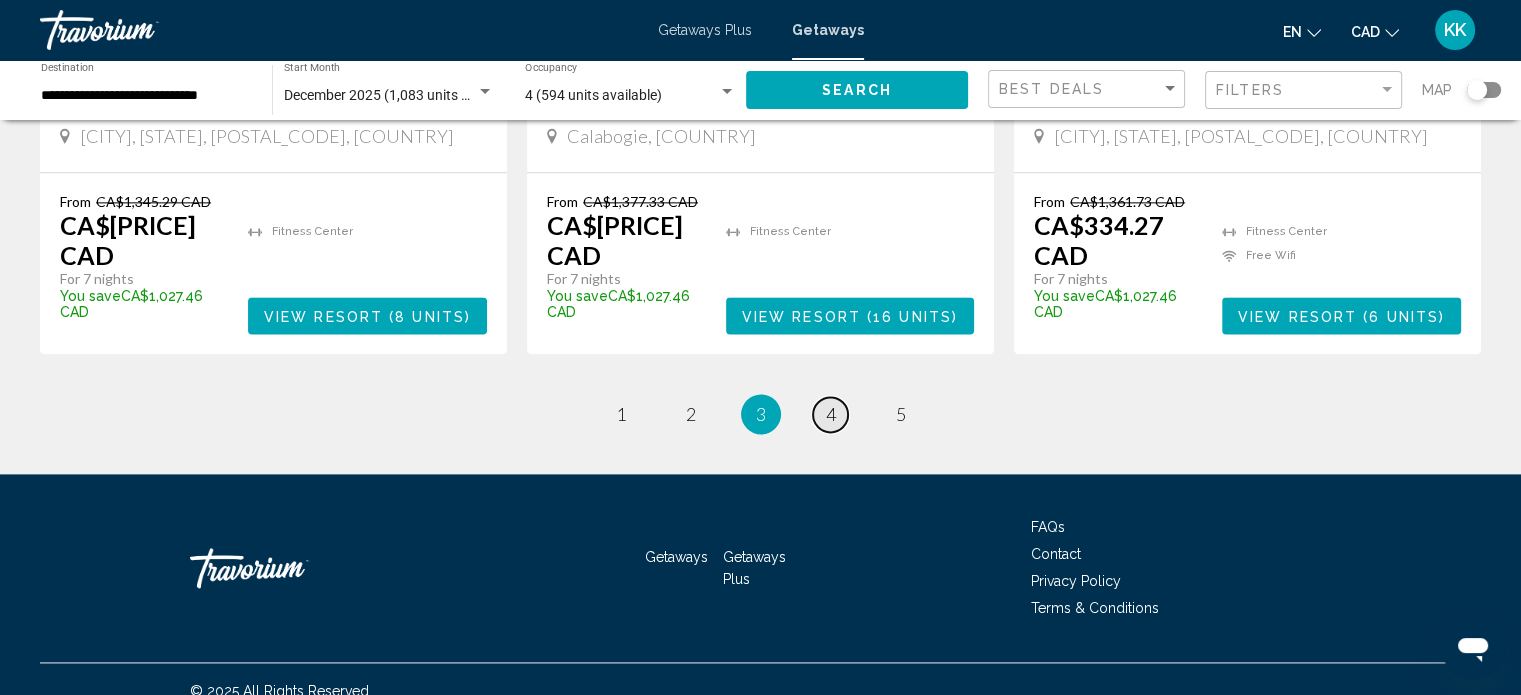 click on "page  4" at bounding box center [830, 414] 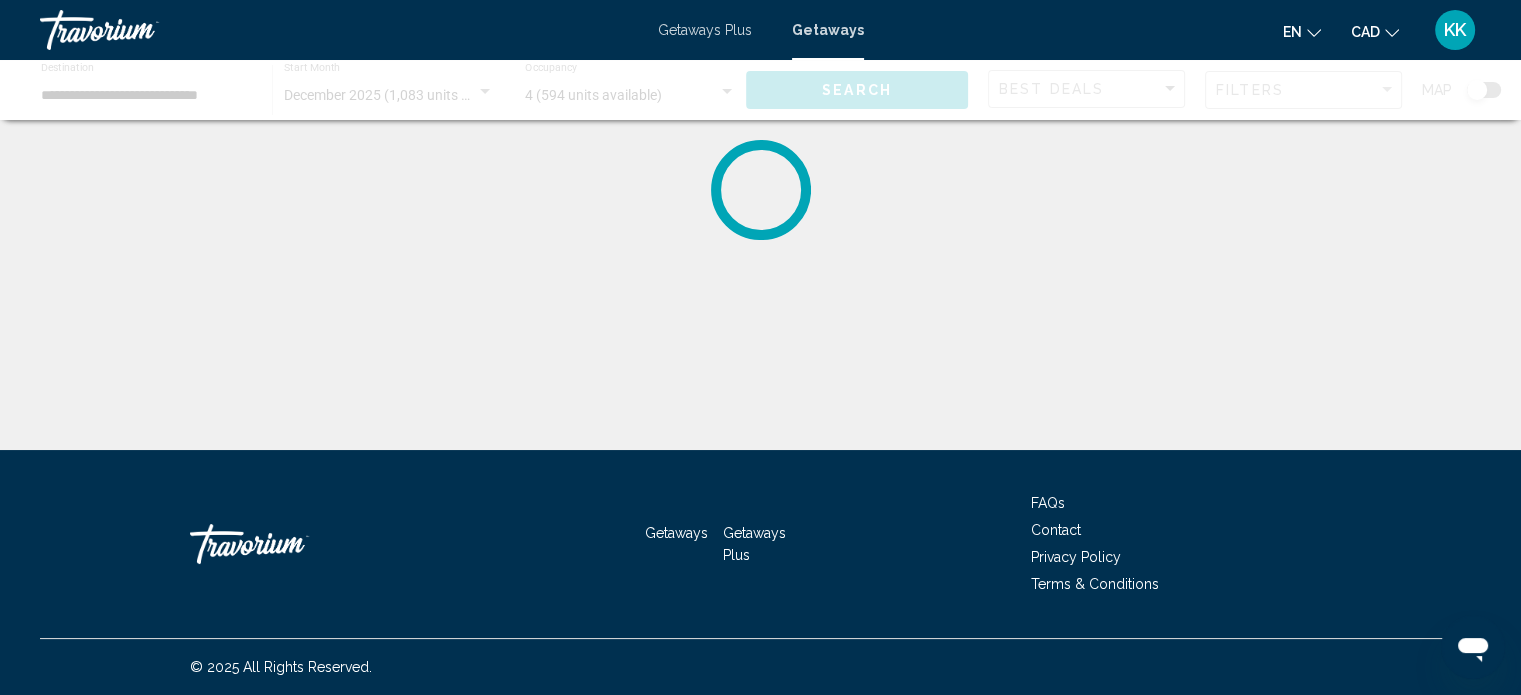 scroll, scrollTop: 0, scrollLeft: 0, axis: both 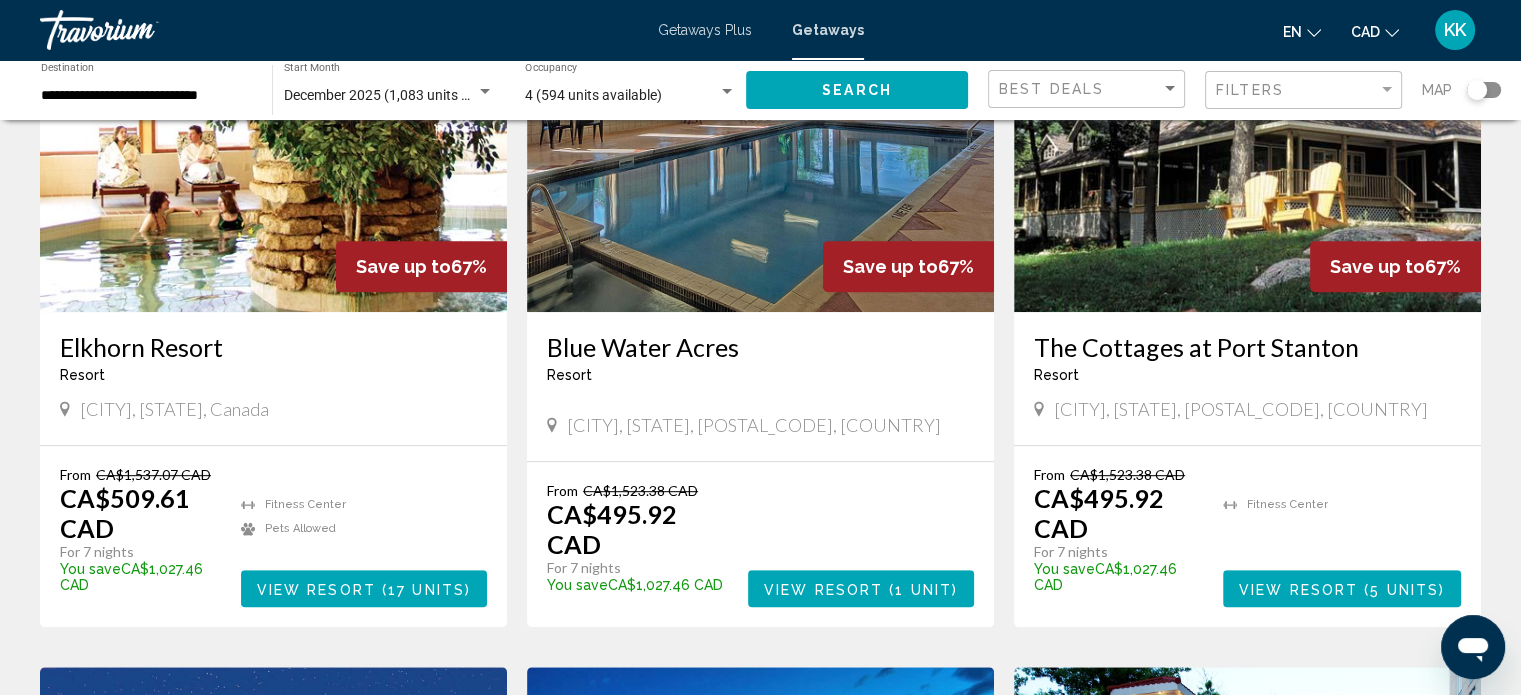 click on "Blue Water Acres" at bounding box center (760, 347) 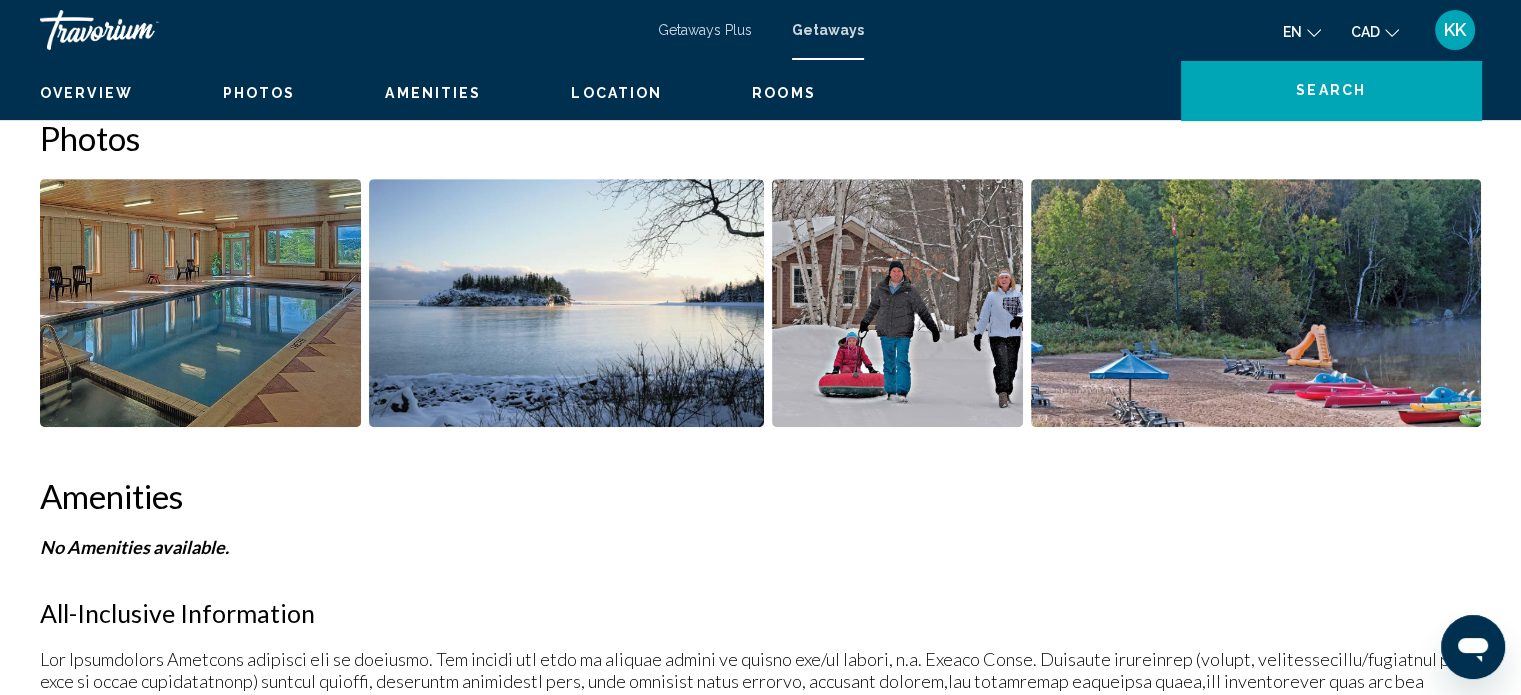 scroll, scrollTop: 12, scrollLeft: 0, axis: vertical 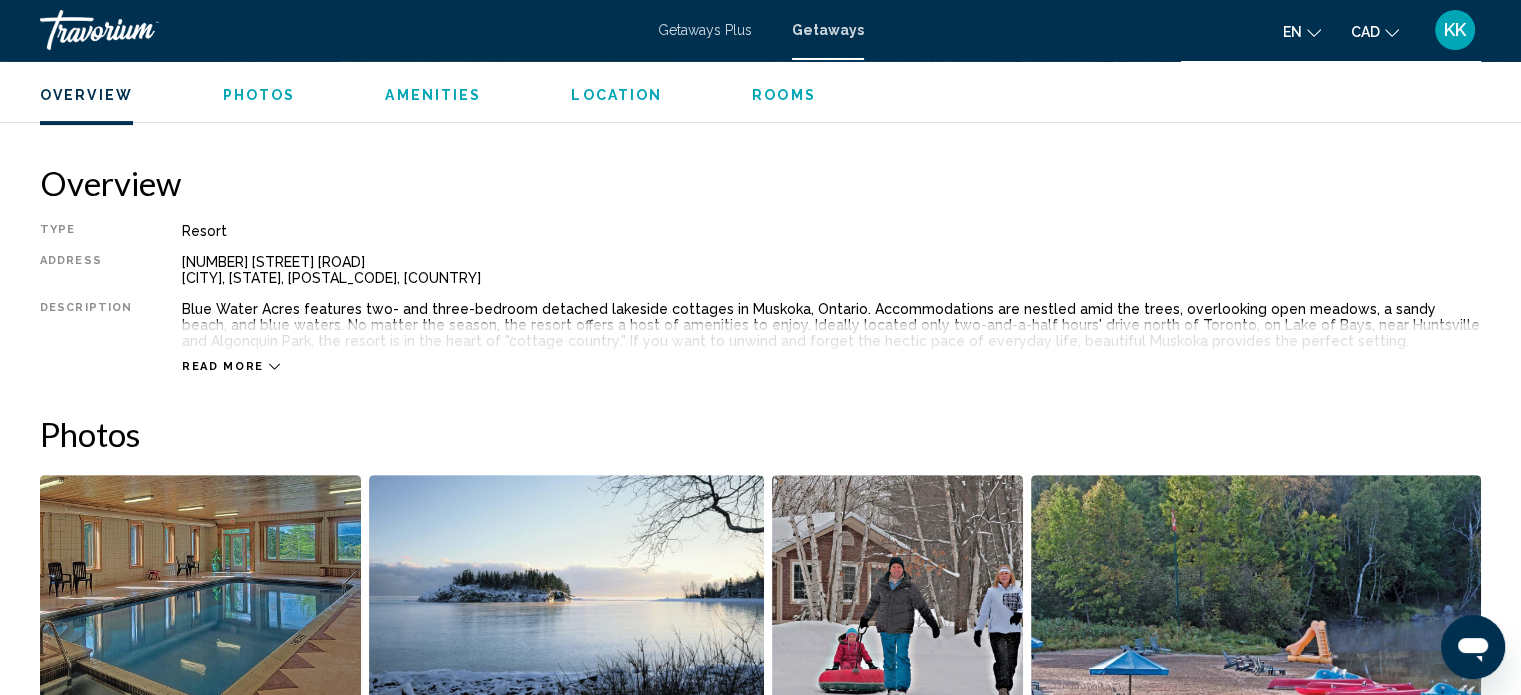 click on "Read more" at bounding box center [223, 366] 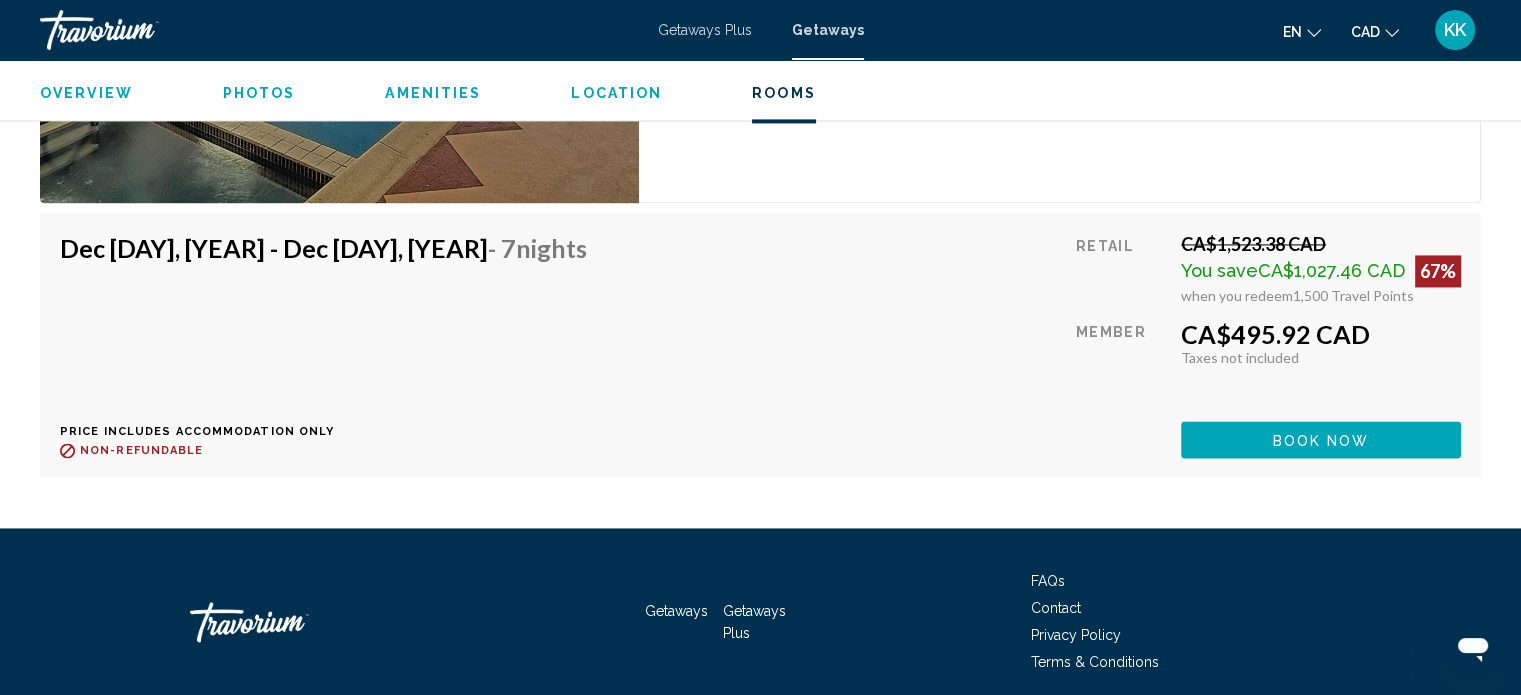 scroll, scrollTop: 3112, scrollLeft: 0, axis: vertical 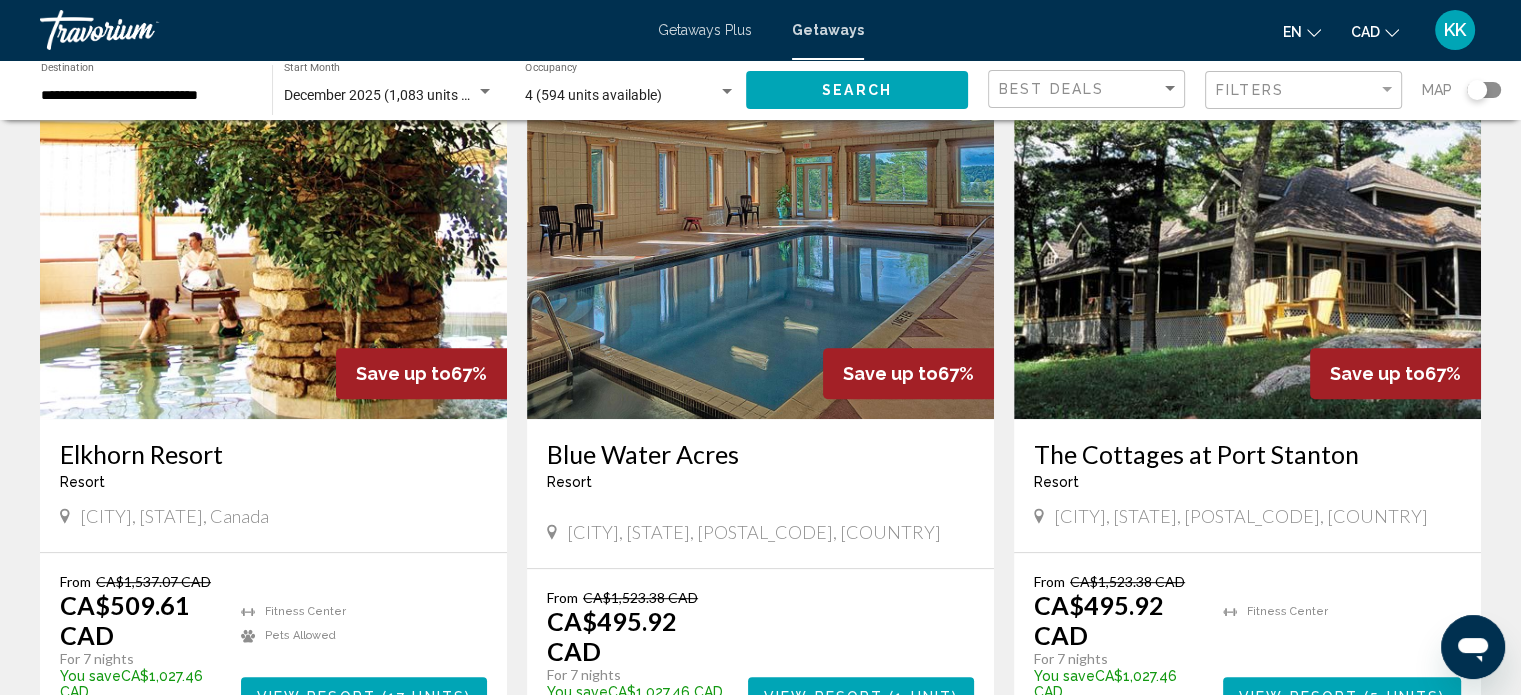 click on "The Cottages at Port Stanton" at bounding box center (1247, 454) 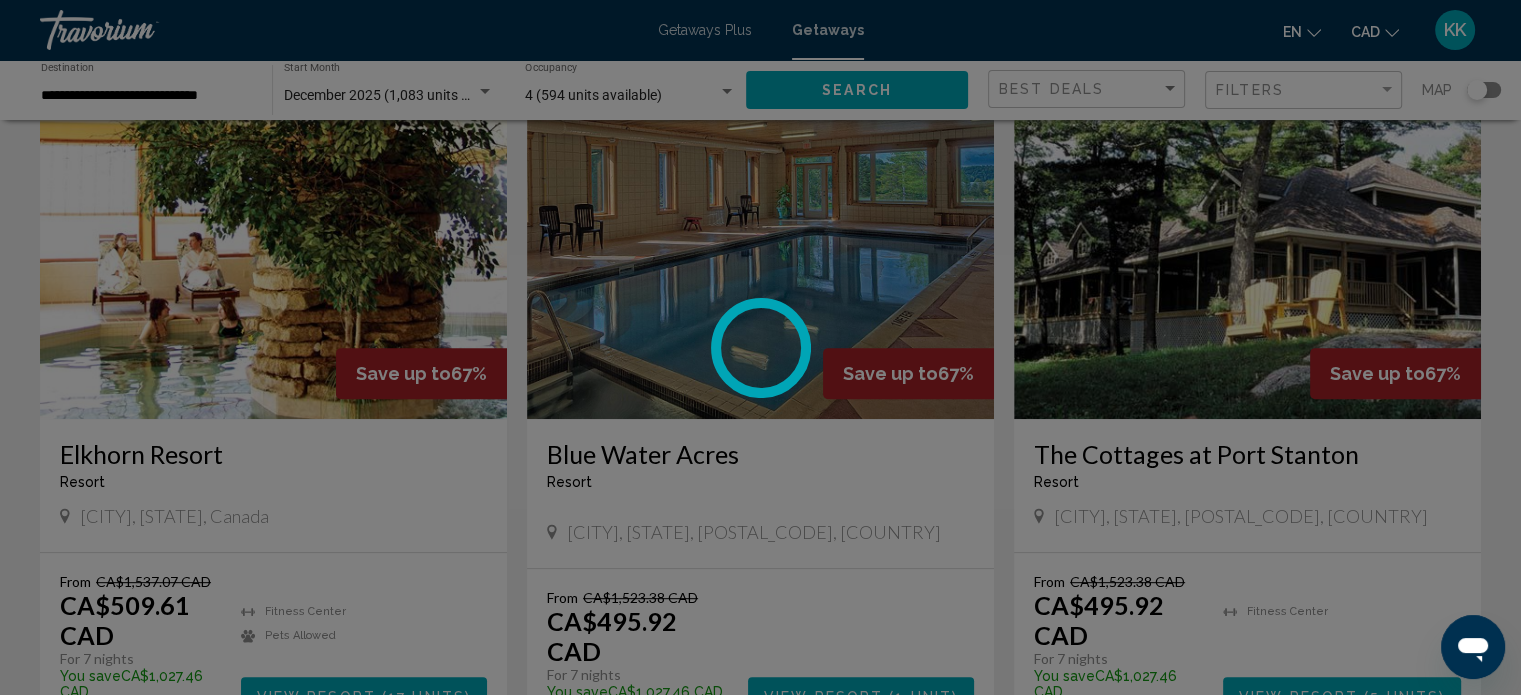 scroll, scrollTop: 12, scrollLeft: 0, axis: vertical 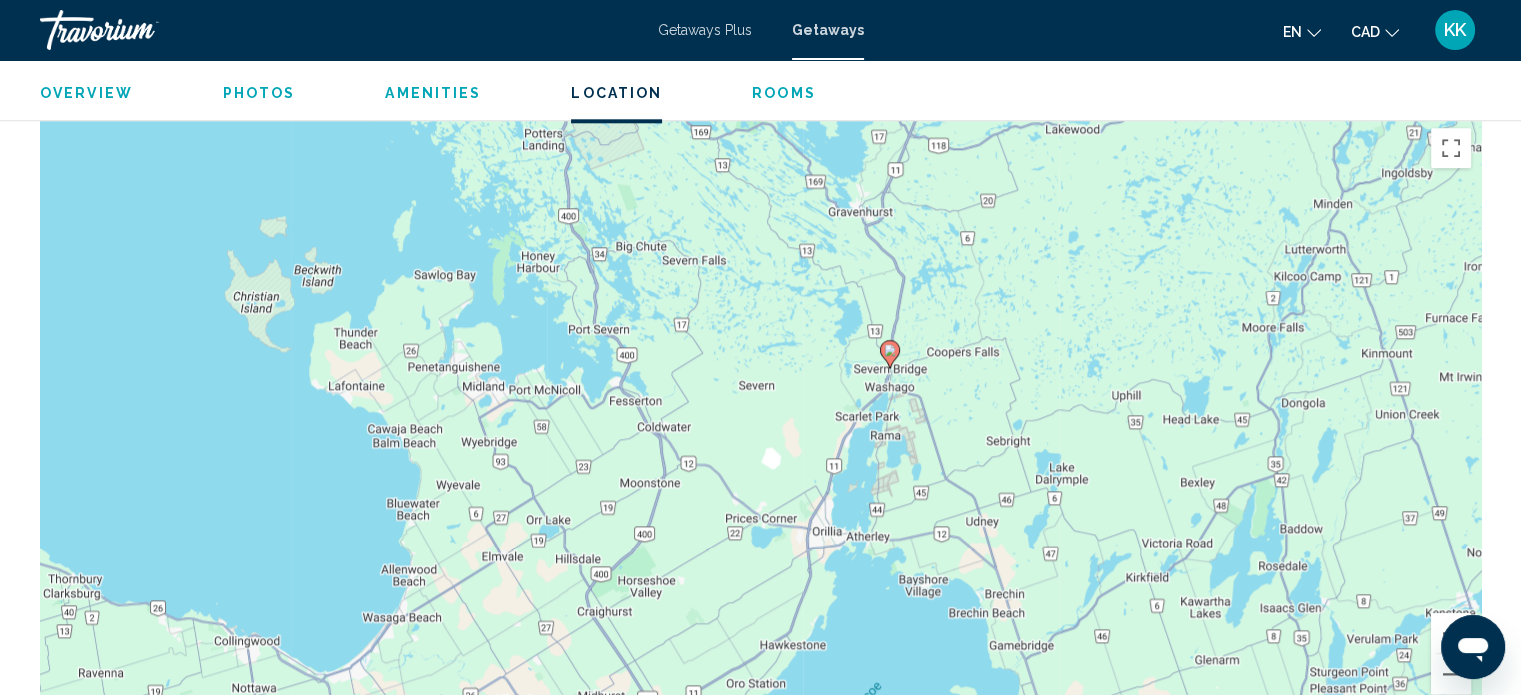 drag, startPoint x: 941, startPoint y: 524, endPoint x: 887, endPoint y: 378, distance: 155.6663 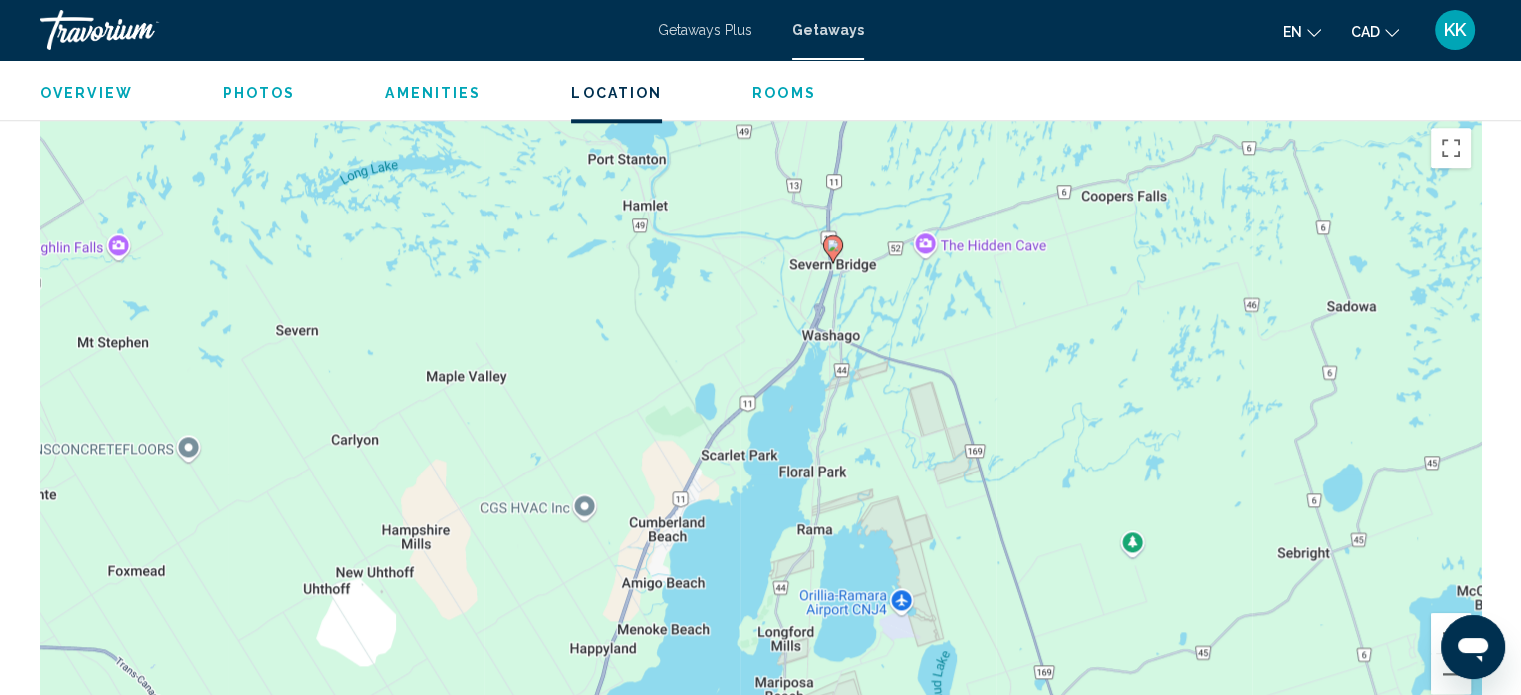 drag, startPoint x: 978, startPoint y: 348, endPoint x: 868, endPoint y: 672, distance: 342.1637 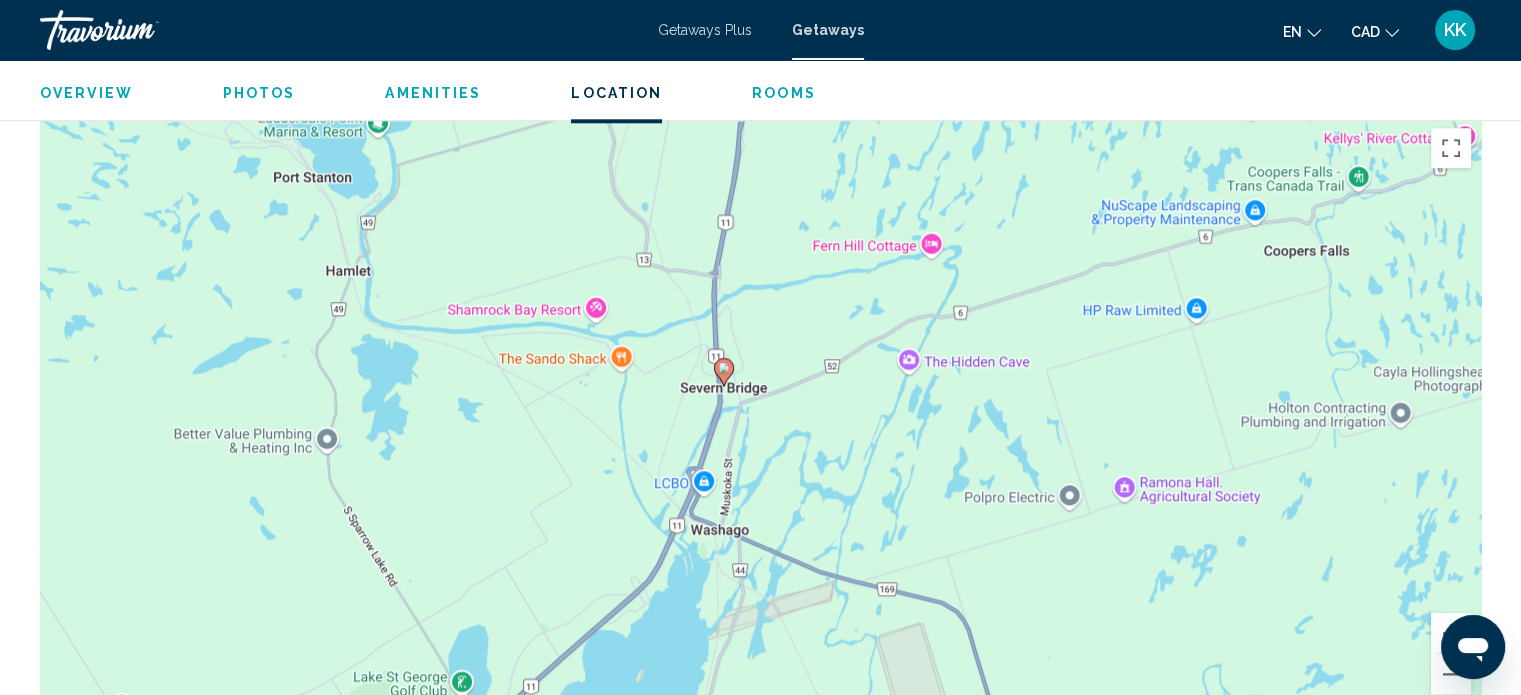drag, startPoint x: 856, startPoint y: 256, endPoint x: 794, endPoint y: 552, distance: 302.42355 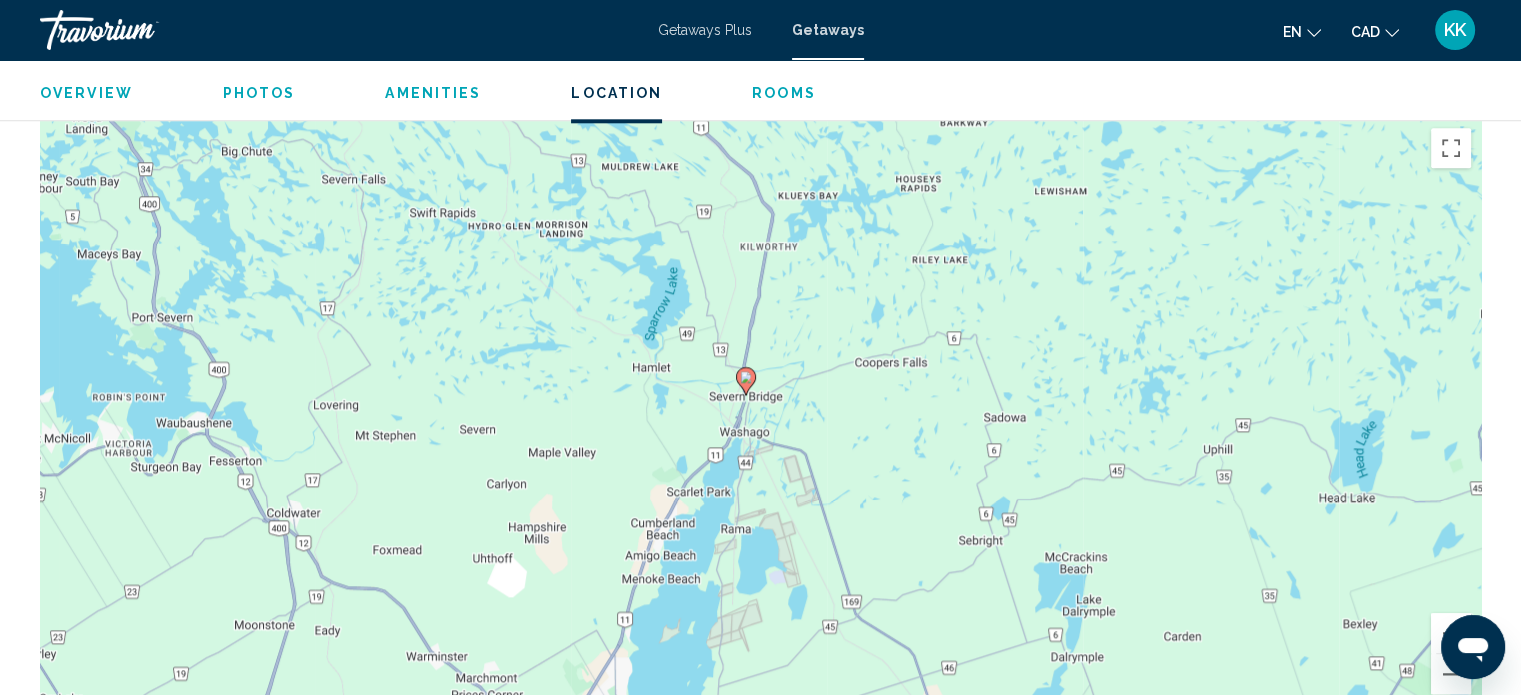 click on "To activate drag with keyboard, press Alt + Enter. Once in keyboard drag state, use the arrow keys to move the marker. To complete the drag, press the Enter key. To cancel, press Escape." at bounding box center (760, 418) 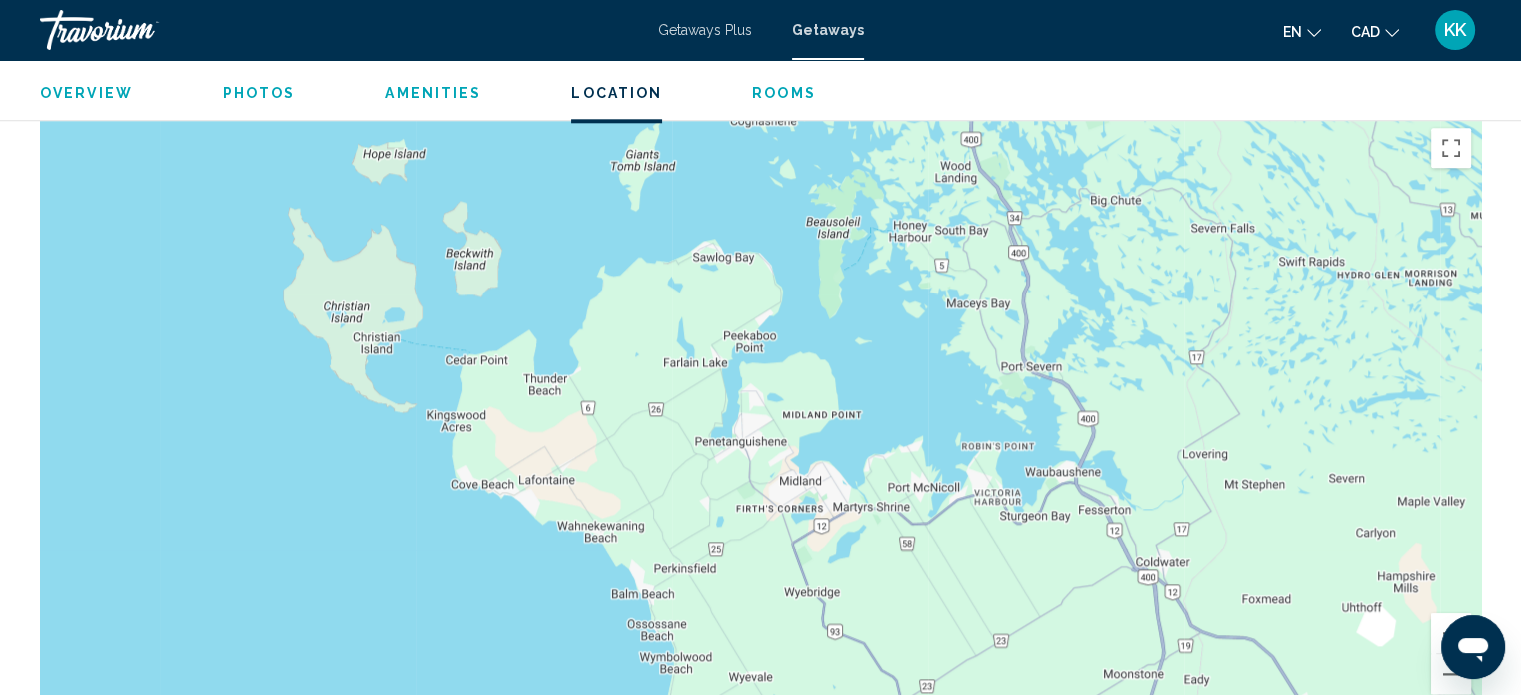 drag, startPoint x: 812, startPoint y: 221, endPoint x: 793, endPoint y: 360, distance: 140.29256 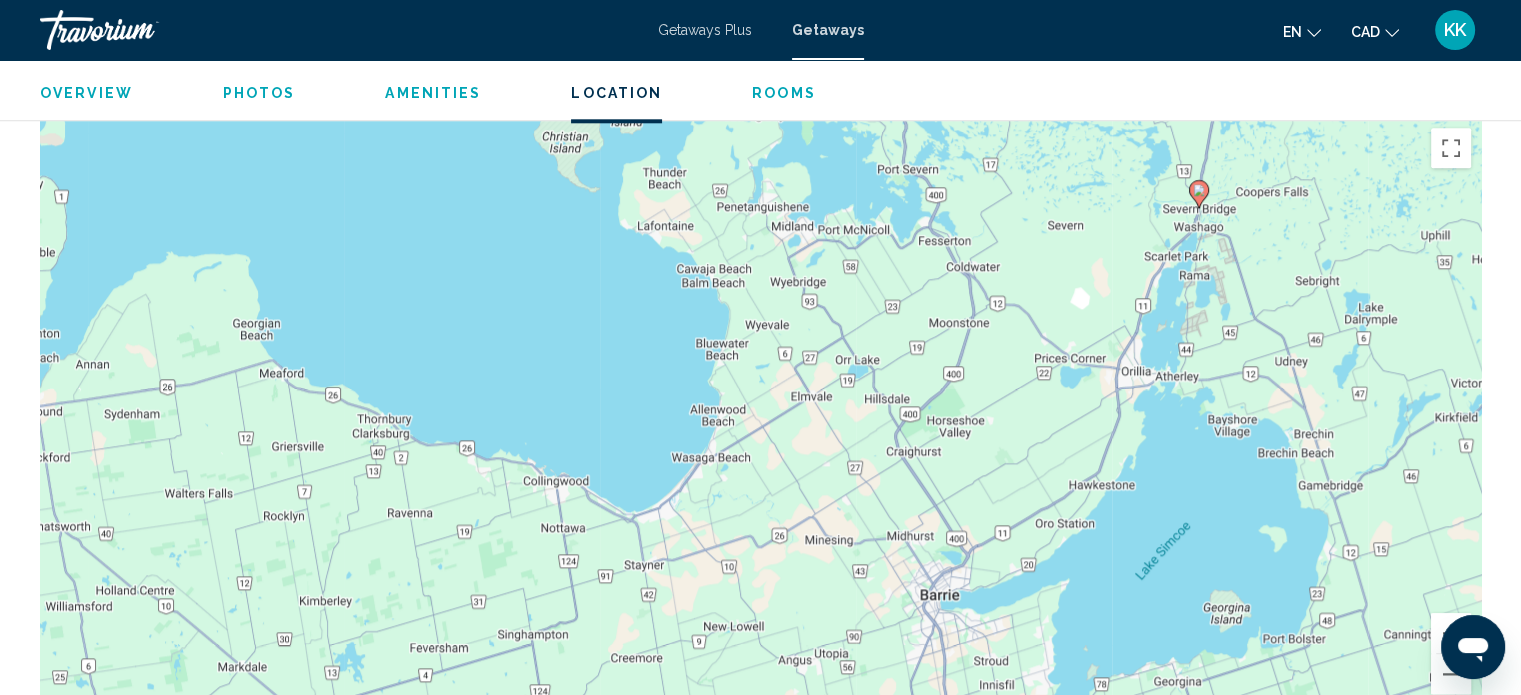 drag, startPoint x: 816, startPoint y: 563, endPoint x: 809, endPoint y: 355, distance: 208.11775 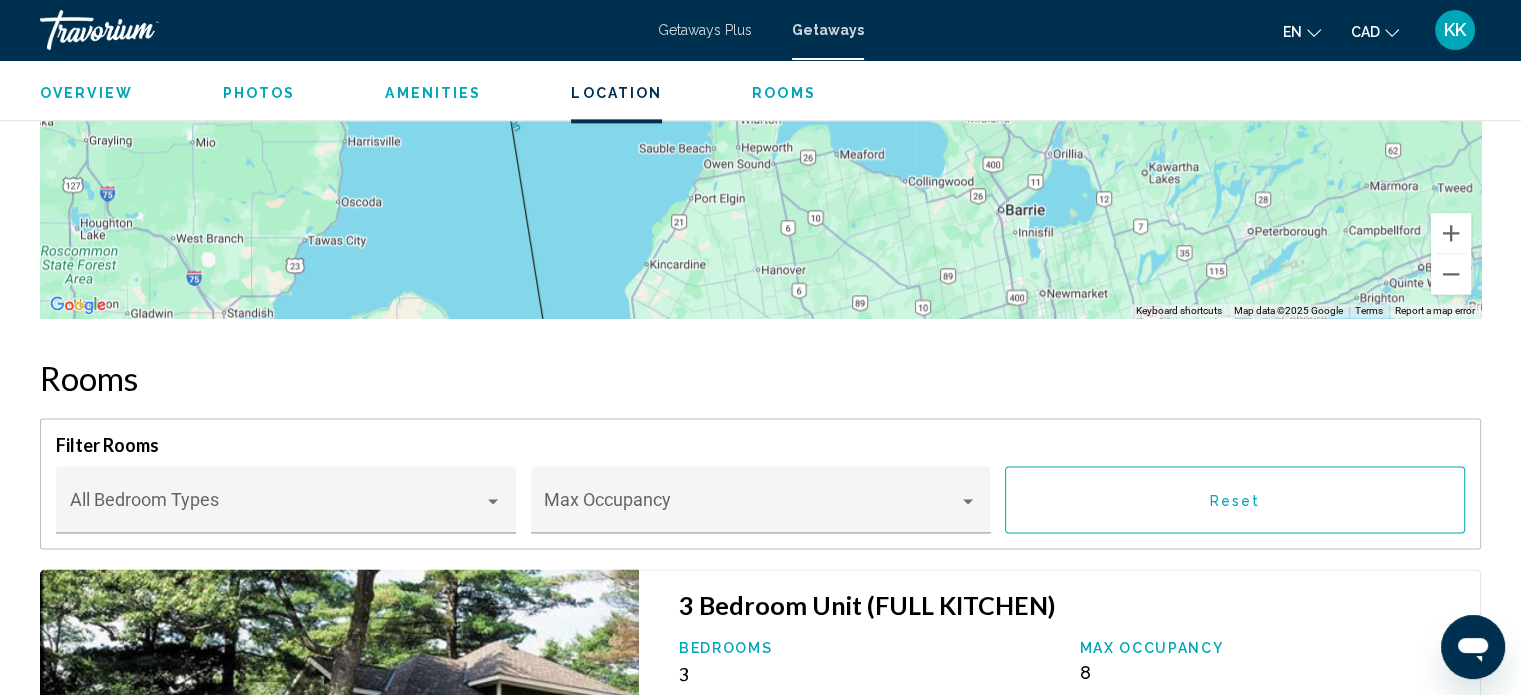 scroll, scrollTop: 2771, scrollLeft: 0, axis: vertical 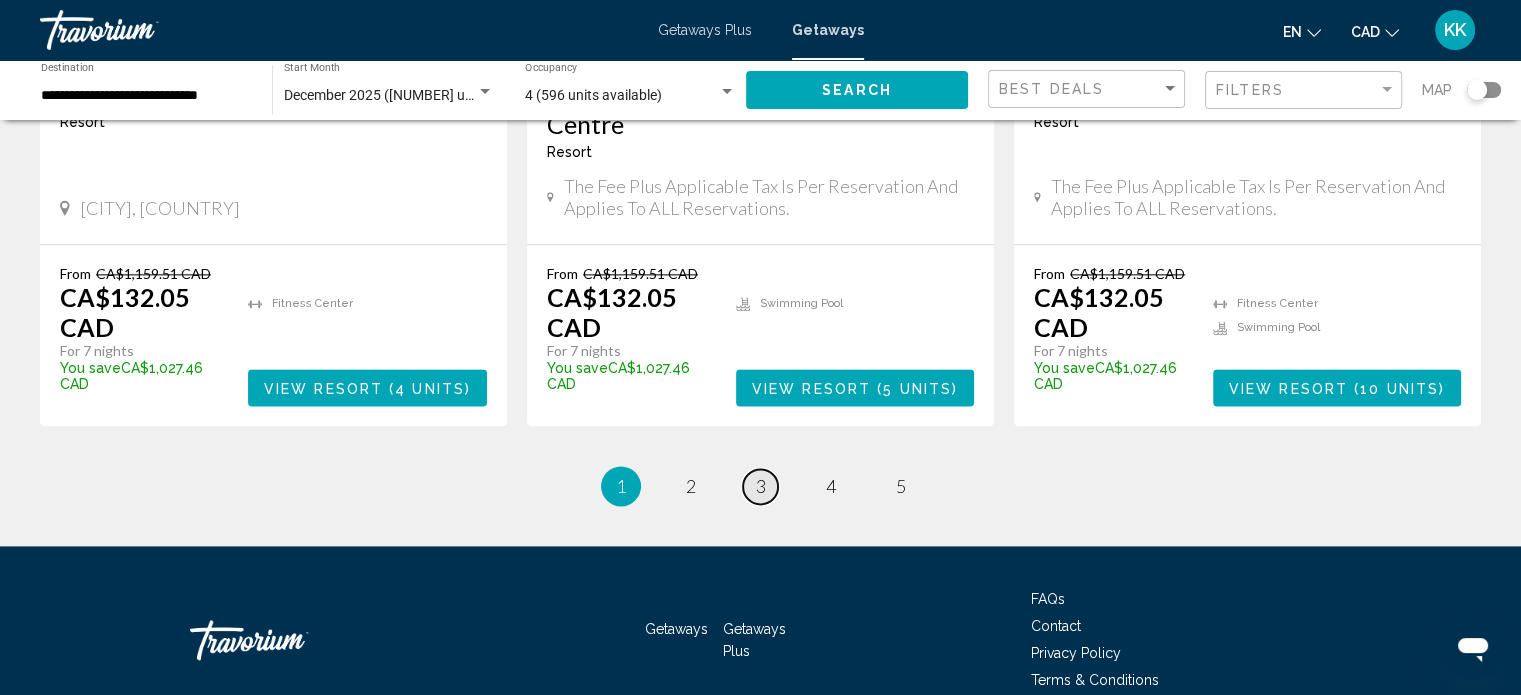 click on "3" at bounding box center [761, 486] 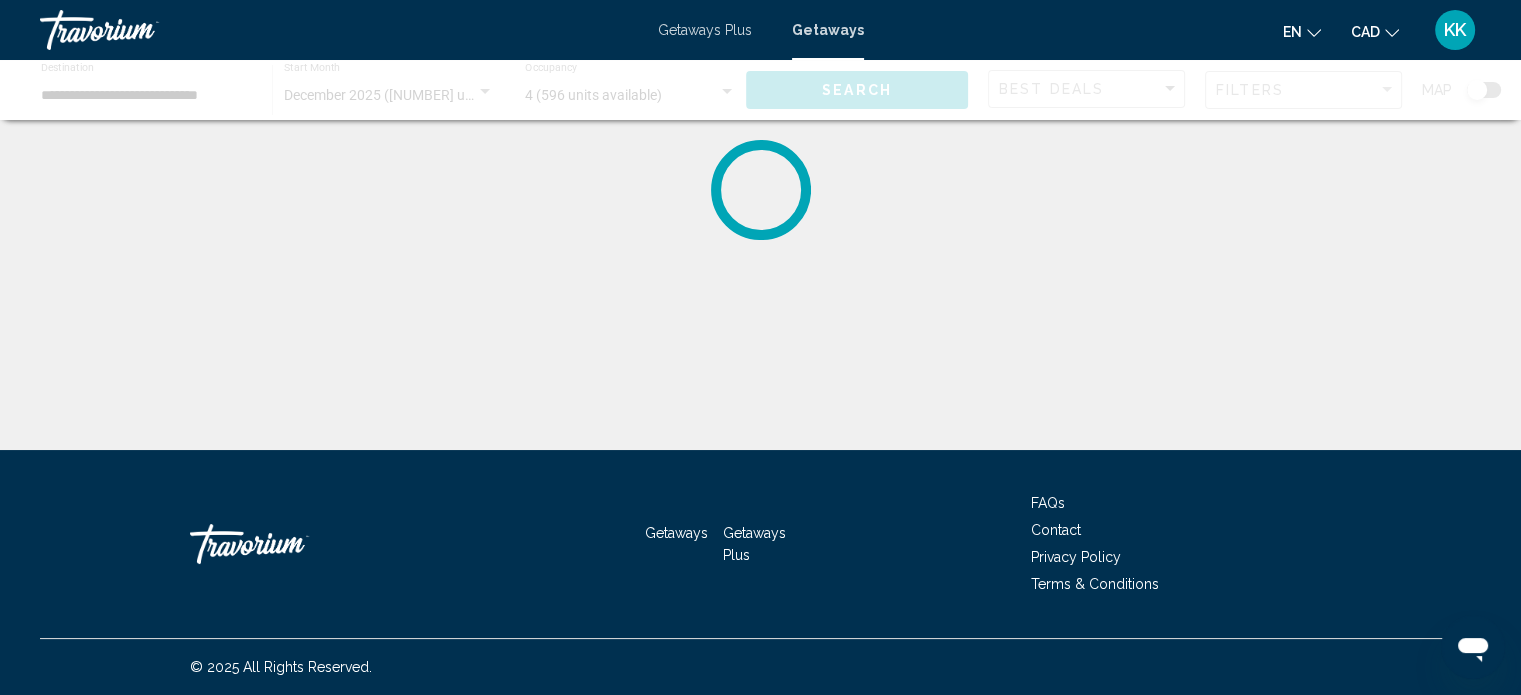 scroll, scrollTop: 0, scrollLeft: 0, axis: both 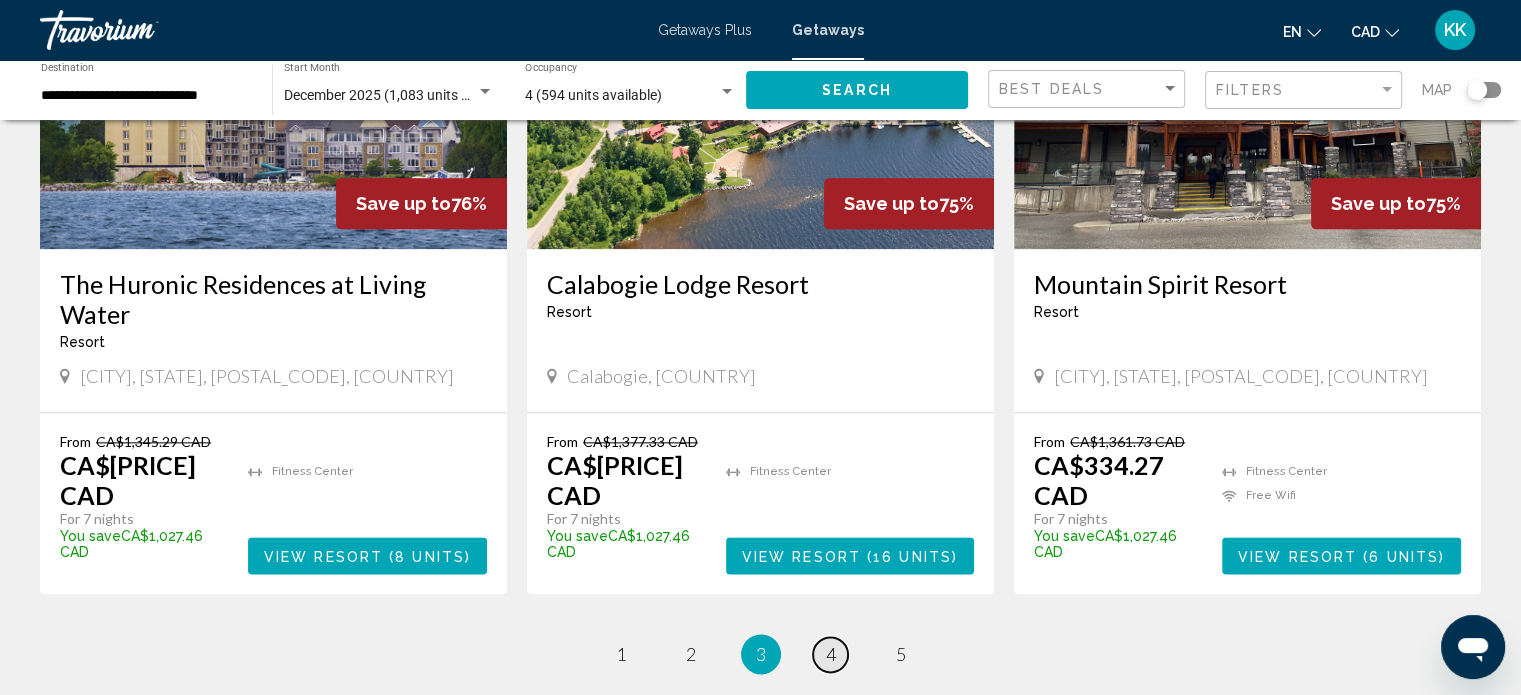 click on "4" at bounding box center [831, 654] 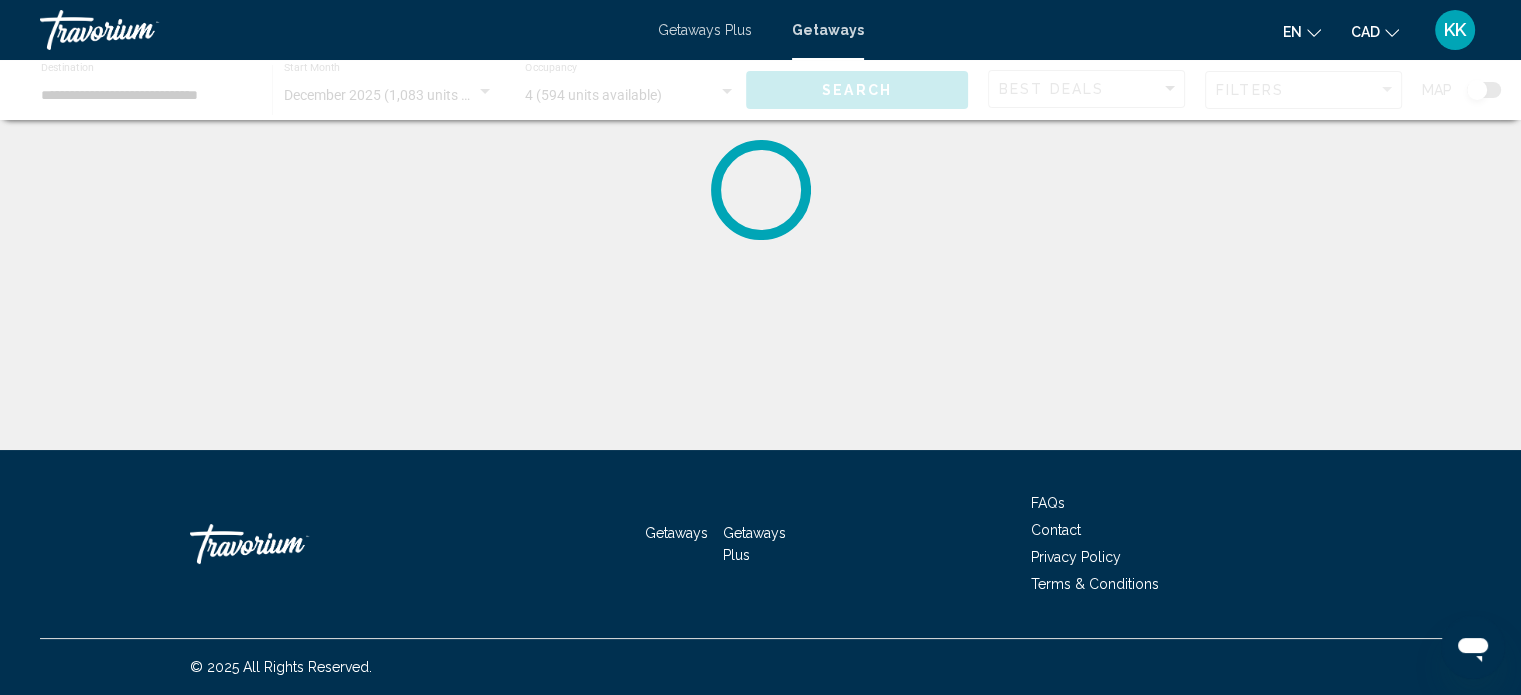 scroll, scrollTop: 0, scrollLeft: 0, axis: both 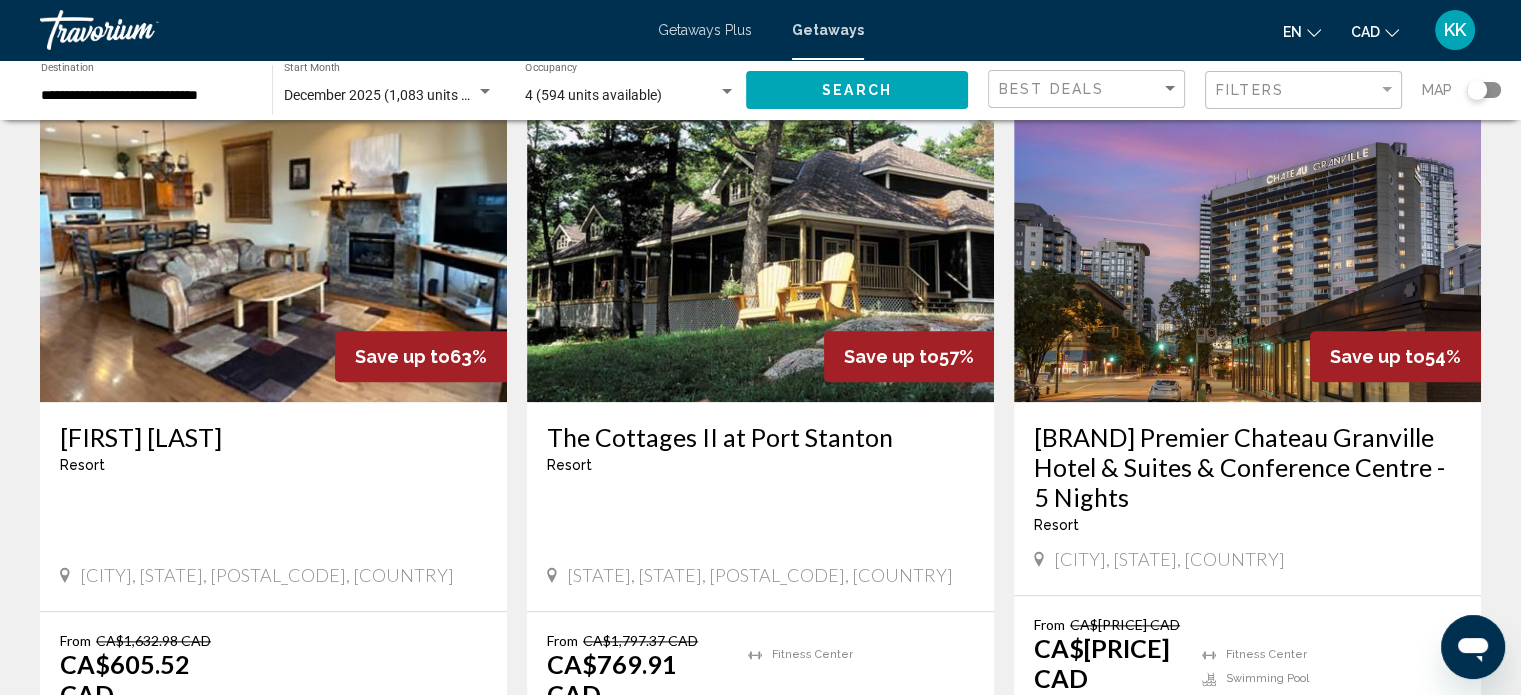 click on "The Cottages II at Port Stanton" at bounding box center [760, 437] 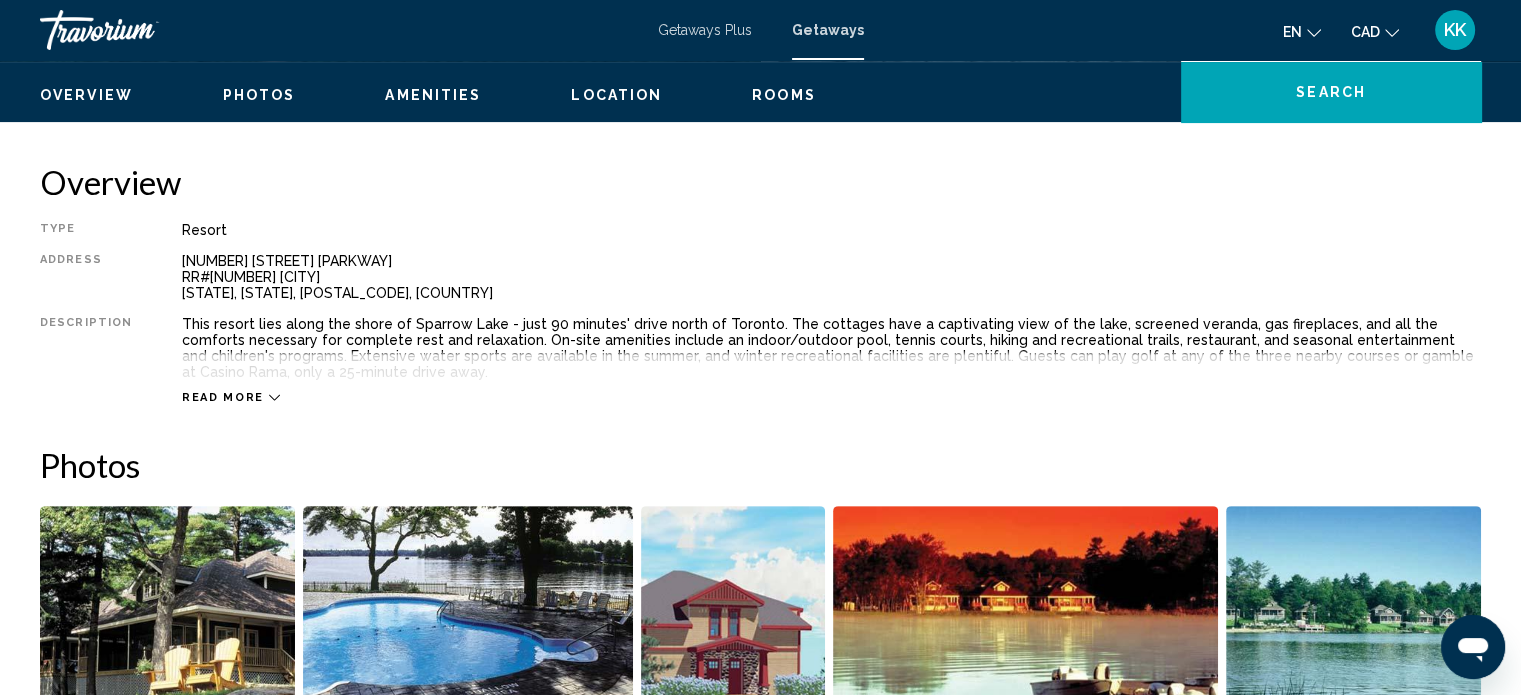scroll, scrollTop: 678, scrollLeft: 0, axis: vertical 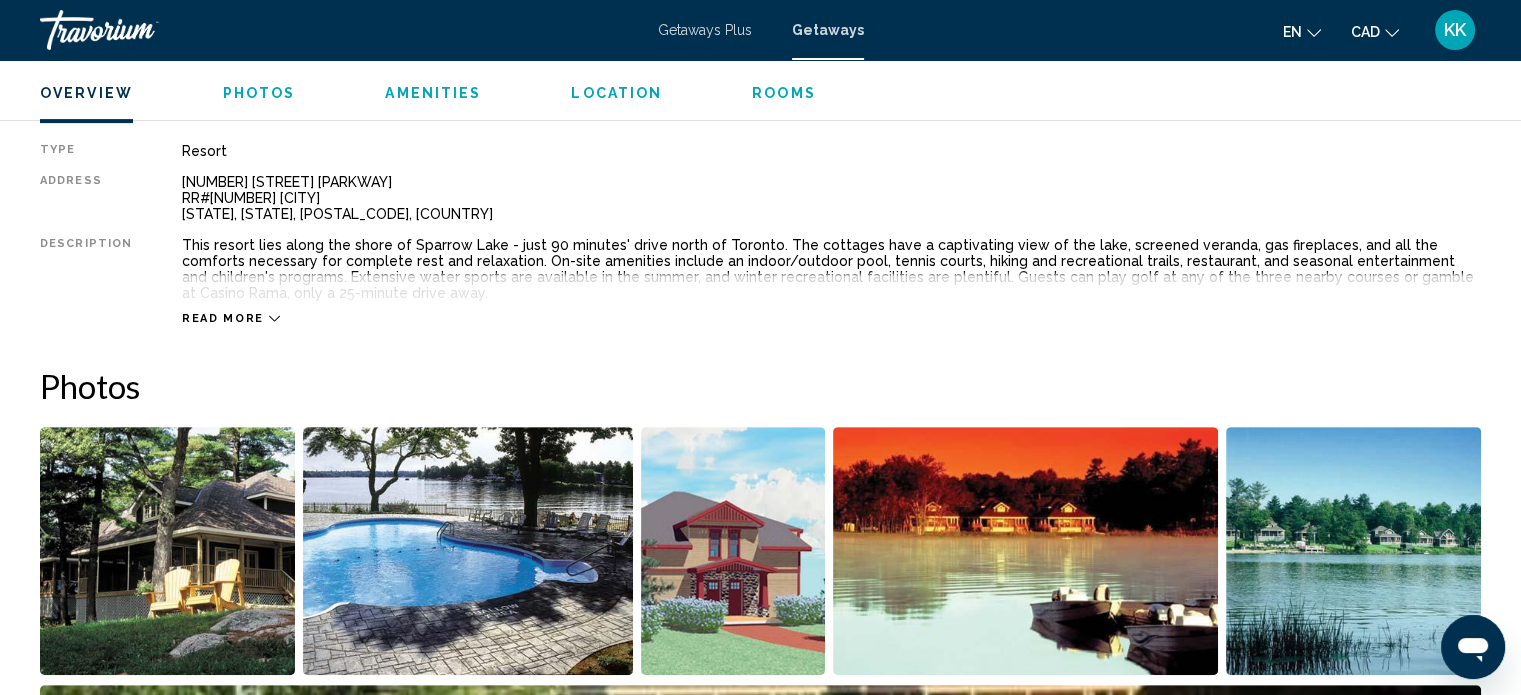click on "Read more" at bounding box center [223, 318] 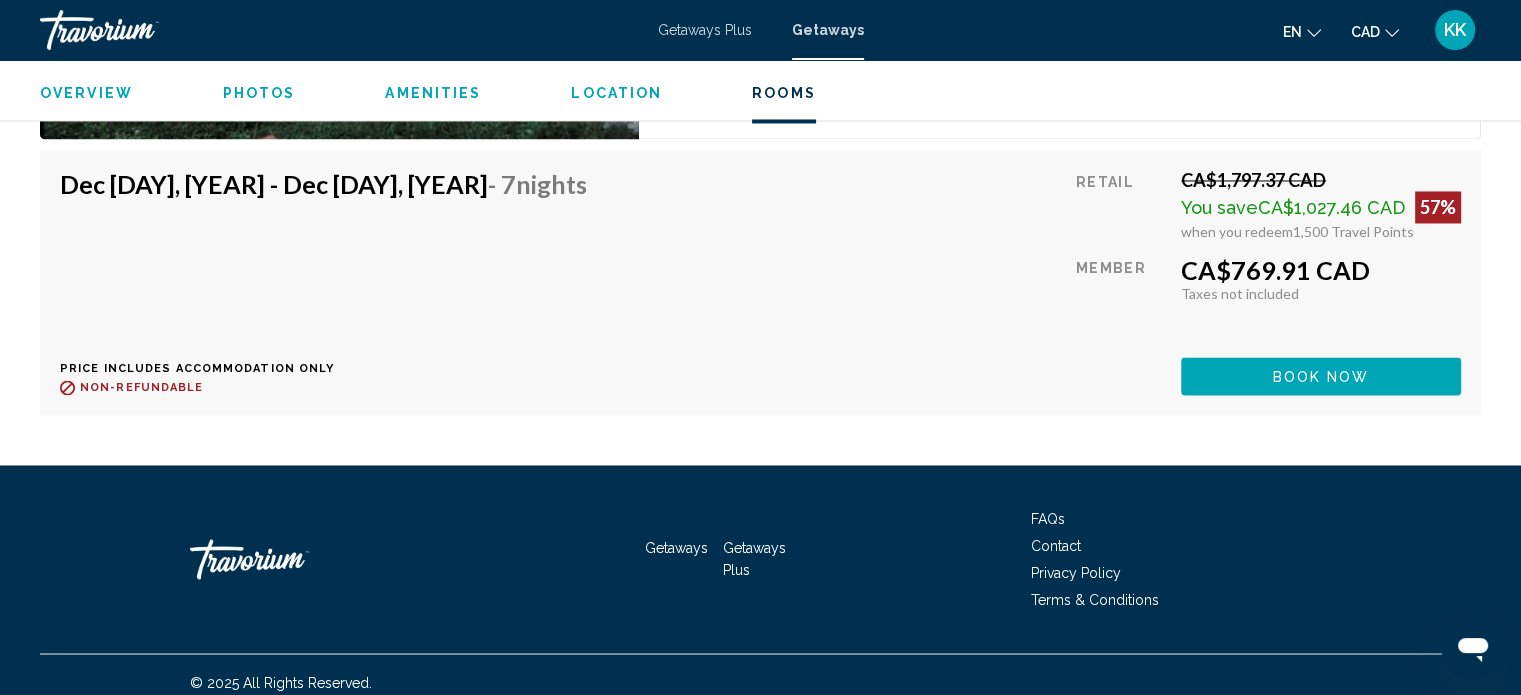 scroll, scrollTop: 3329, scrollLeft: 0, axis: vertical 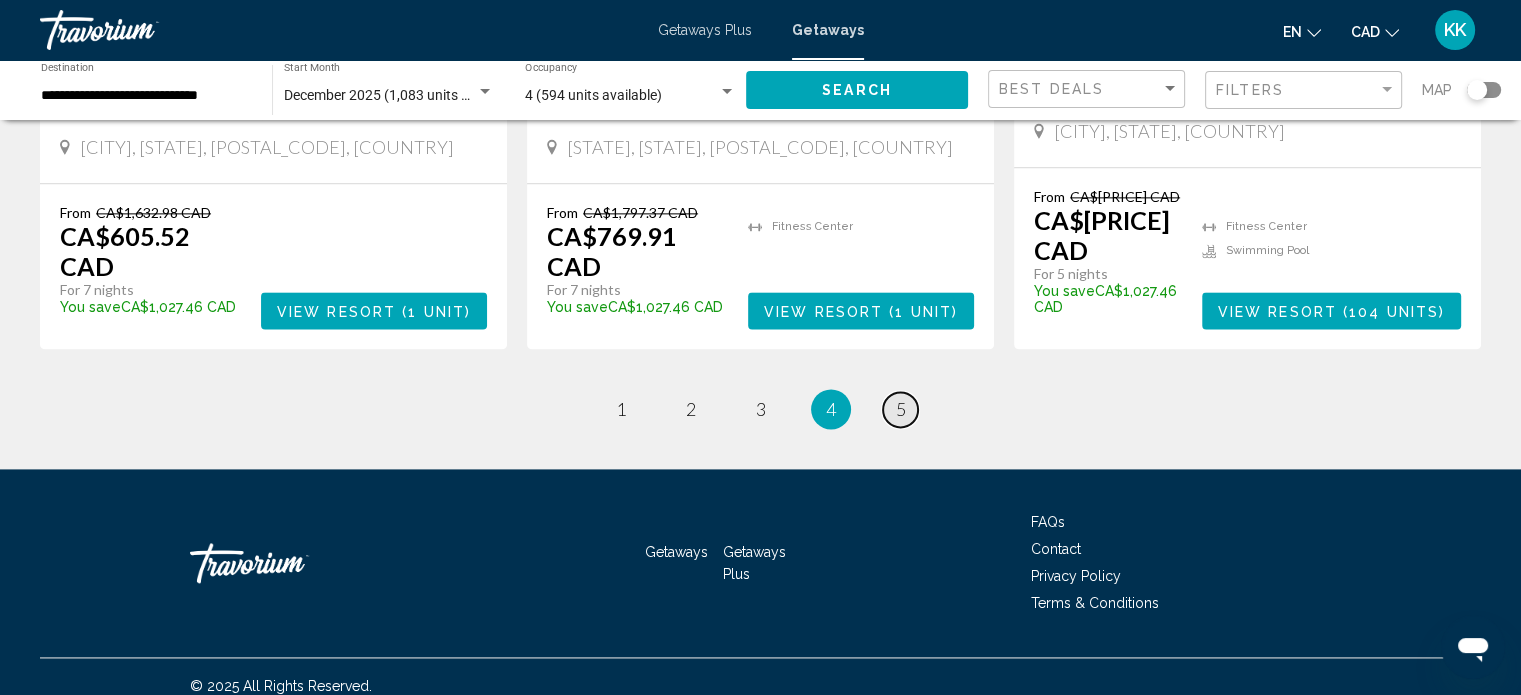 click on "page  5" at bounding box center (900, 409) 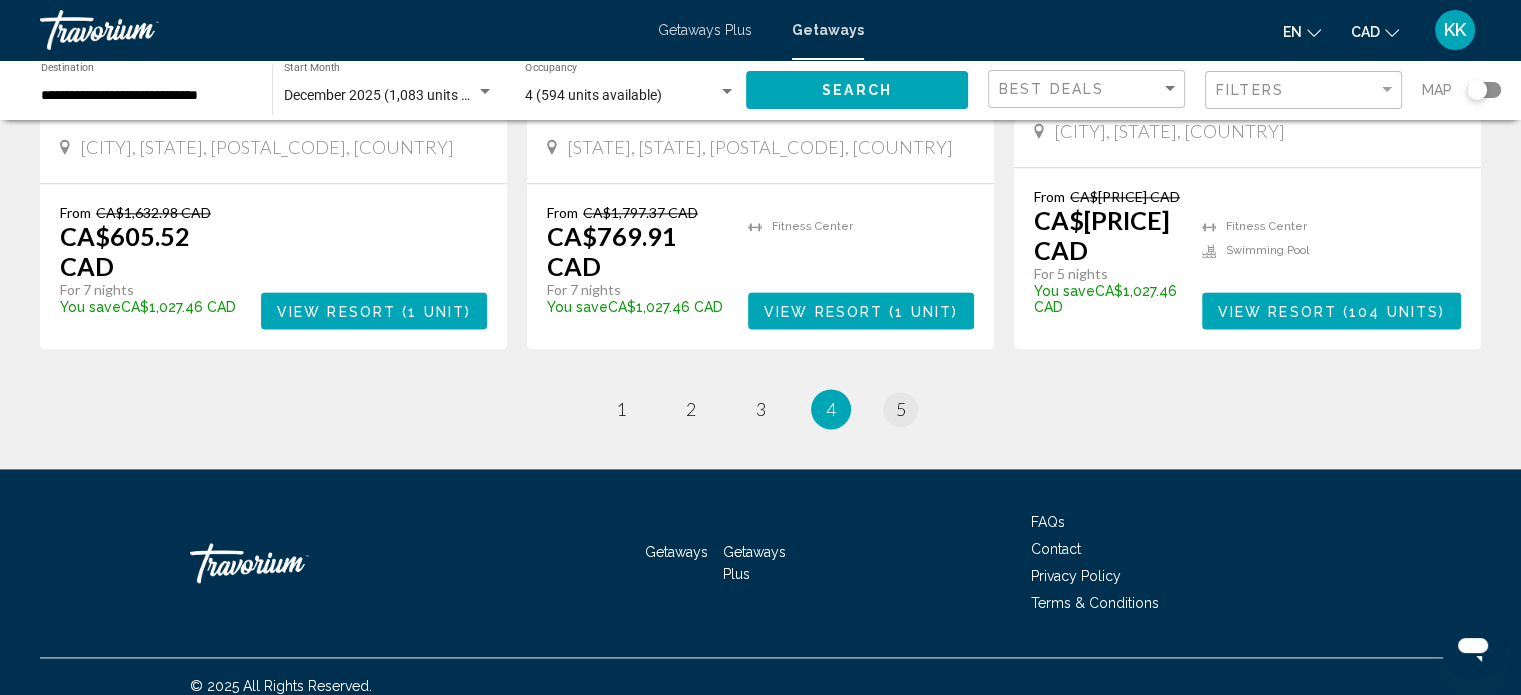 scroll, scrollTop: 0, scrollLeft: 0, axis: both 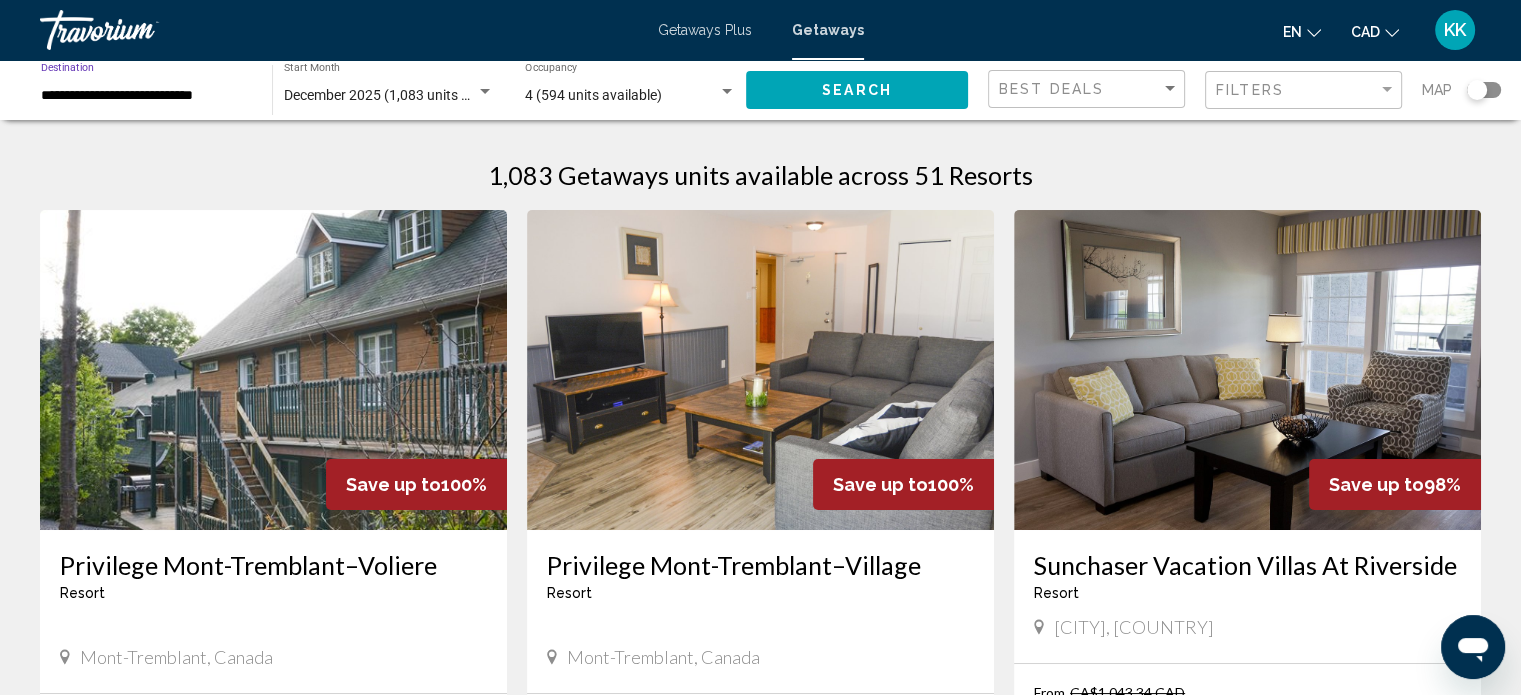 click on "**********" at bounding box center (146, 96) 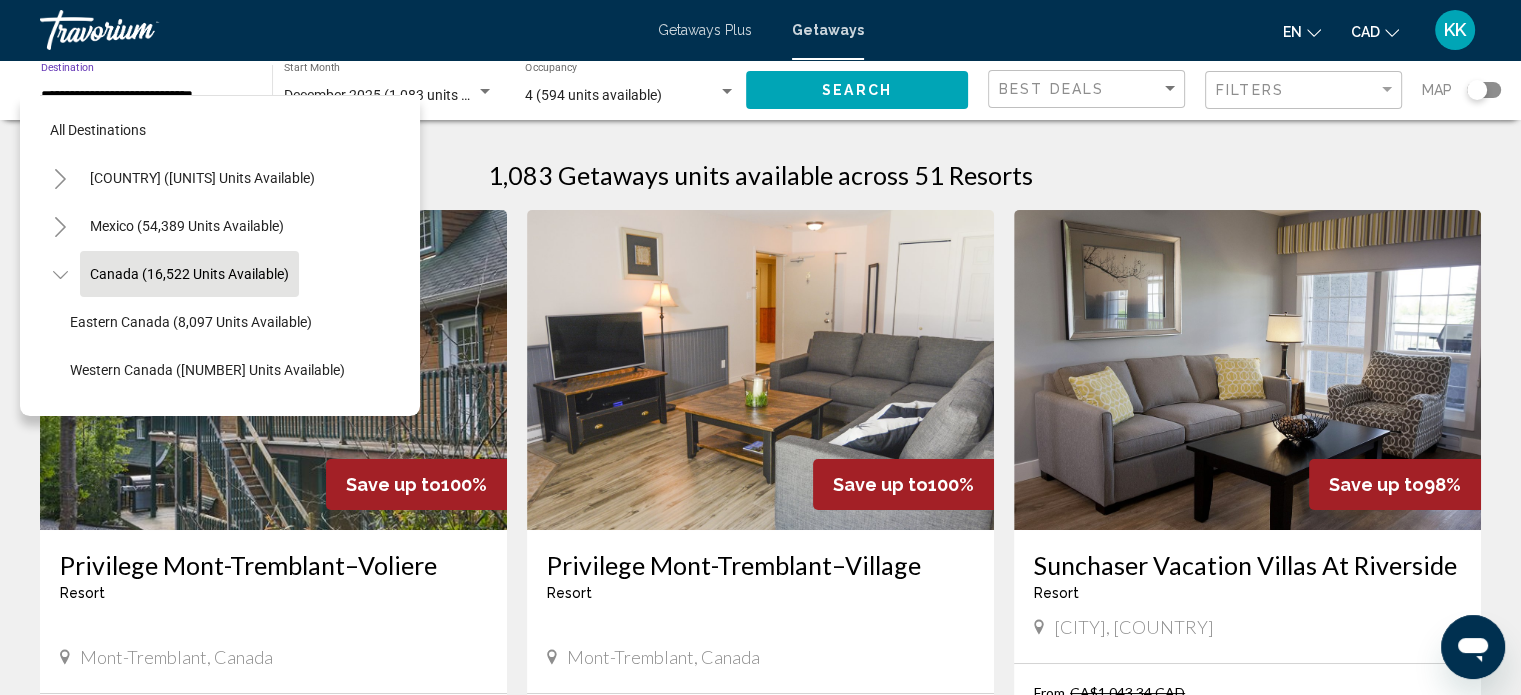 scroll, scrollTop: 30, scrollLeft: 0, axis: vertical 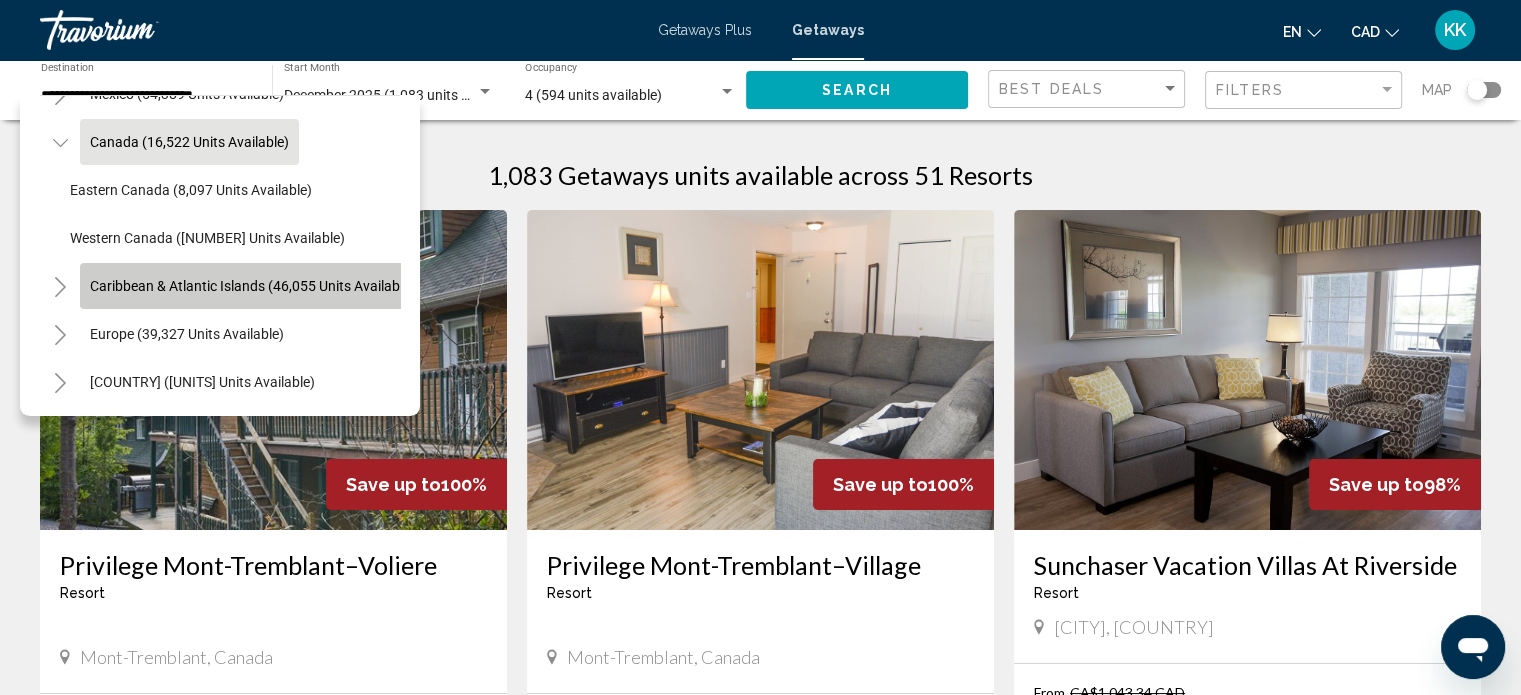 click on "Caribbean & Atlantic Islands (46,055 units available)" 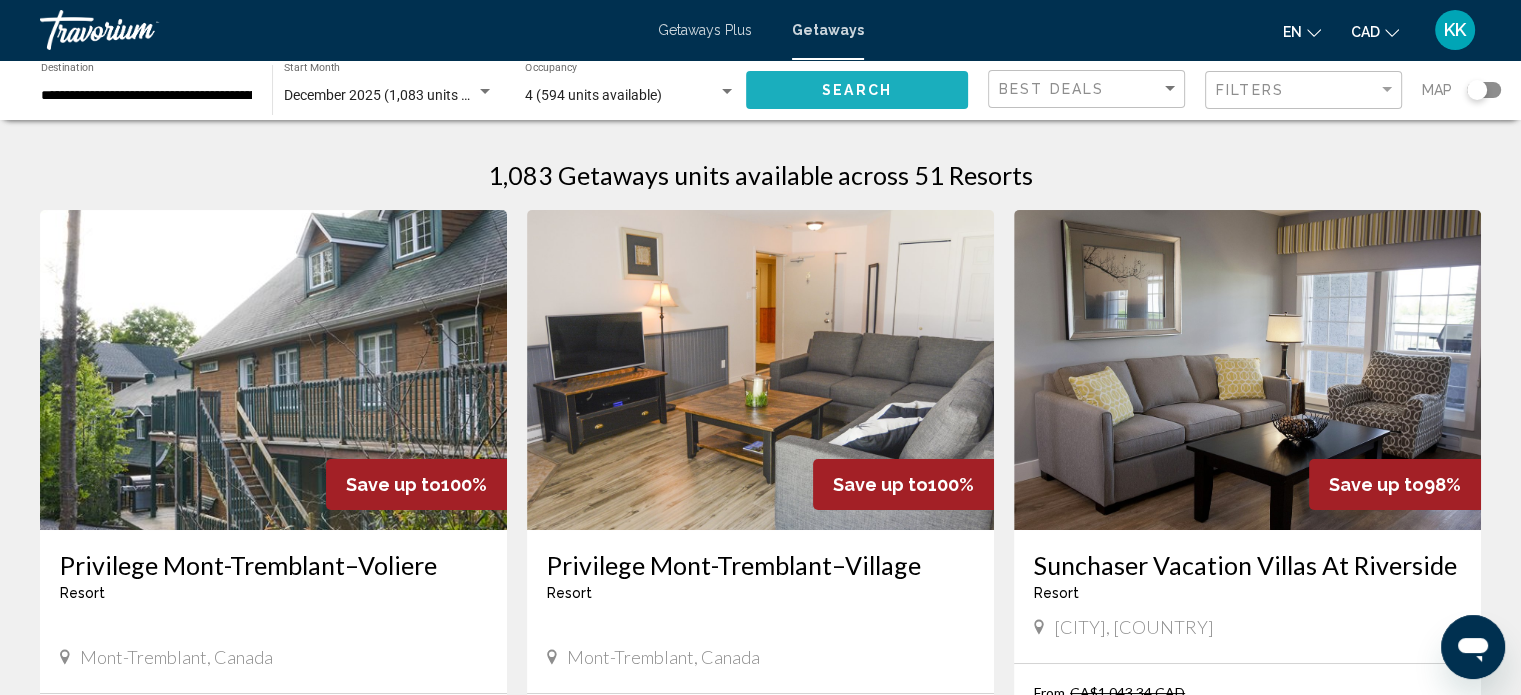 click on "Search" 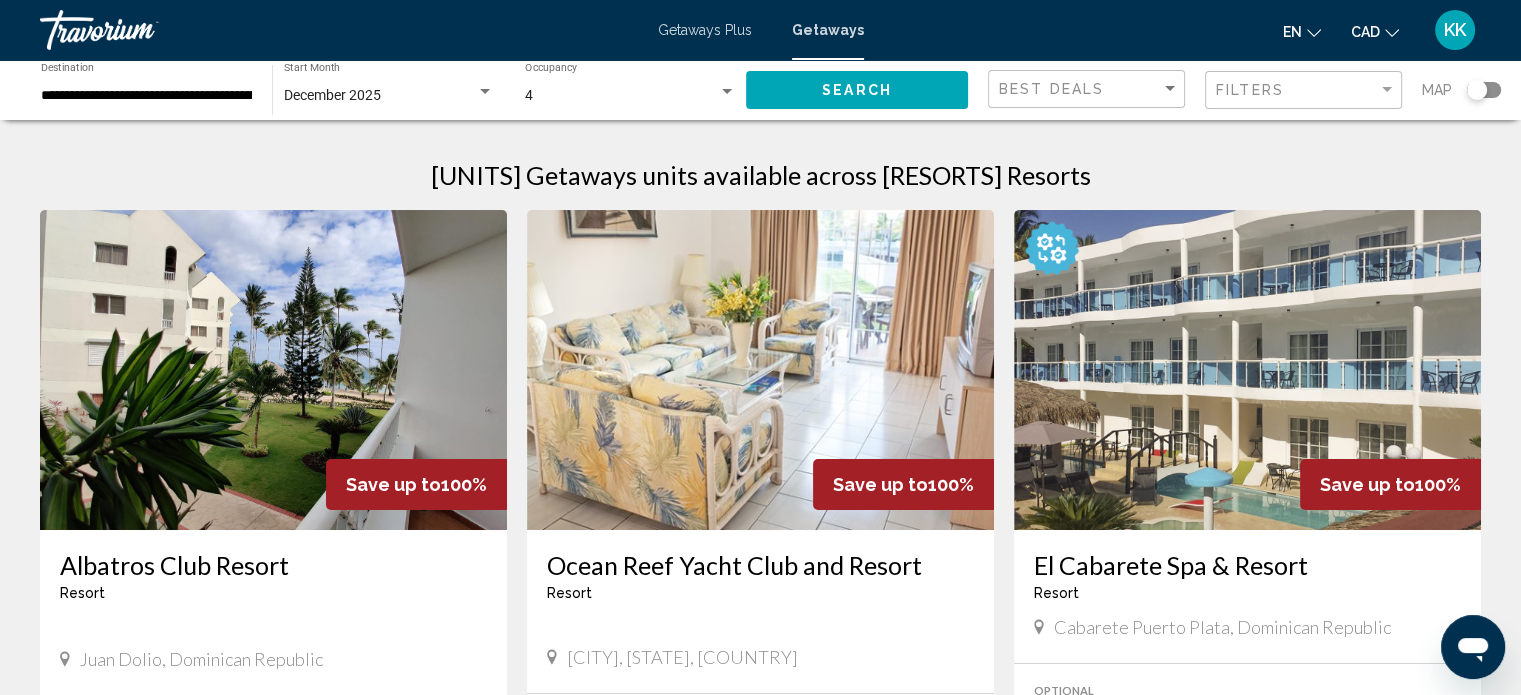 click 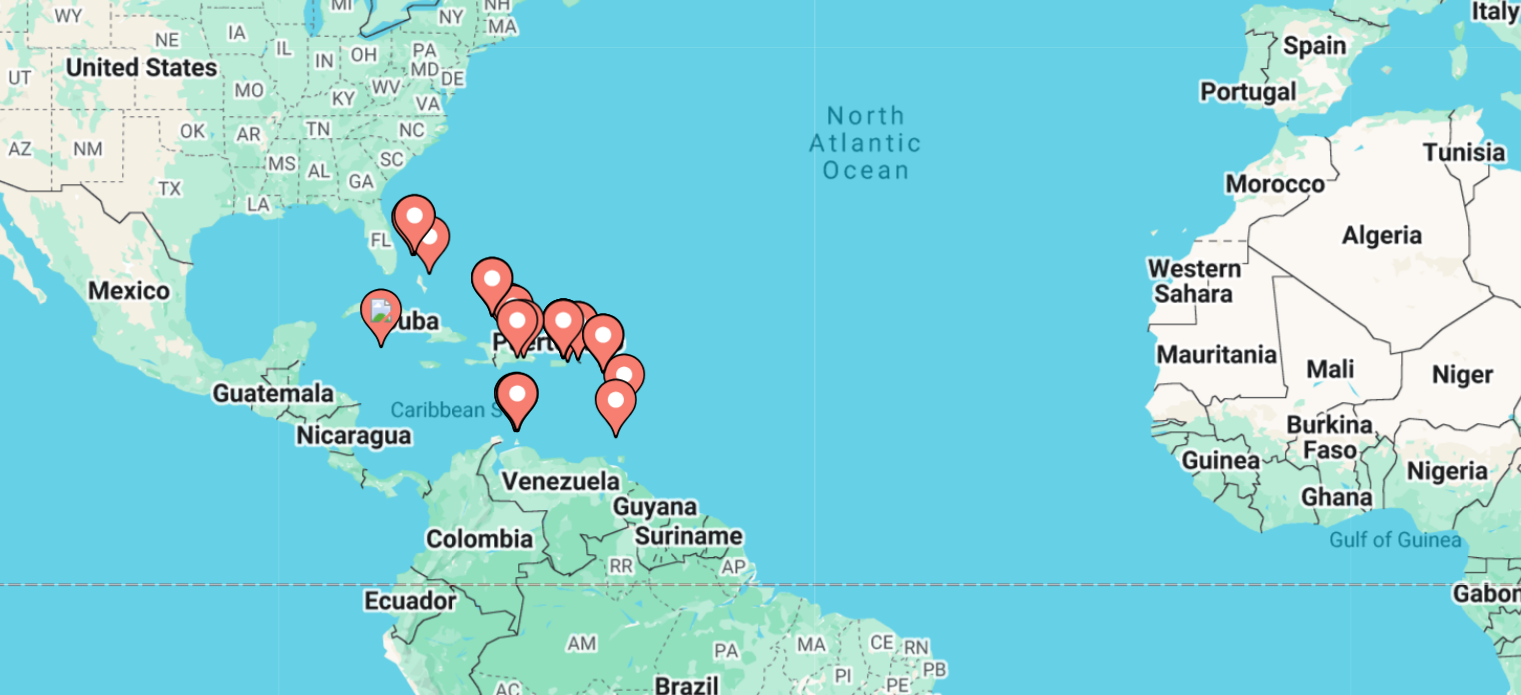 drag, startPoint x: 568, startPoint y: 524, endPoint x: 727, endPoint y: 423, distance: 188.36667 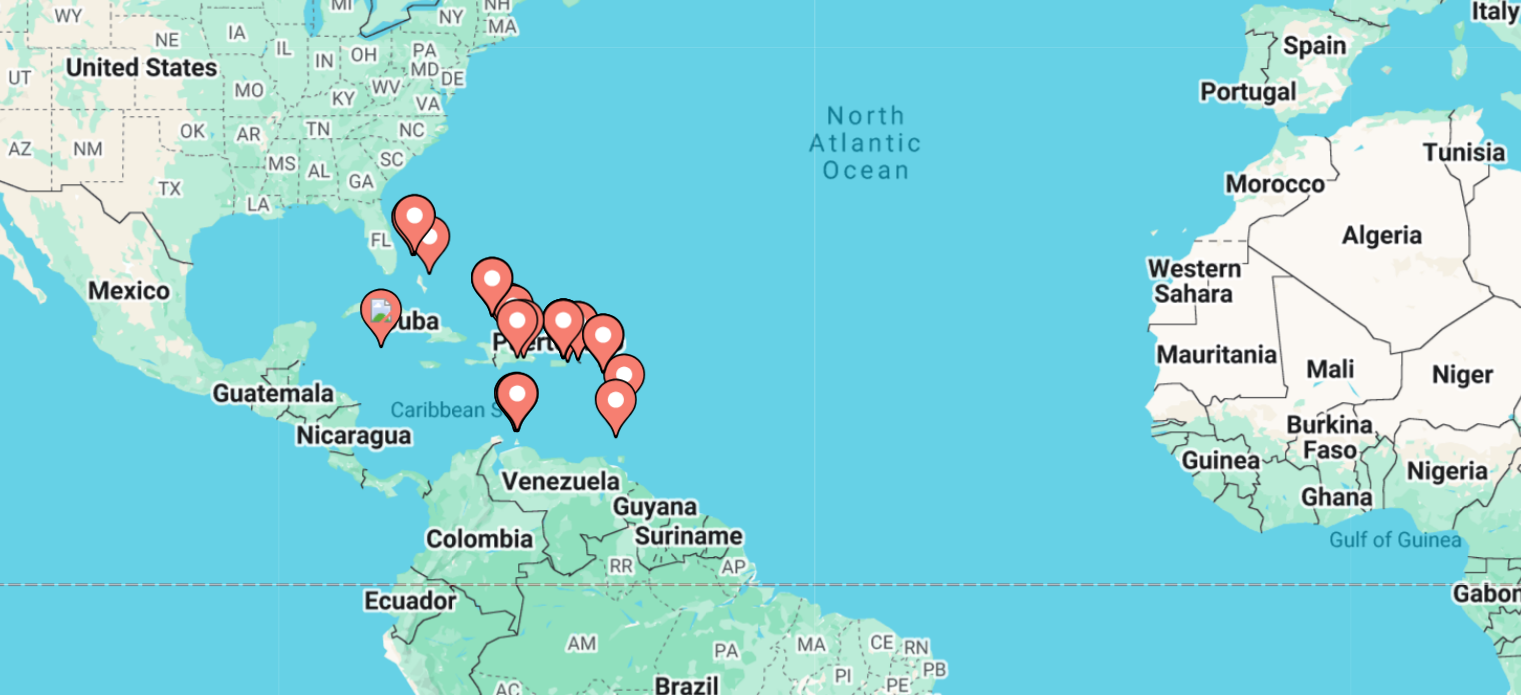 click on "To activate drag with keyboard, press Alt + Enter. Once in keyboard drag state, use the arrow keys to move the marker. To complete the drag, press the Enter key. To cancel, press Escape." at bounding box center (760, 440) 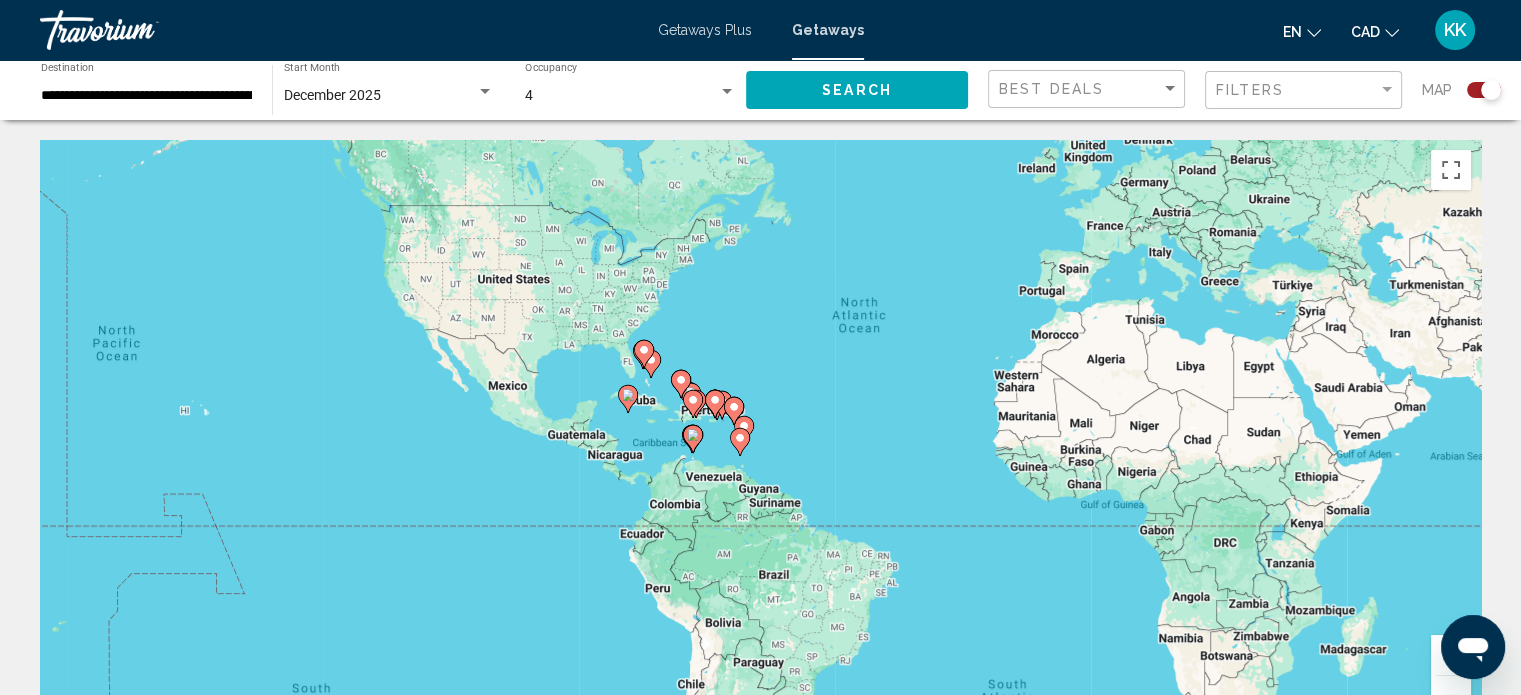 click 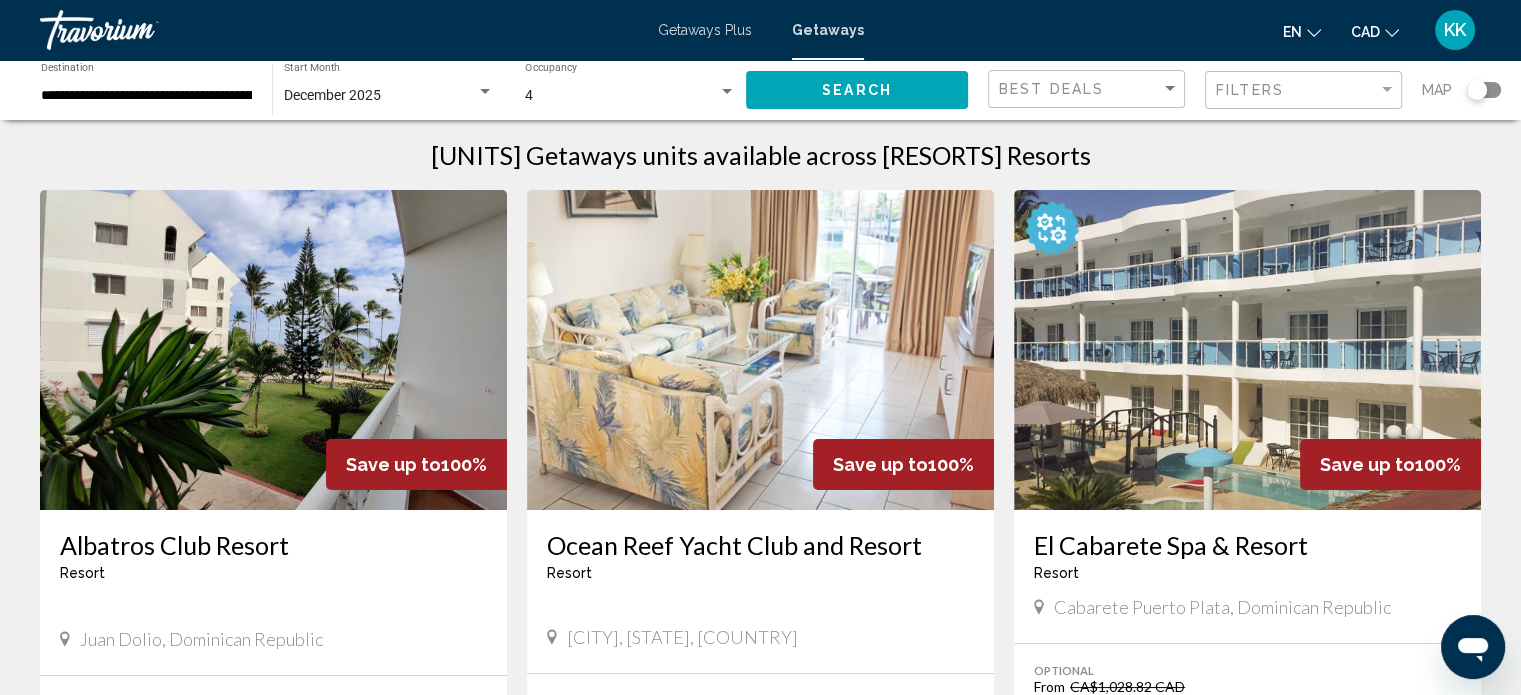 scroll, scrollTop: 40, scrollLeft: 0, axis: vertical 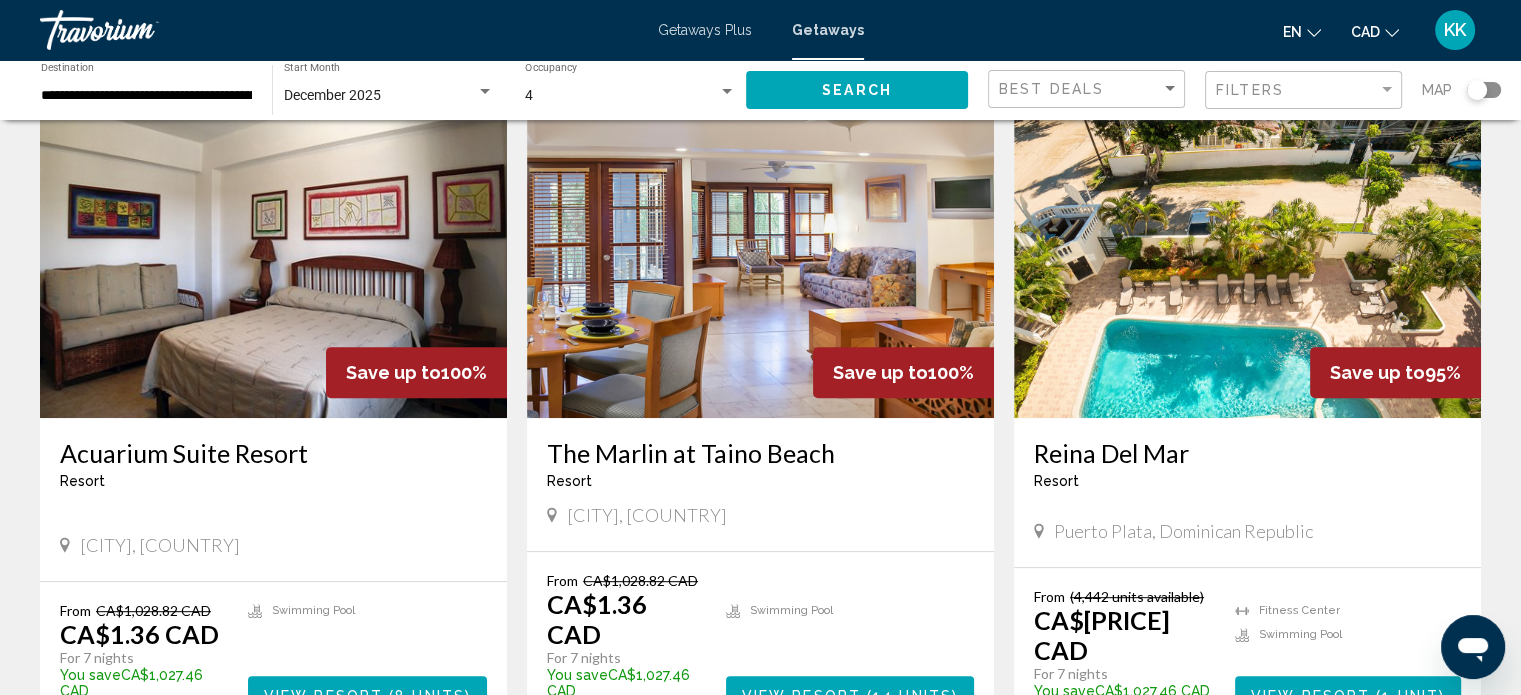 click at bounding box center (760, 258) 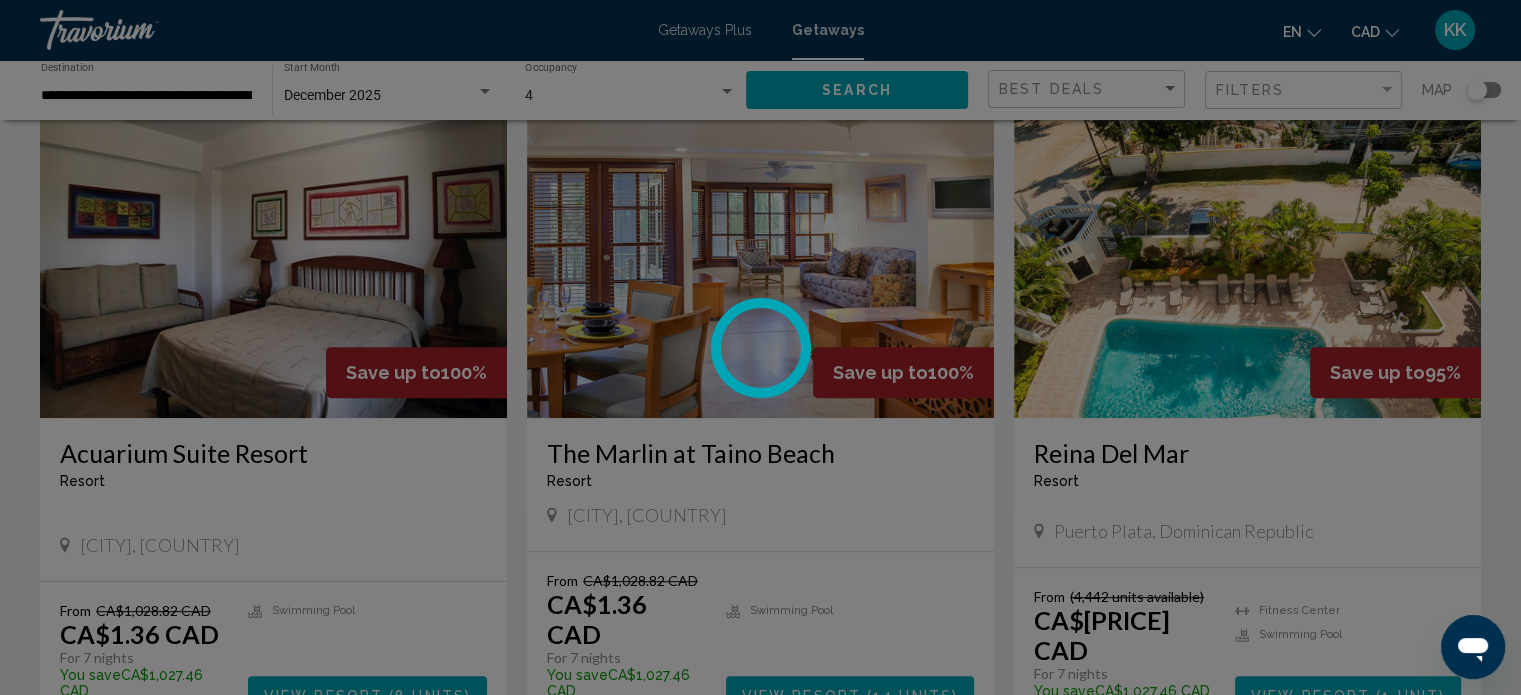 scroll, scrollTop: 12, scrollLeft: 0, axis: vertical 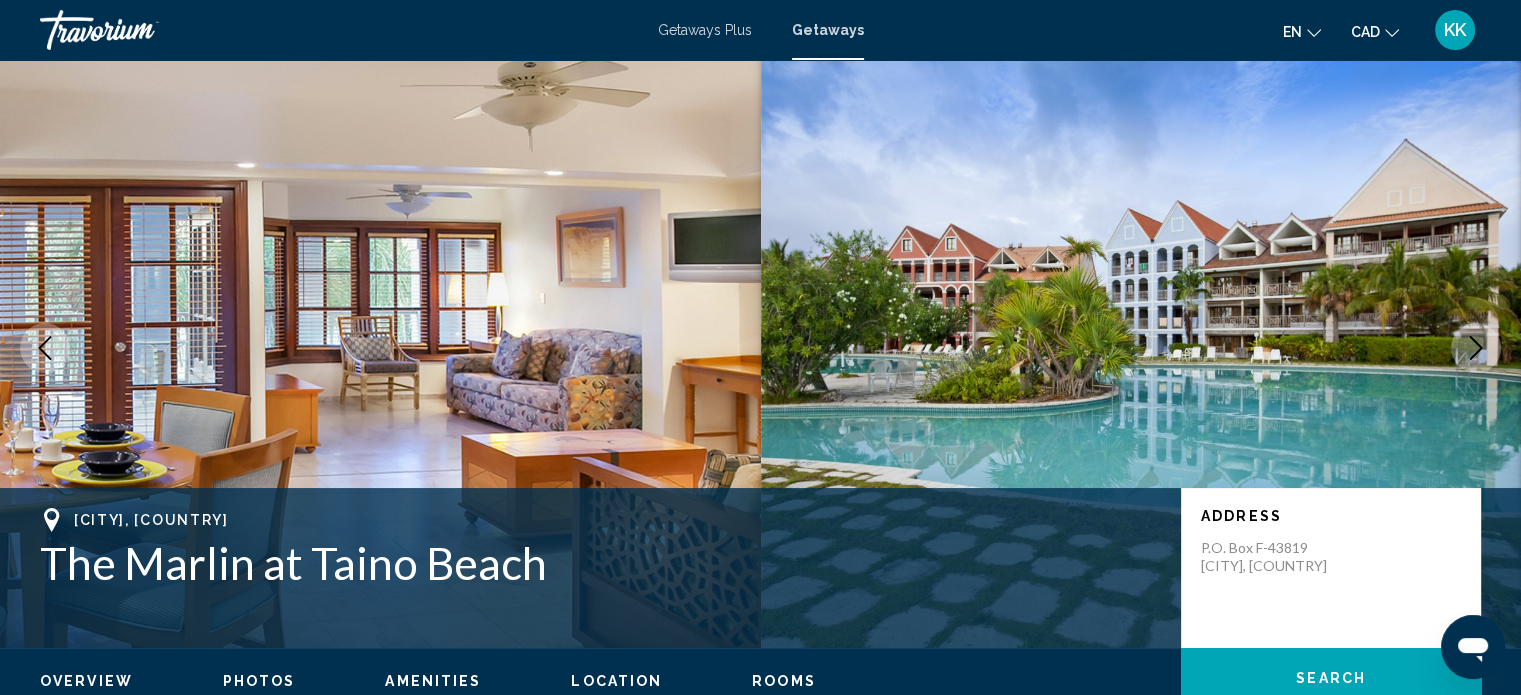 click 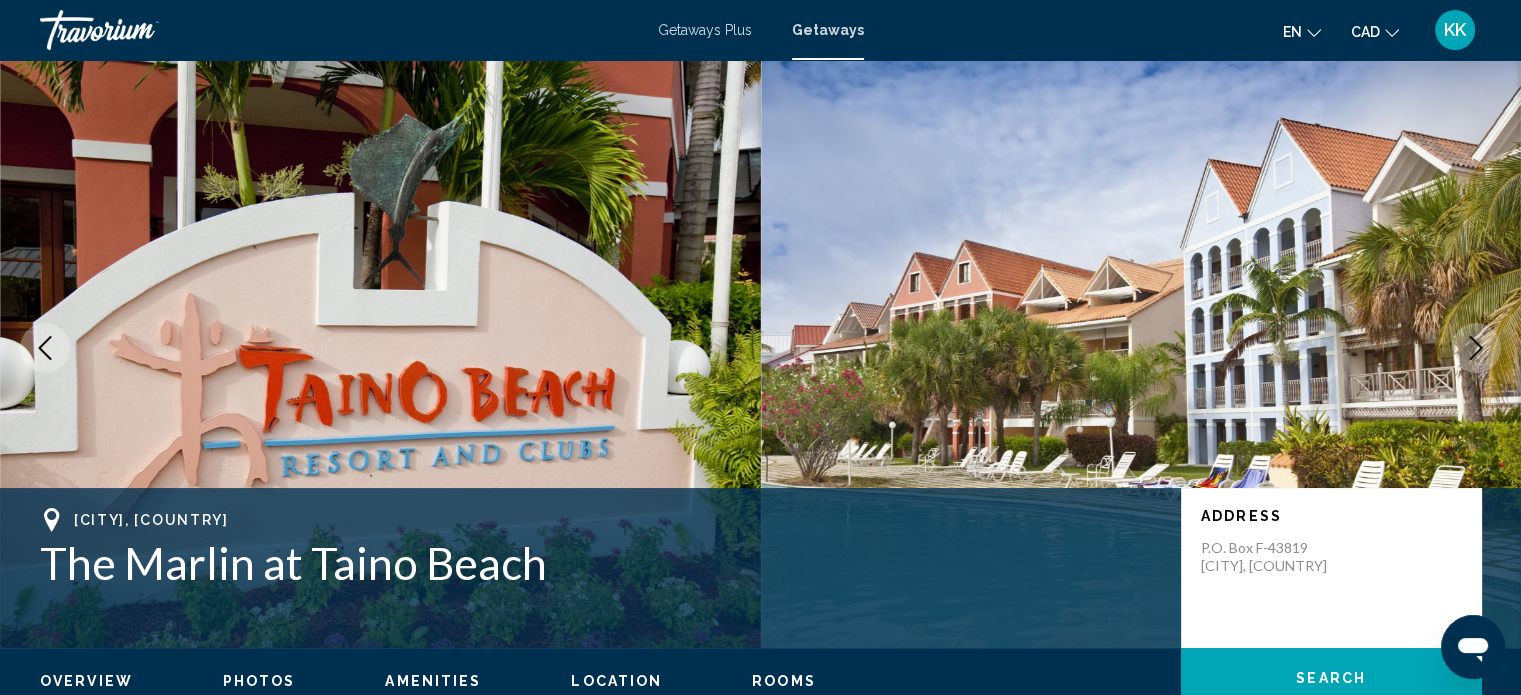 click 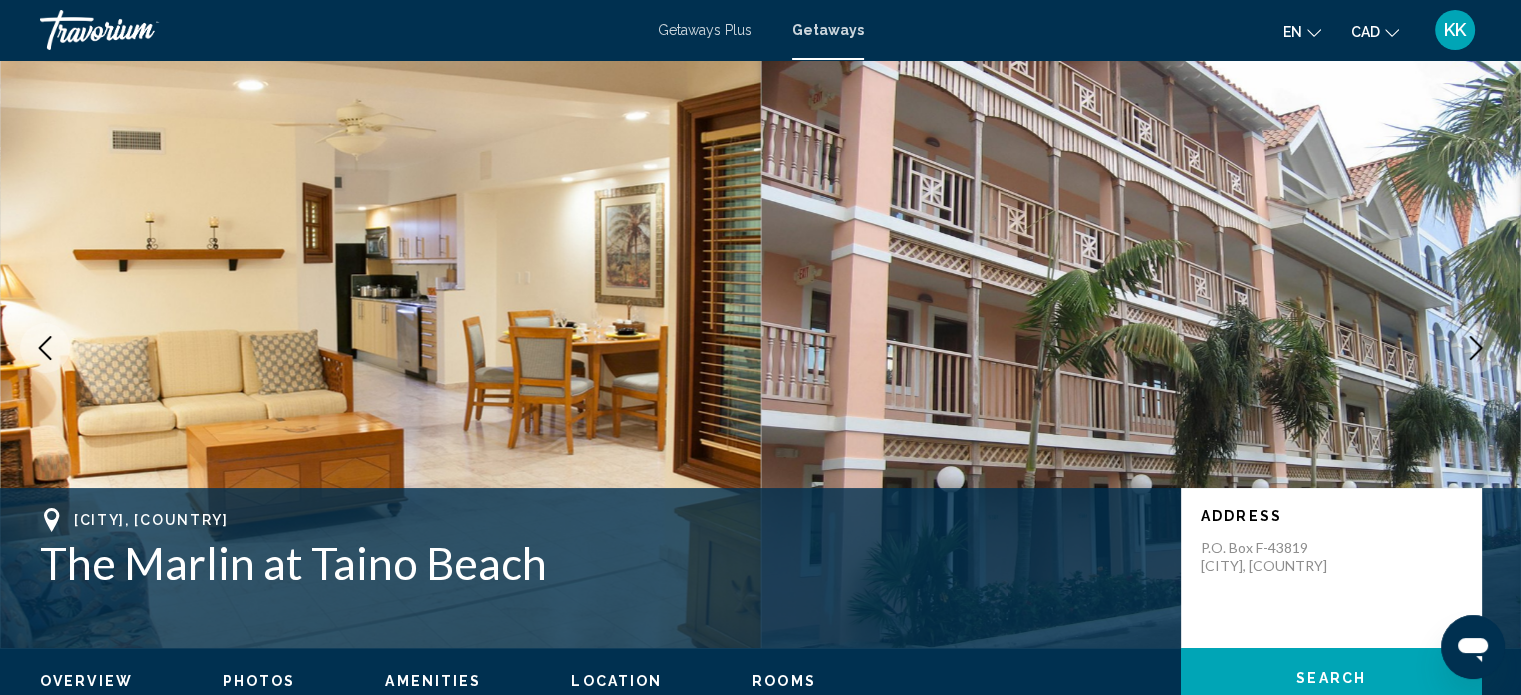 click 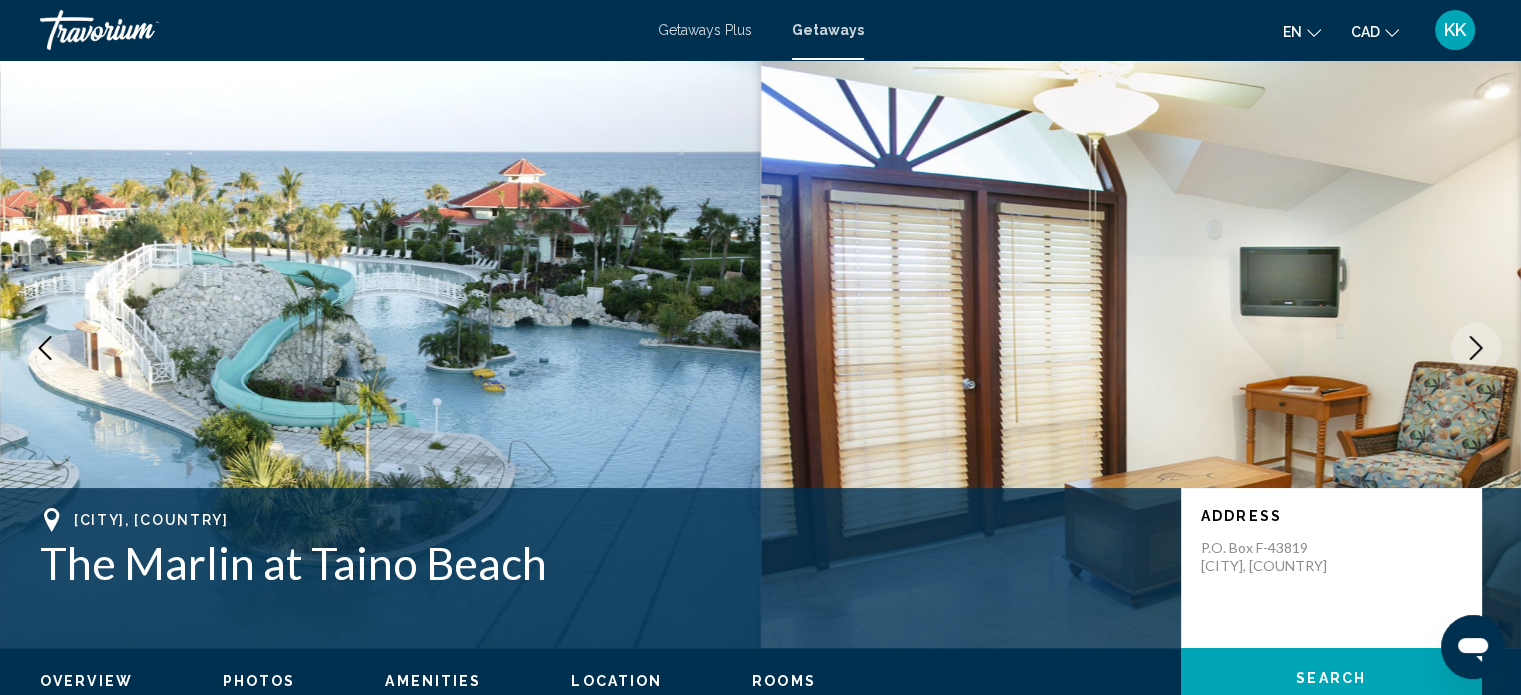 click 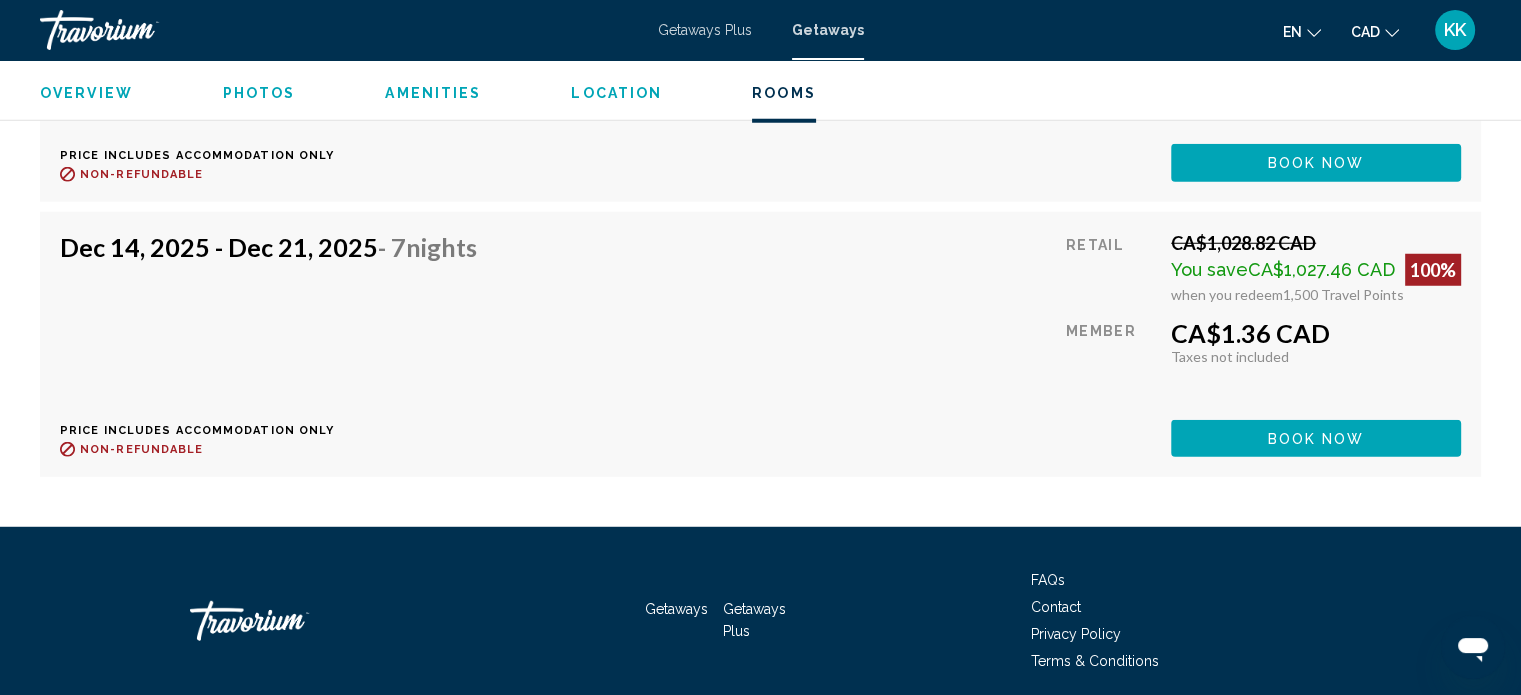 scroll, scrollTop: 5523, scrollLeft: 0, axis: vertical 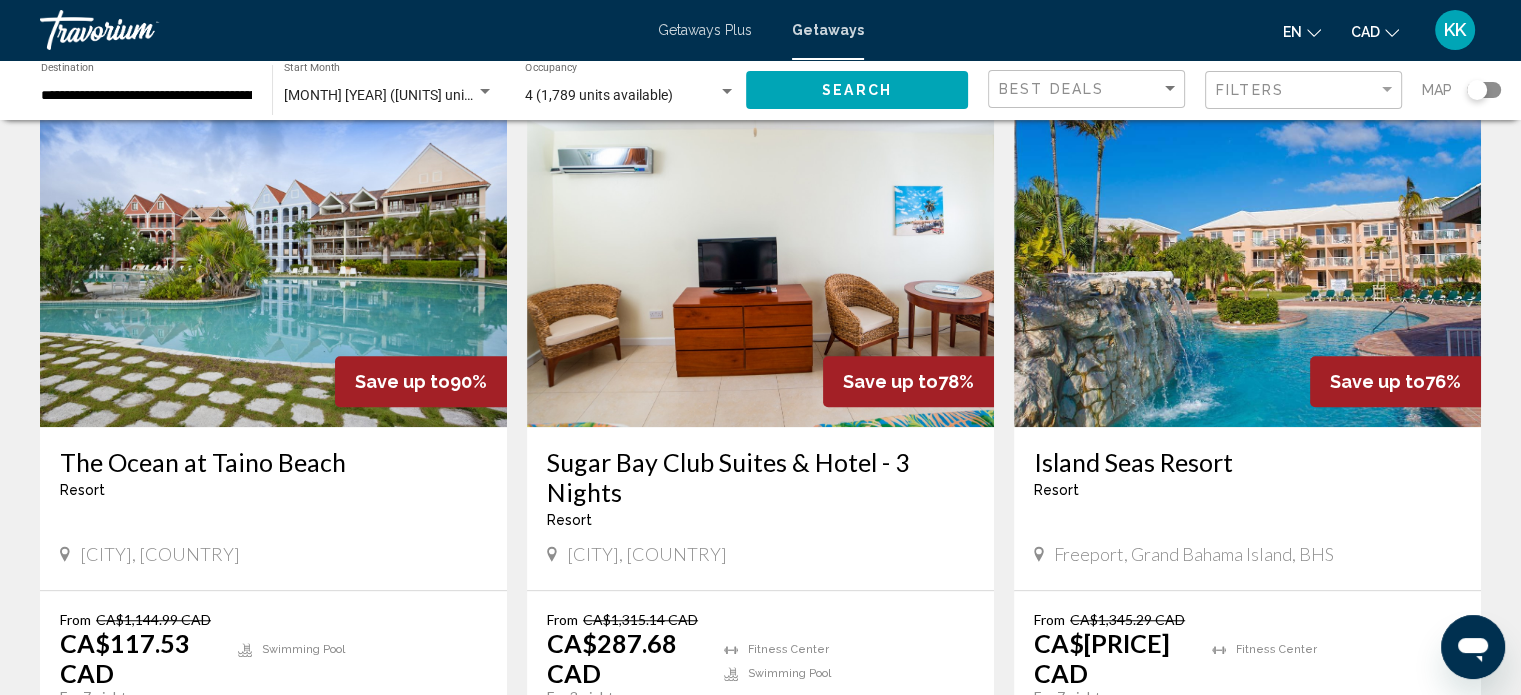 click on "The Ocean at Taino Beach" at bounding box center [273, 462] 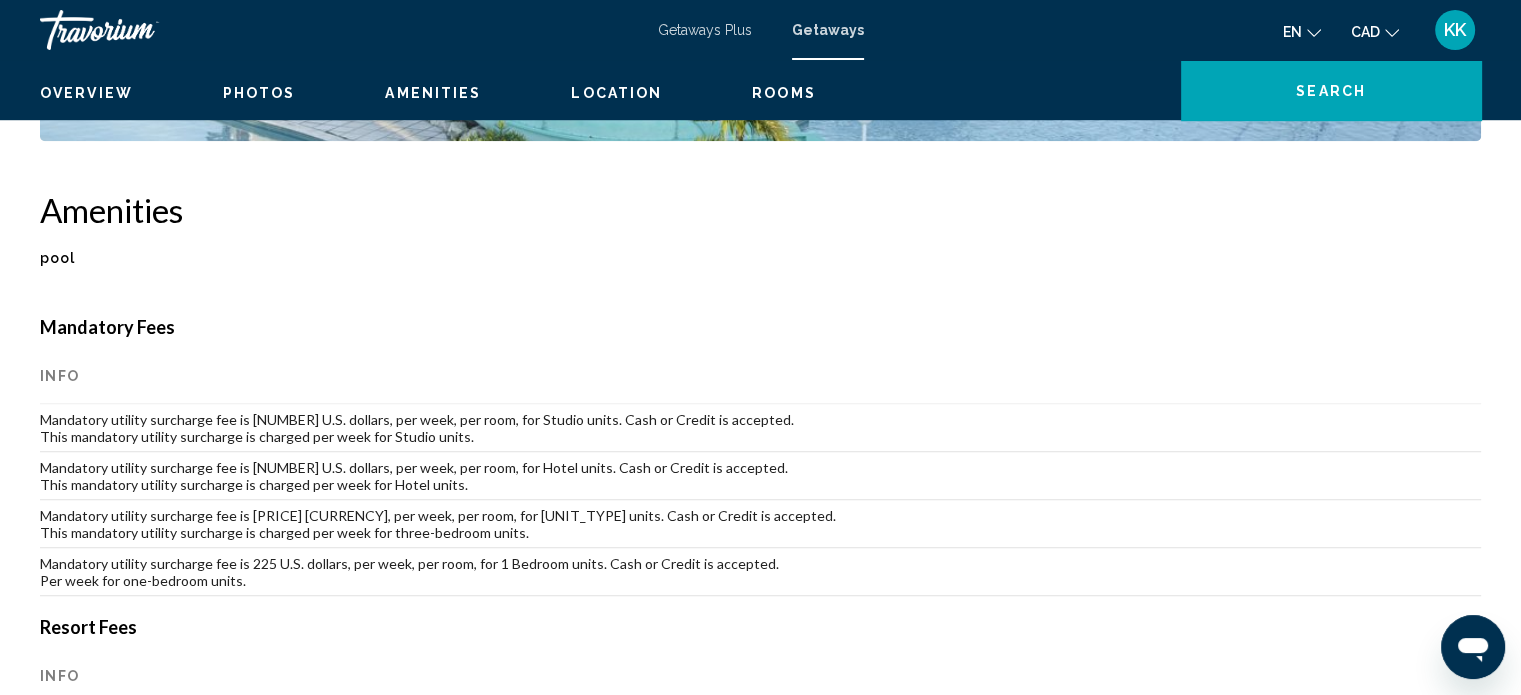scroll, scrollTop: 12, scrollLeft: 0, axis: vertical 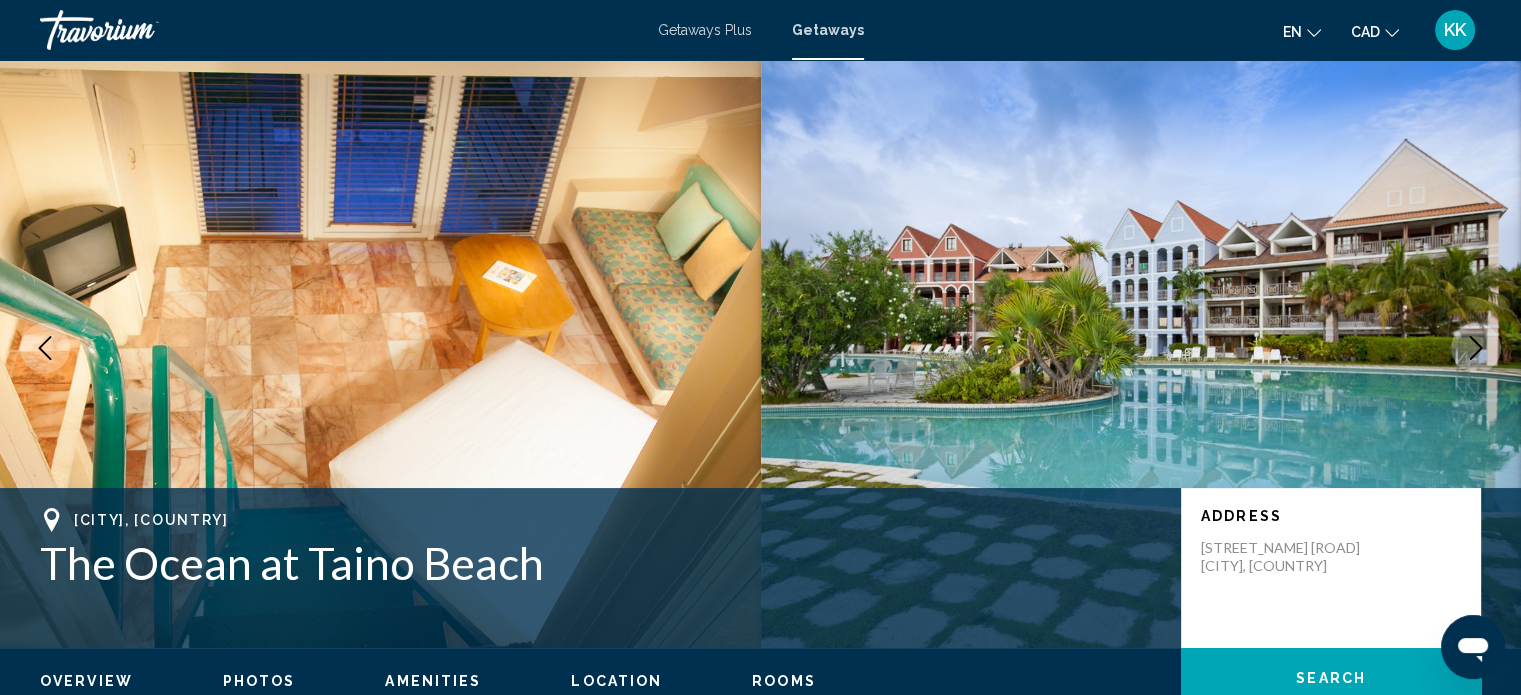 click at bounding box center (1476, 348) 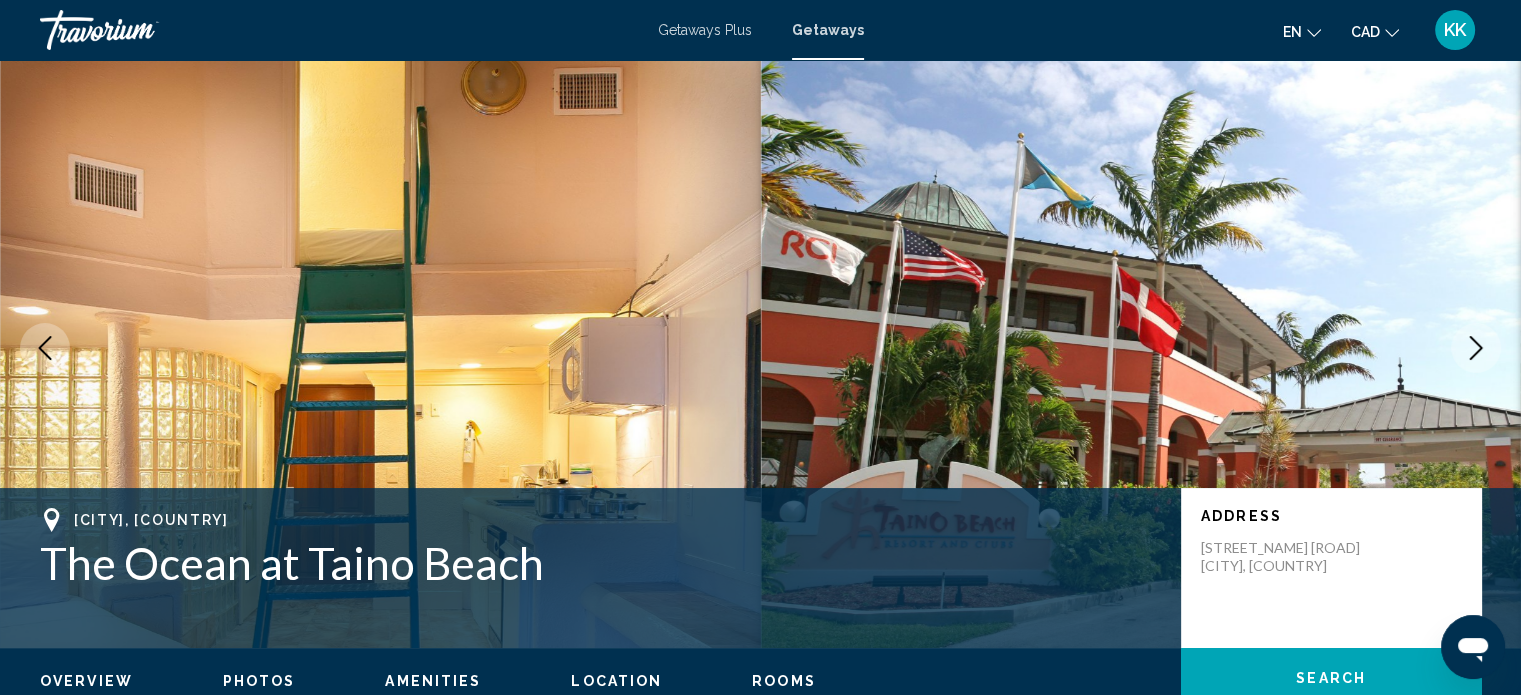 click at bounding box center (1476, 348) 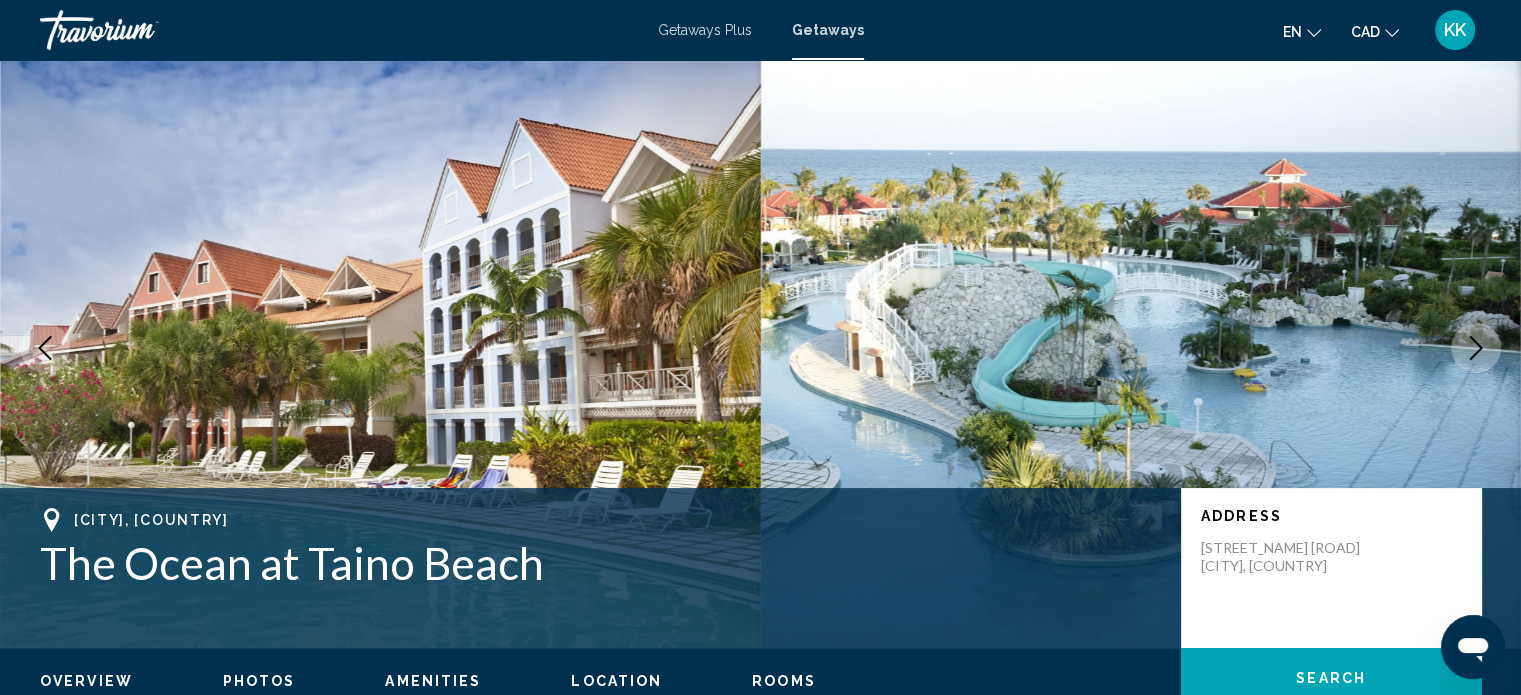 click at bounding box center (1476, 348) 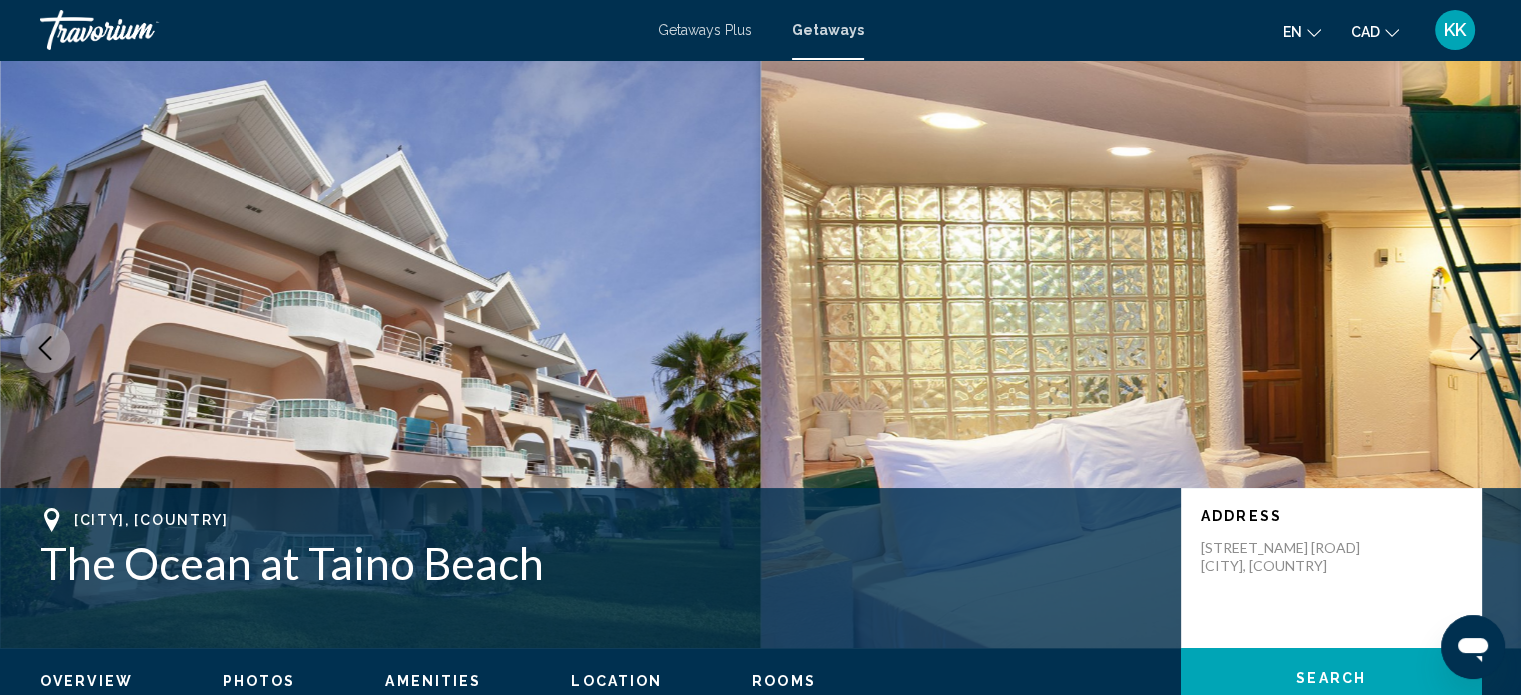 click at bounding box center (1476, 348) 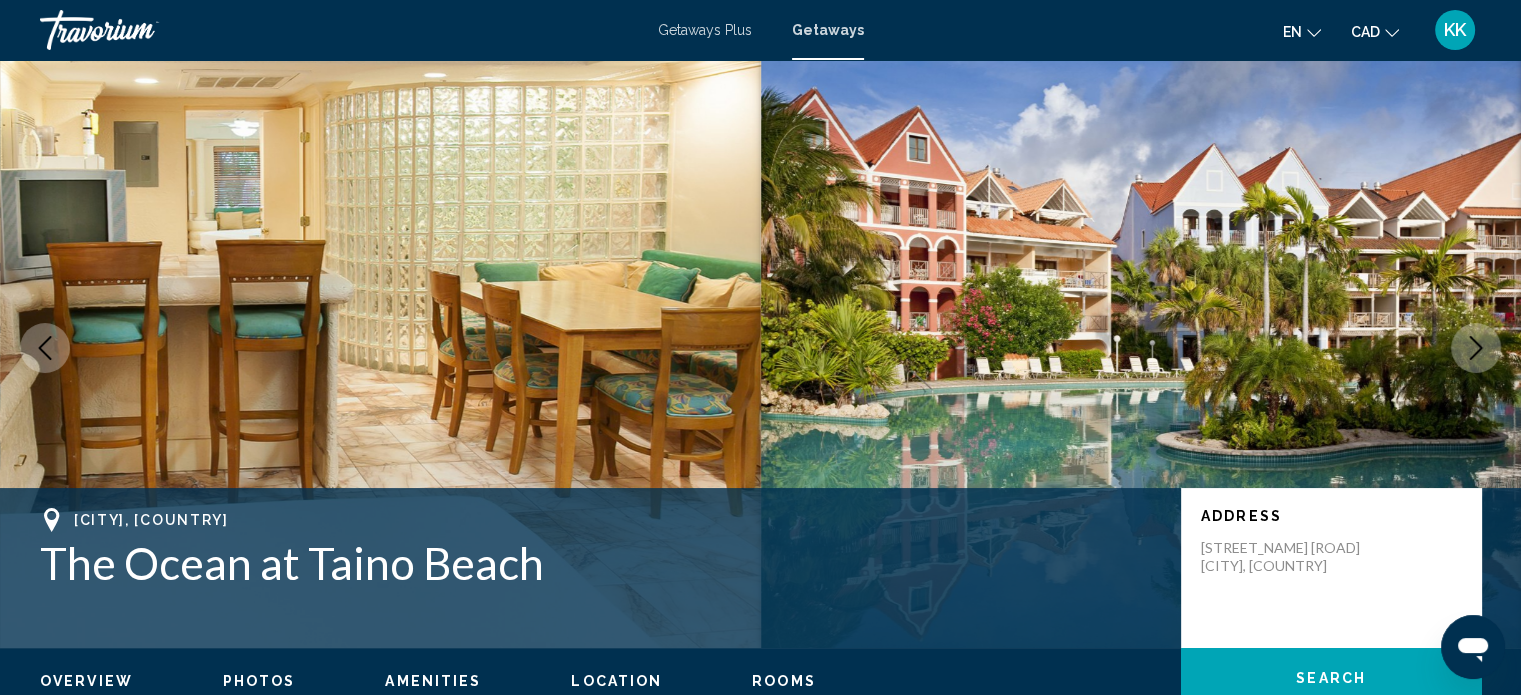 click at bounding box center [1476, 348] 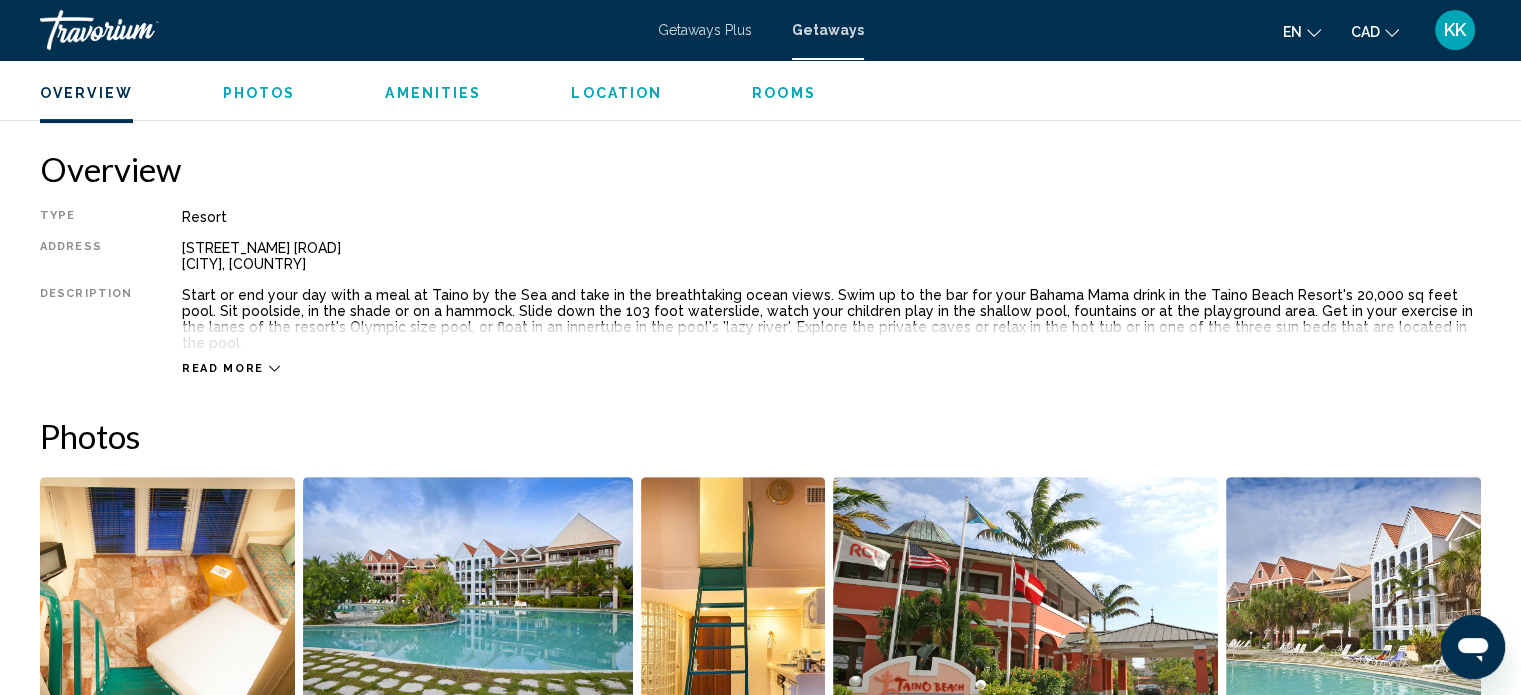 scroll, scrollTop: 624, scrollLeft: 0, axis: vertical 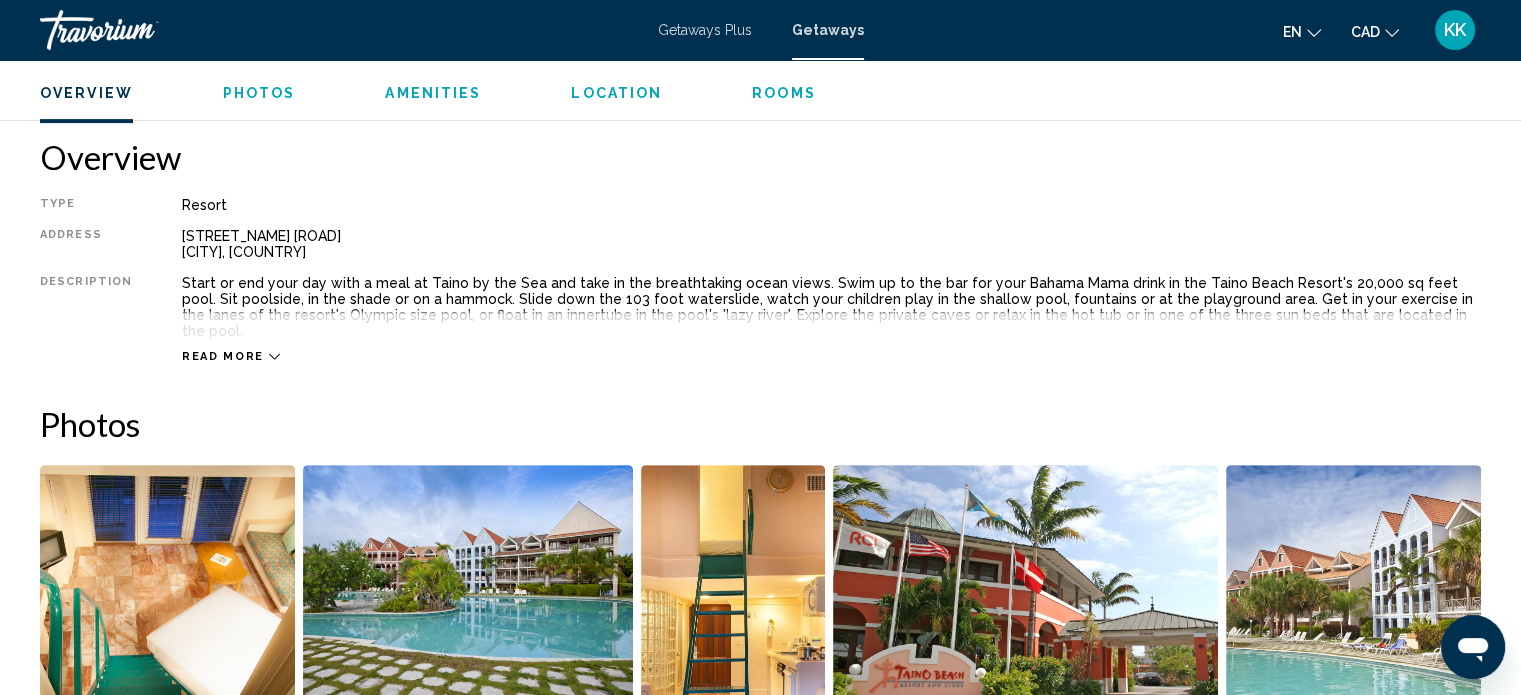 click on "Read more" at bounding box center (223, 356) 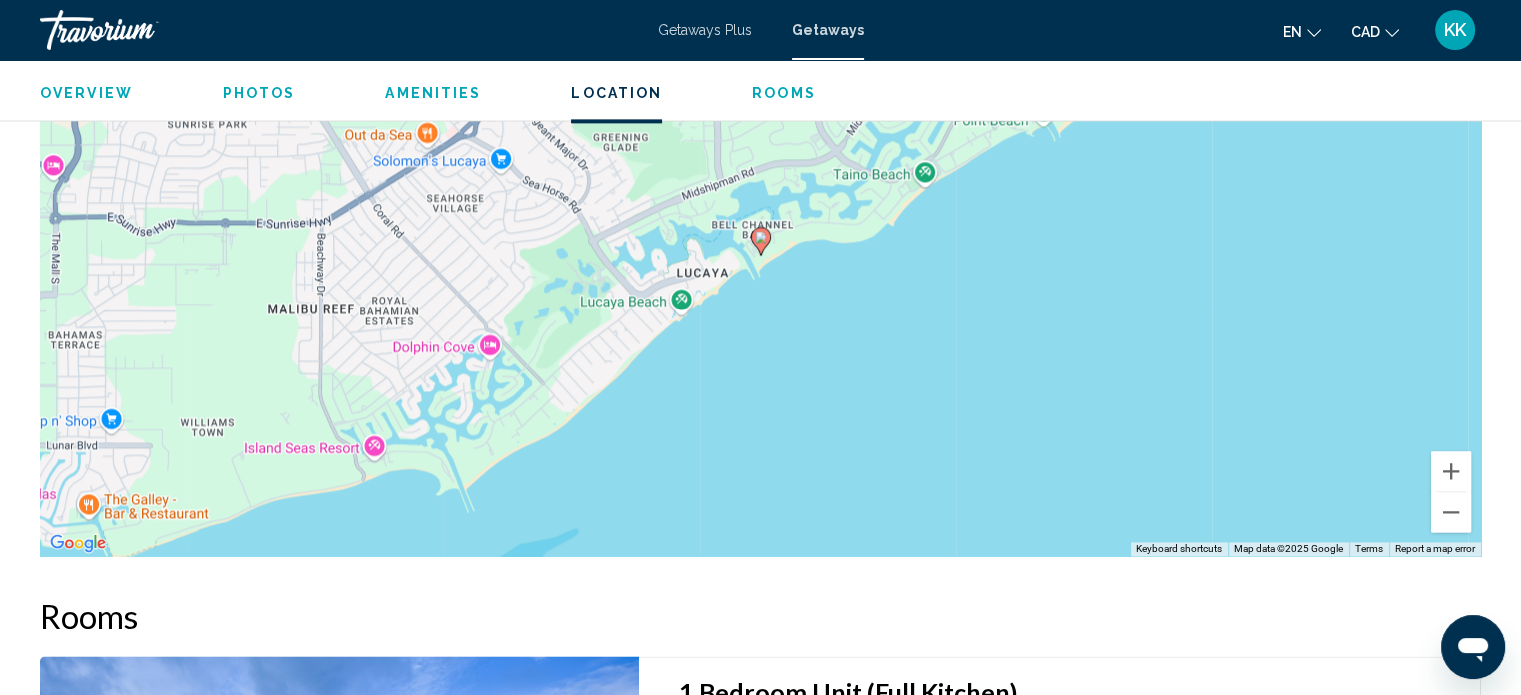 scroll, scrollTop: 2771, scrollLeft: 0, axis: vertical 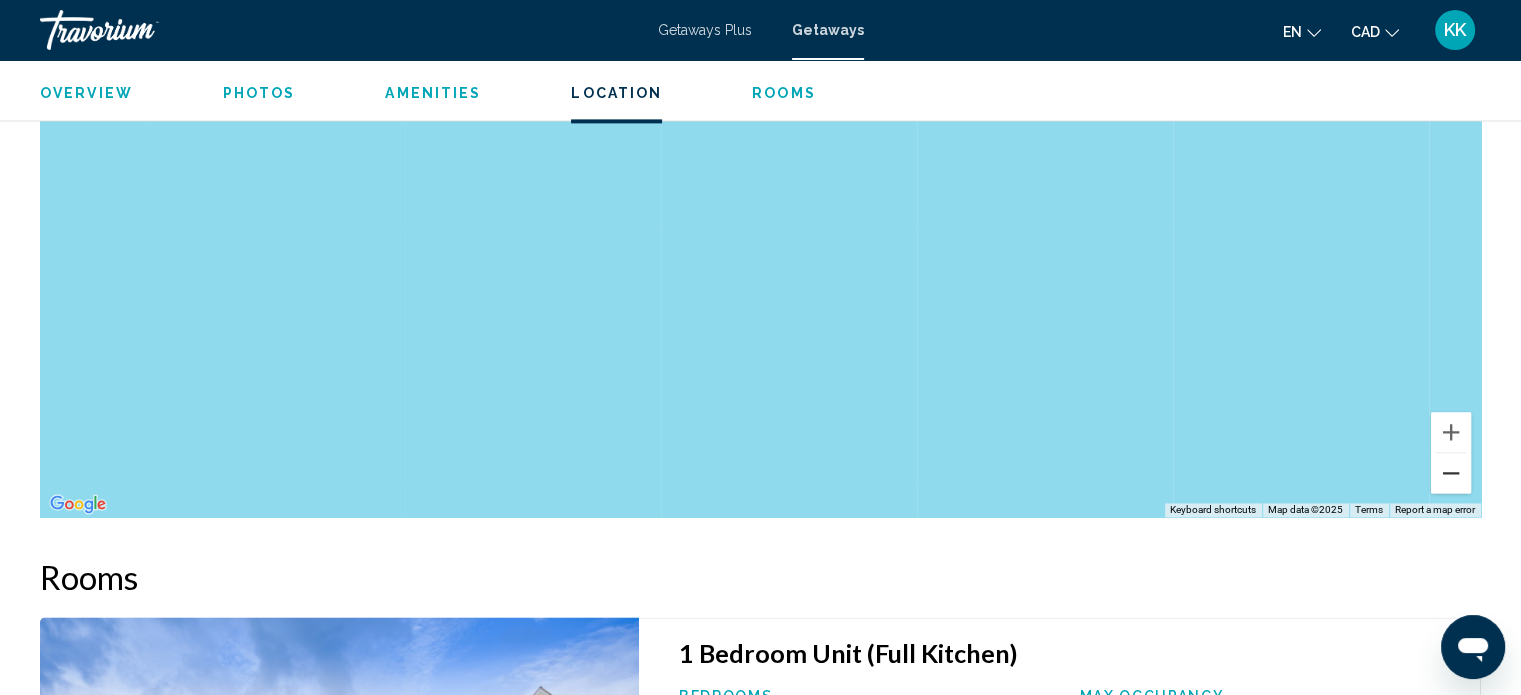 click at bounding box center (1451, 473) 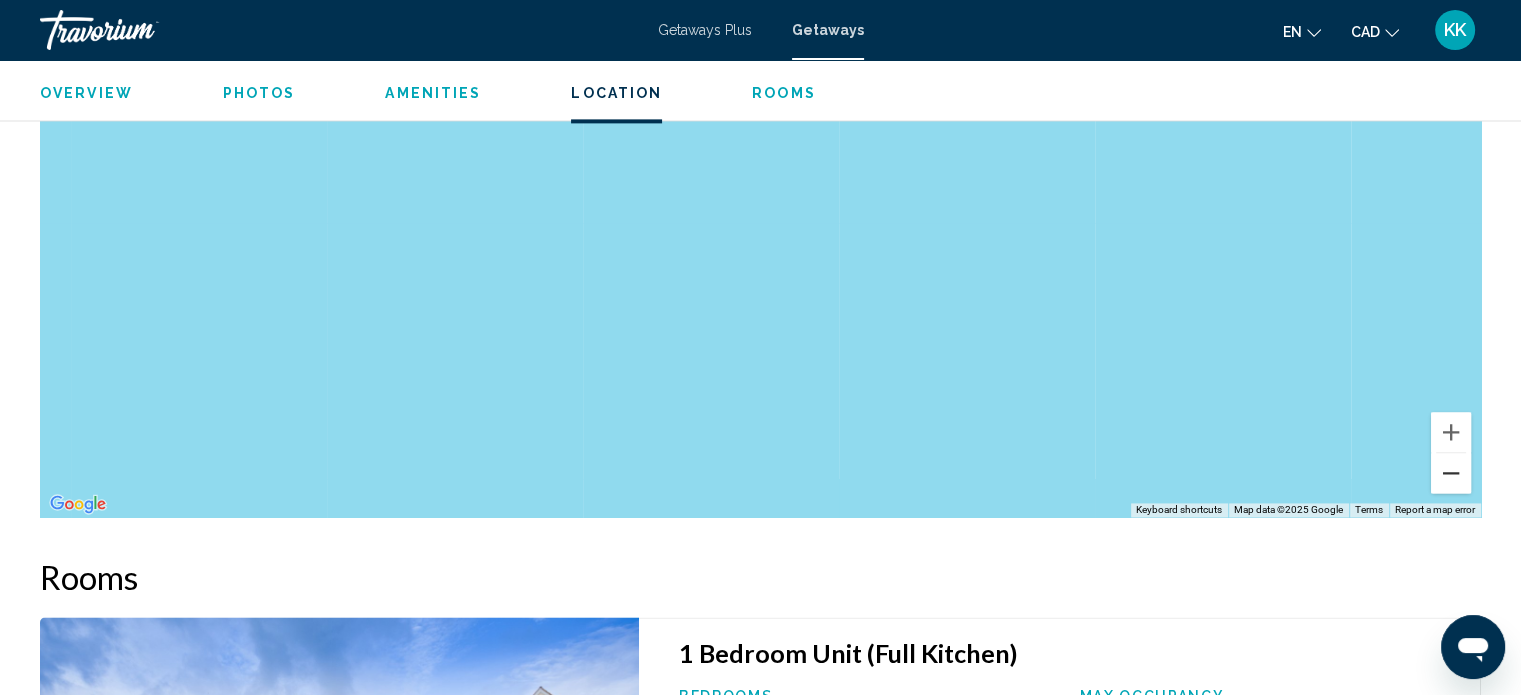 click at bounding box center [1451, 473] 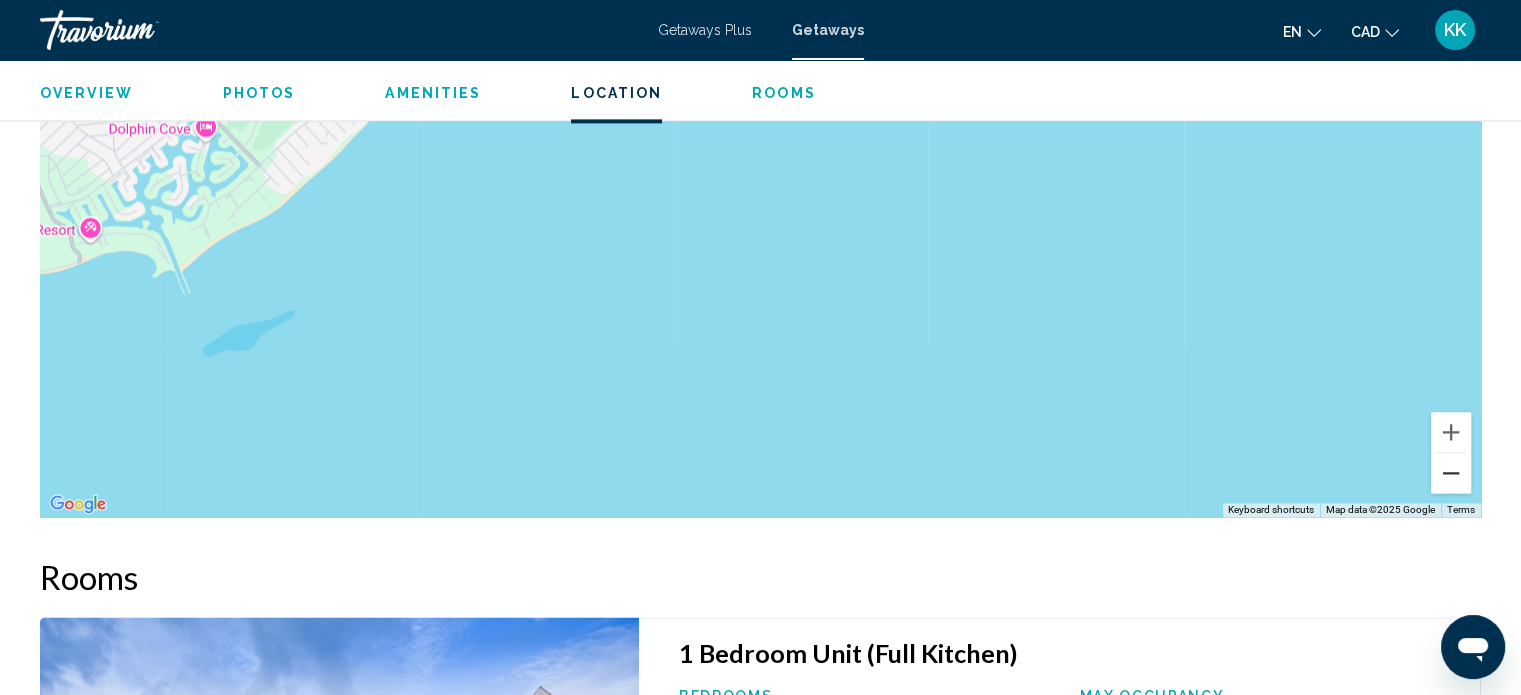 click at bounding box center (1451, 473) 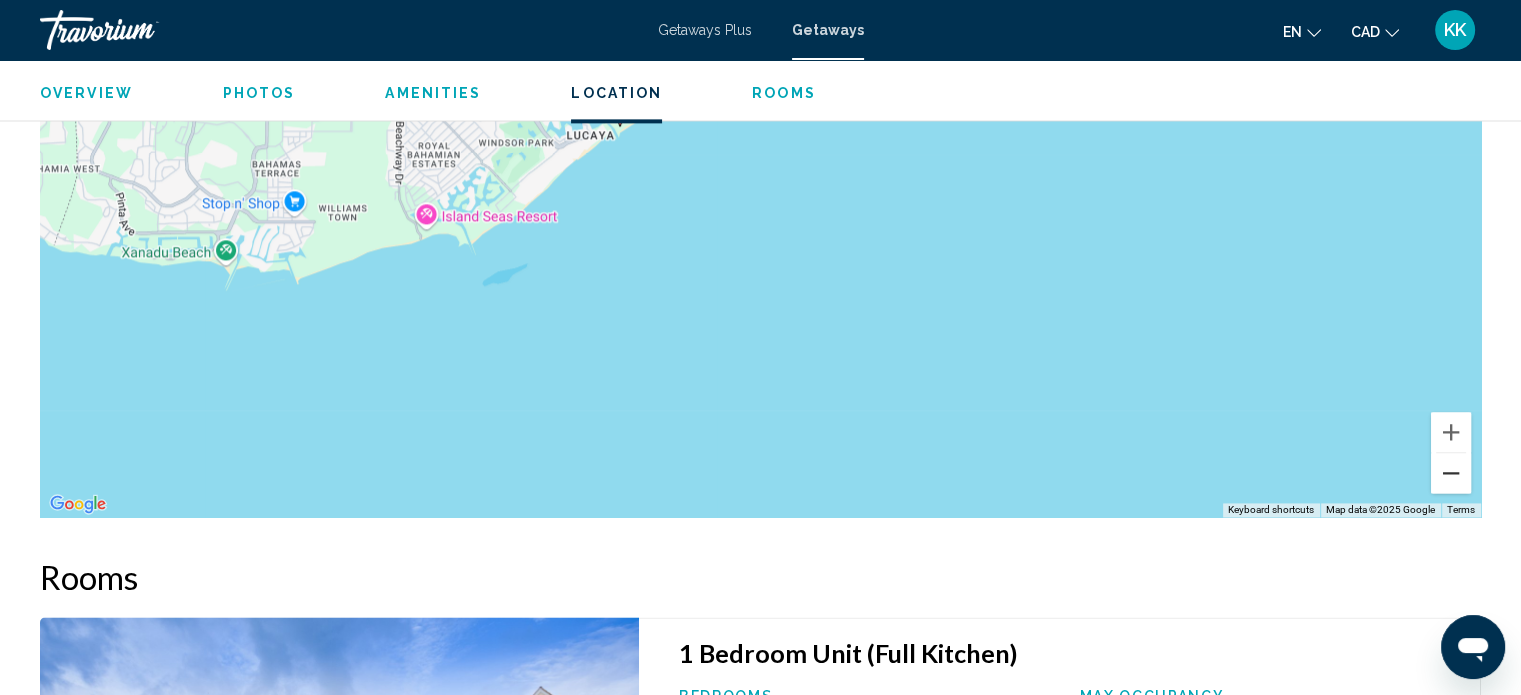 click at bounding box center [1451, 473] 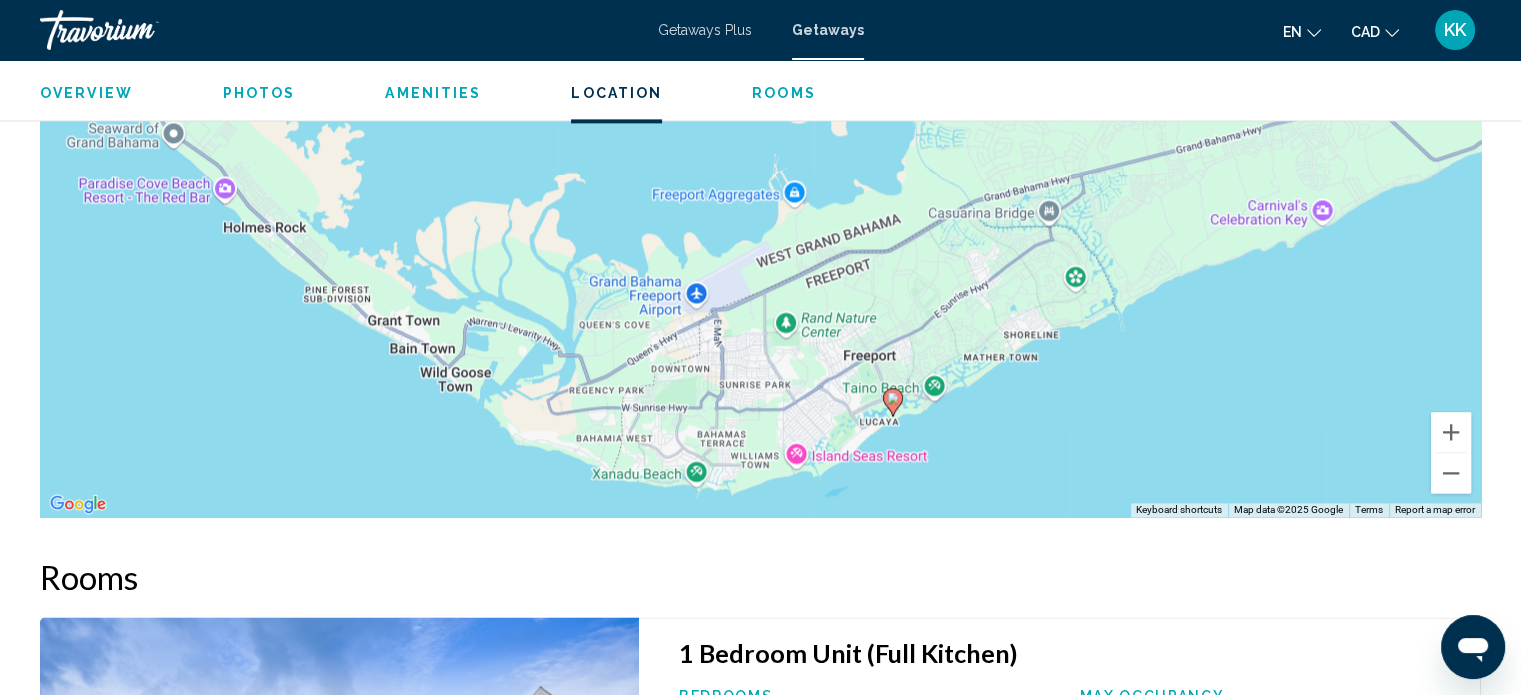 drag, startPoint x: 766, startPoint y: 209, endPoint x: 968, endPoint y: 458, distance: 320.6322 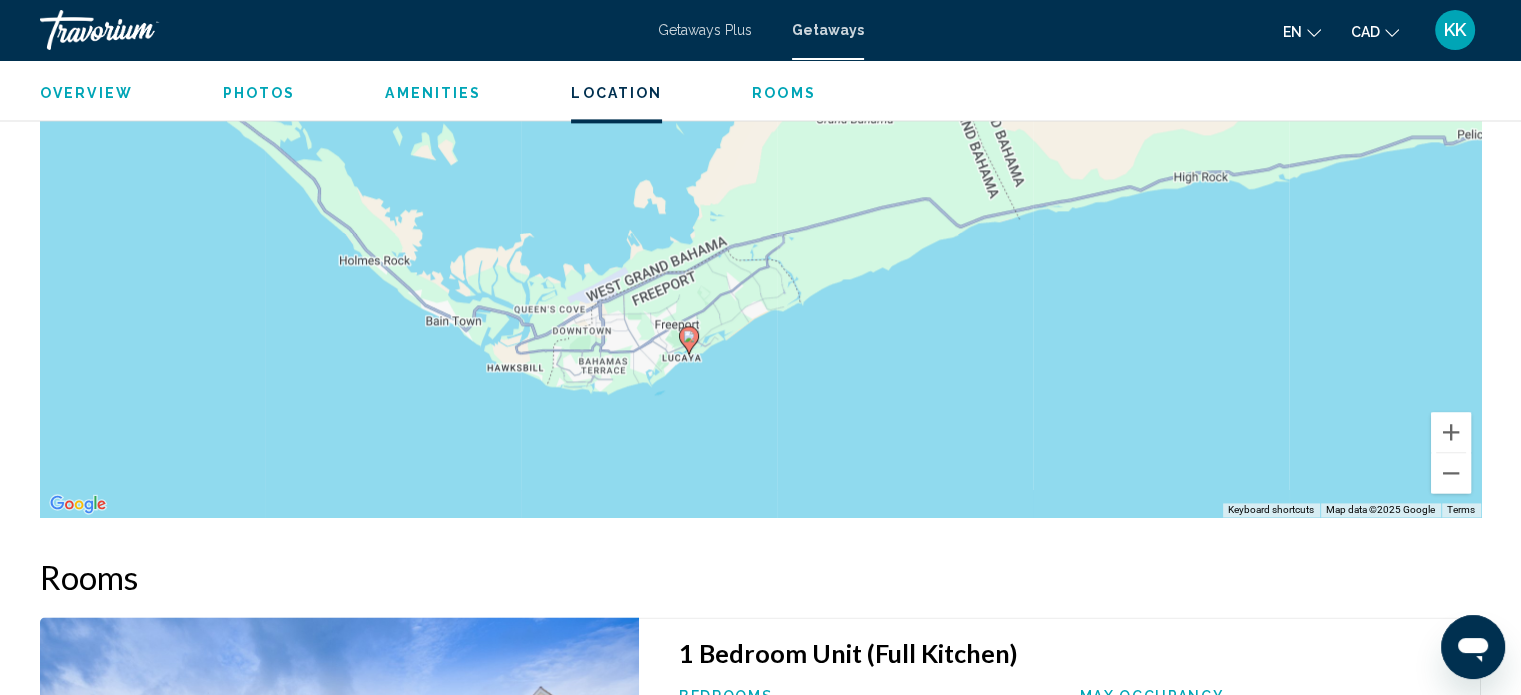 drag, startPoint x: 1086, startPoint y: 379, endPoint x: 903, endPoint y: 260, distance: 218.2888 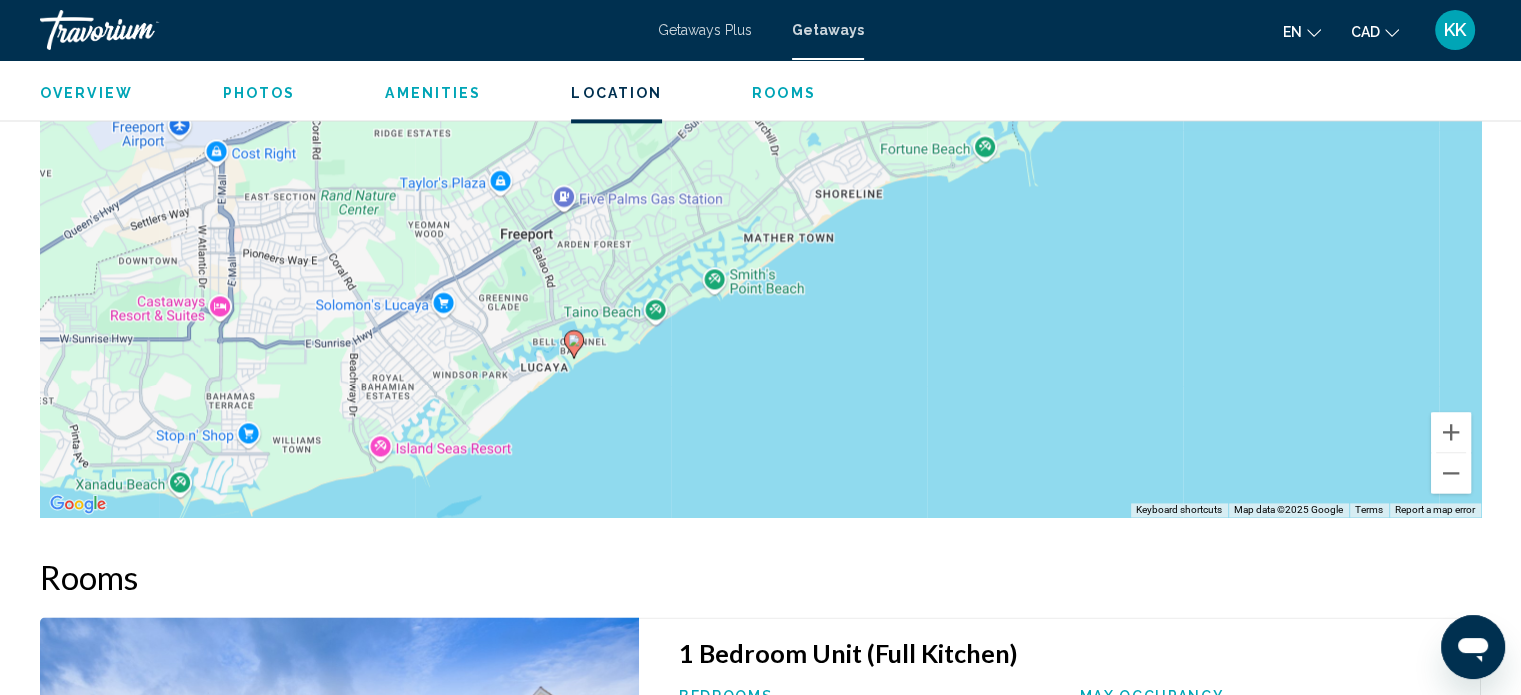 drag, startPoint x: 832, startPoint y: 187, endPoint x: 541, endPoint y: 239, distance: 295.60953 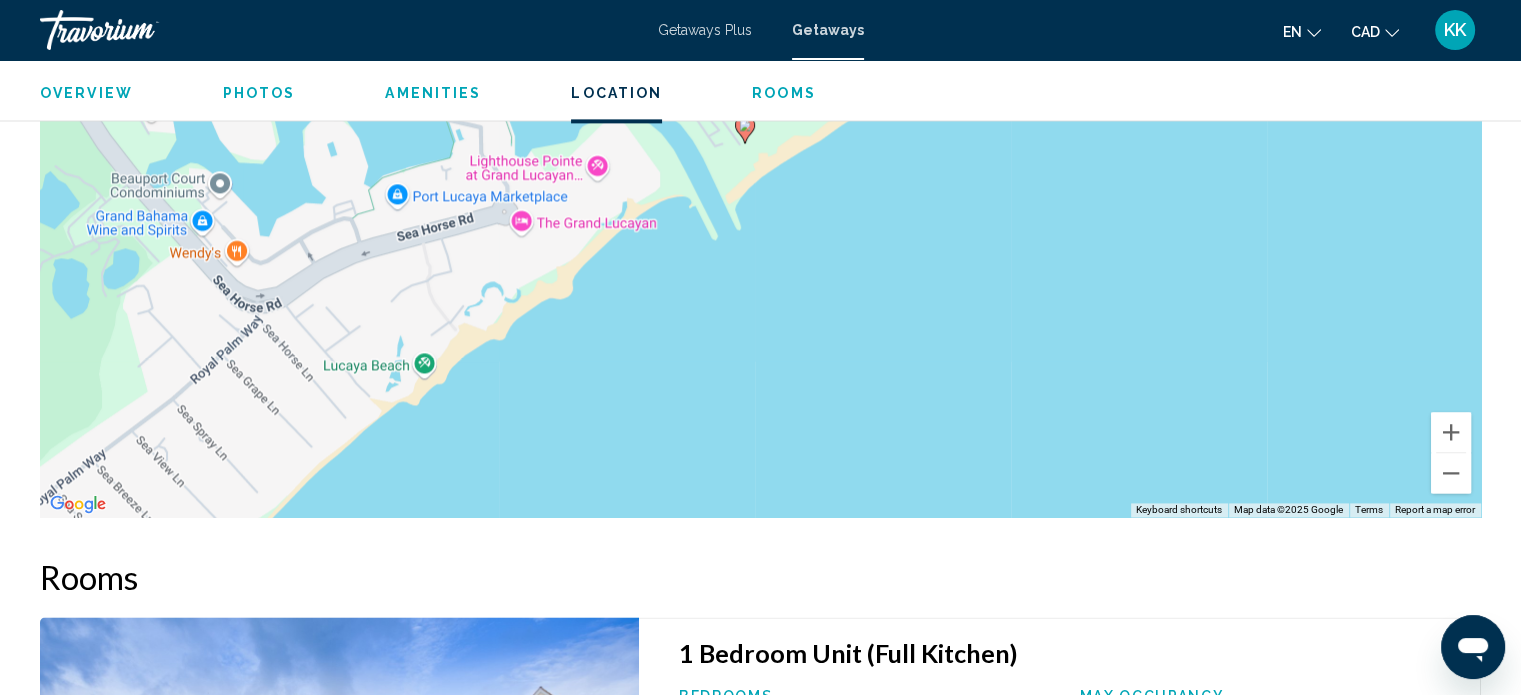 drag, startPoint x: 500, startPoint y: 427, endPoint x: 466, endPoint y: 363, distance: 72.47068 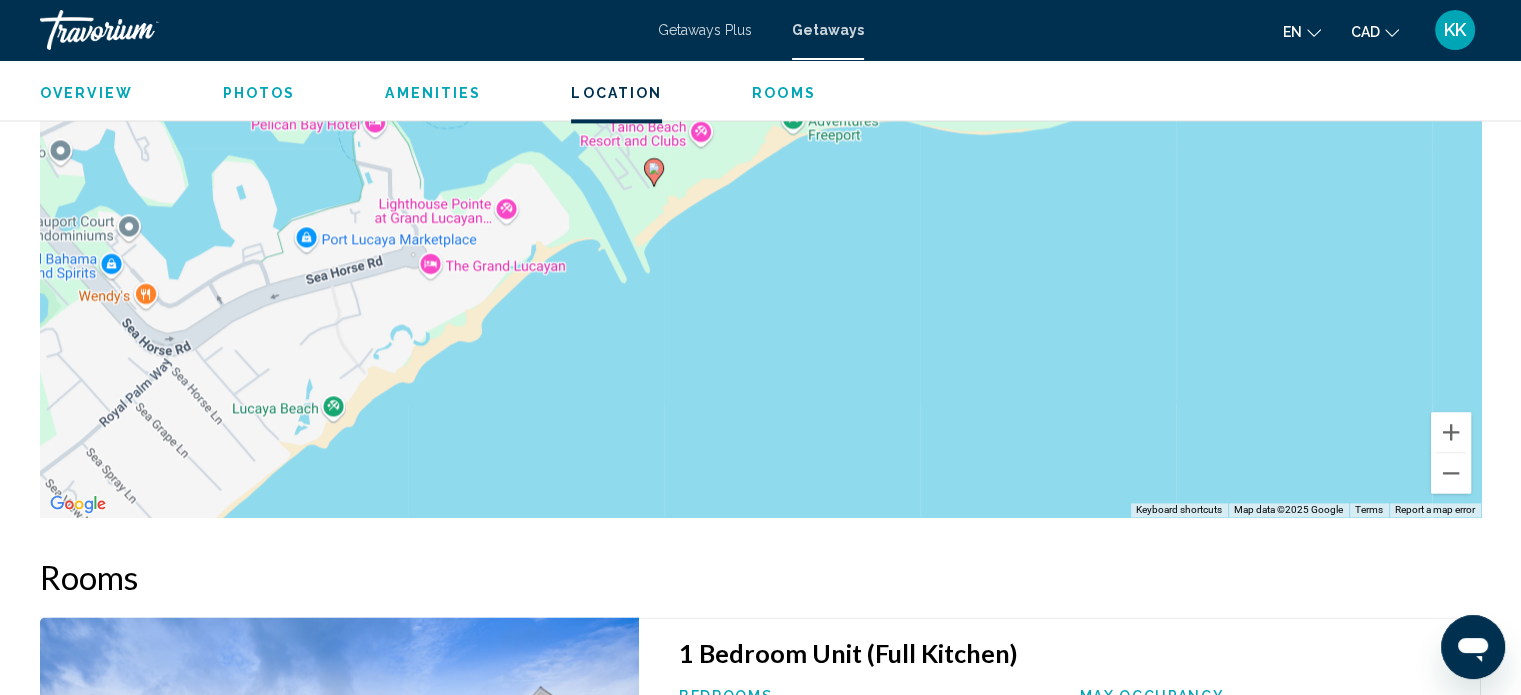 drag, startPoint x: 495, startPoint y: 348, endPoint x: 401, endPoint y: 391, distance: 103.36827 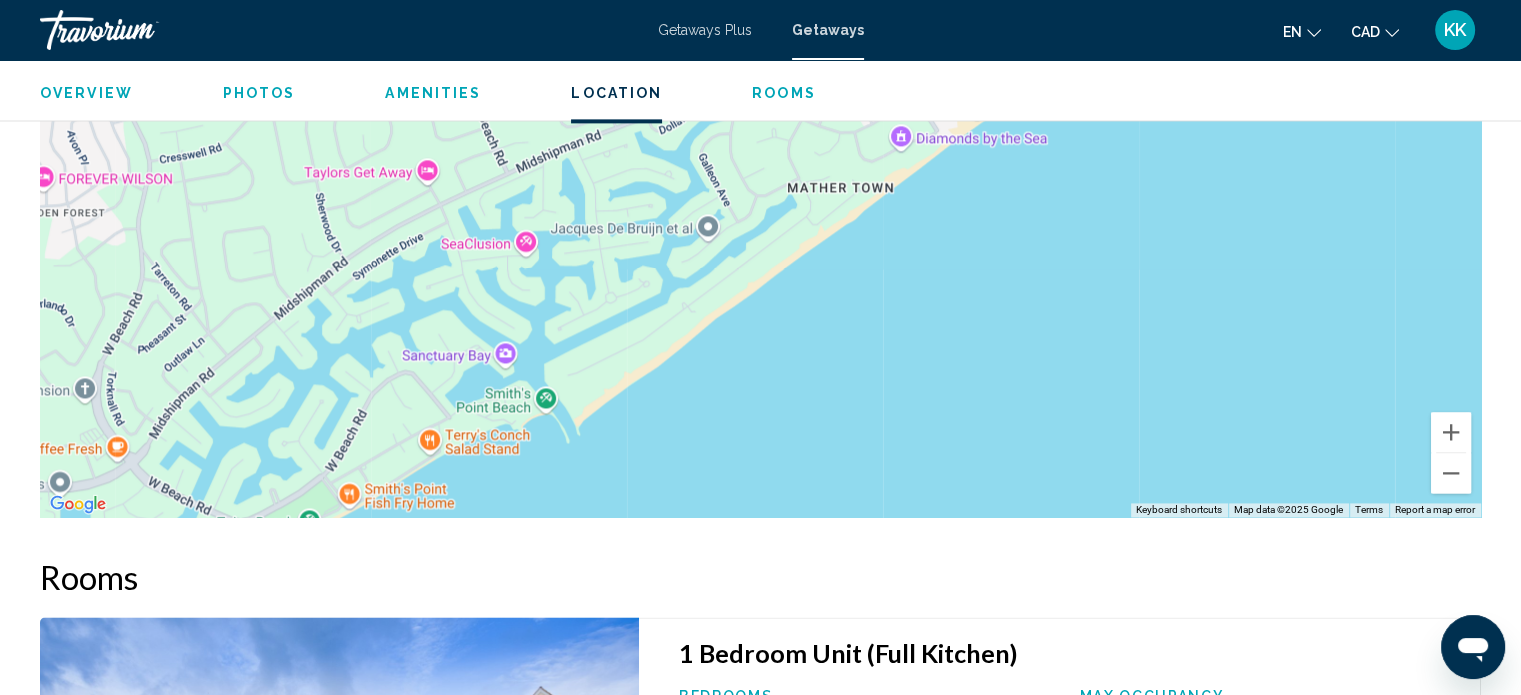 drag, startPoint x: 550, startPoint y: 363, endPoint x: 0, endPoint y: 742, distance: 667.93787 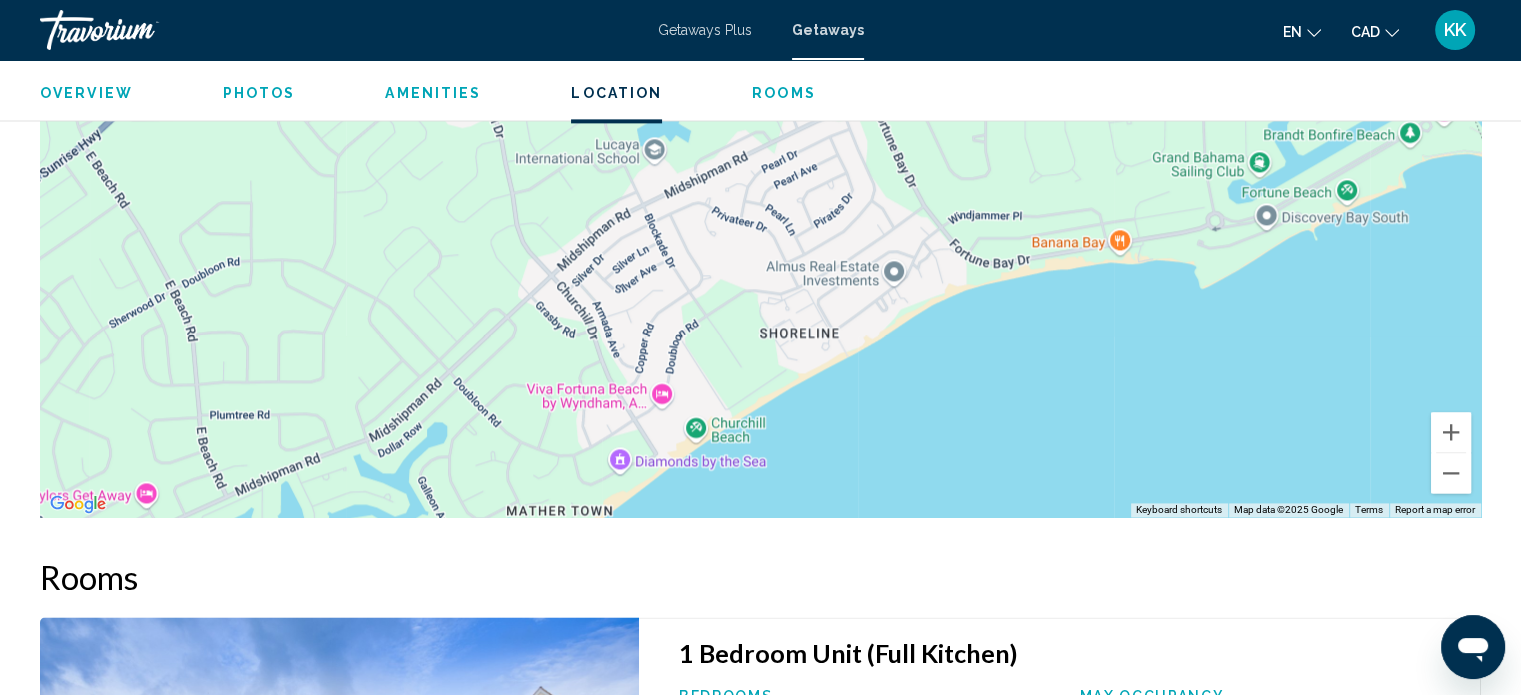 drag, startPoint x: 832, startPoint y: 272, endPoint x: 547, endPoint y: 599, distance: 433.7672 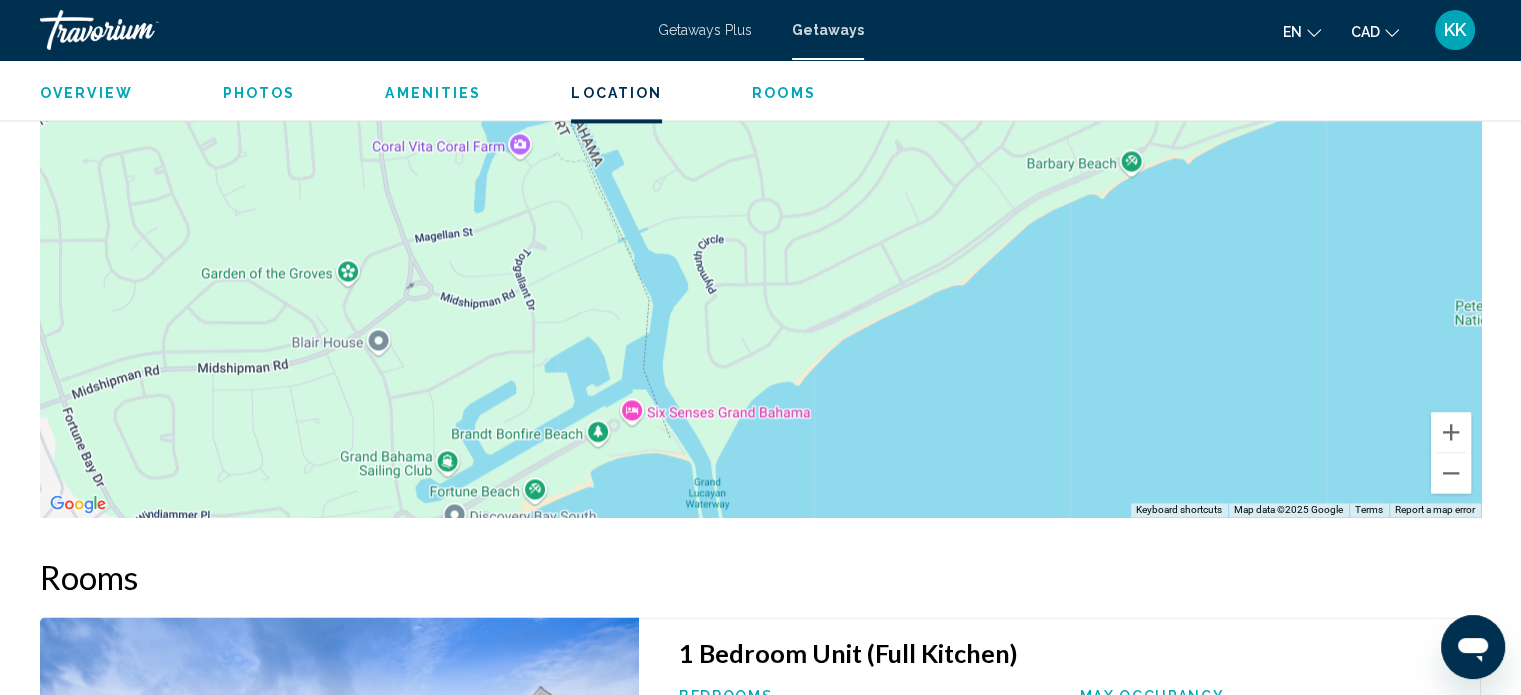 drag, startPoint x: 816, startPoint y: 393, endPoint x: 0, endPoint y: 694, distance: 869.74536 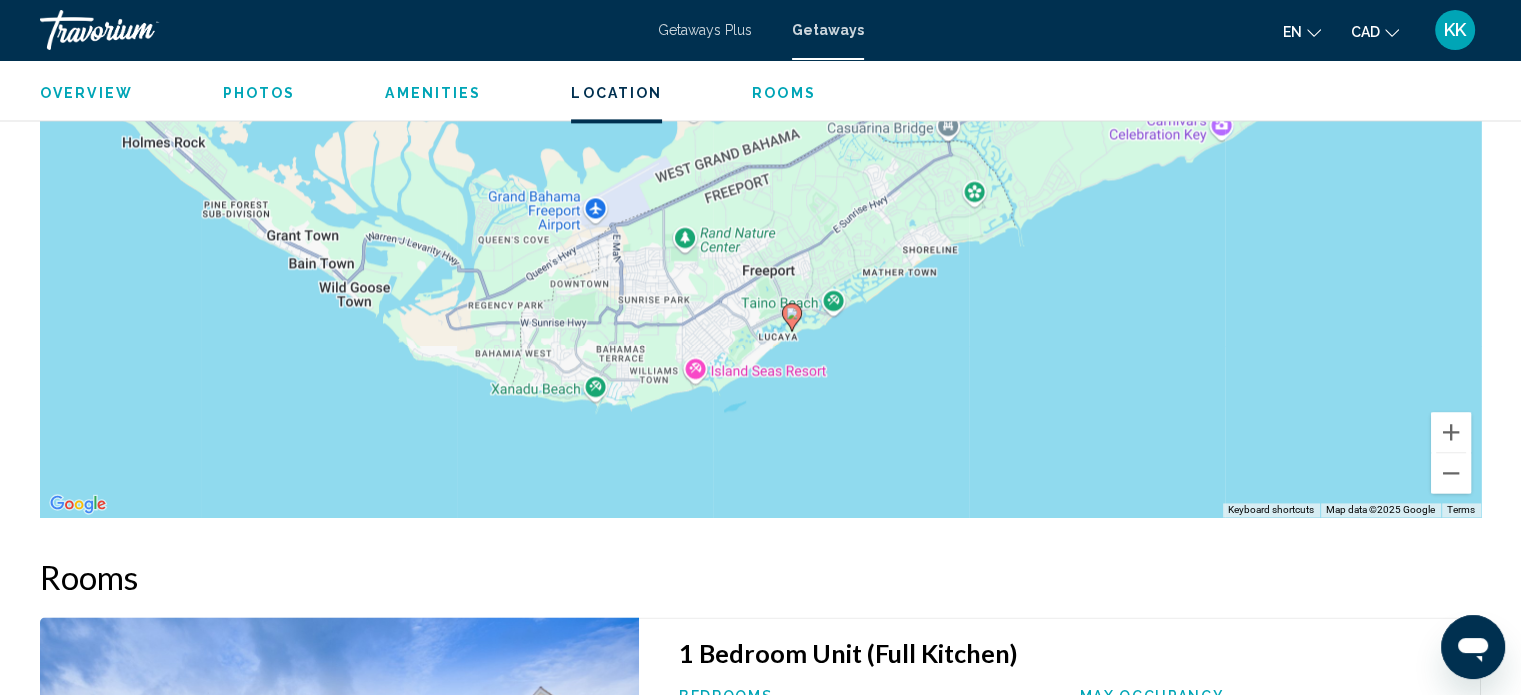 drag, startPoint x: 792, startPoint y: 418, endPoint x: 944, endPoint y: 283, distance: 203.29535 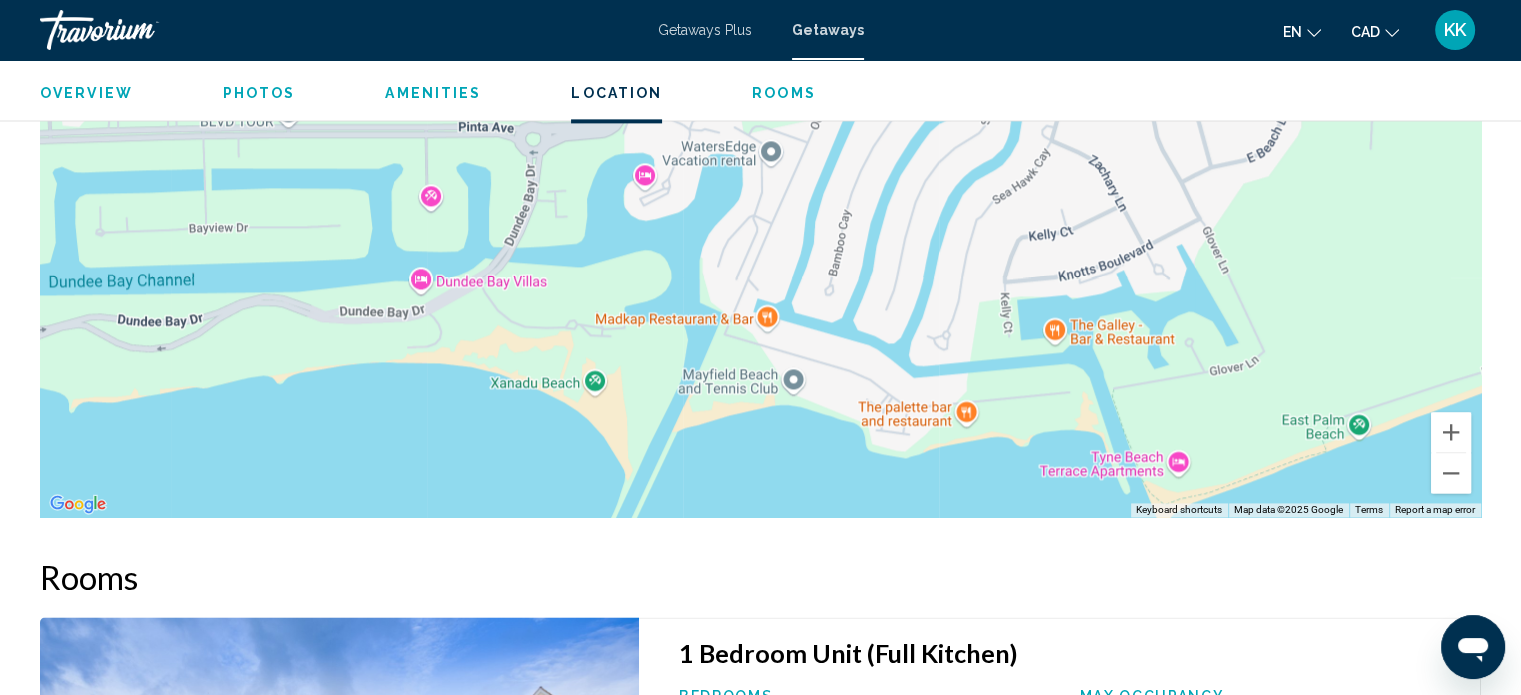 drag, startPoint x: 608, startPoint y: 411, endPoint x: 692, endPoint y: 244, distance: 186.93582 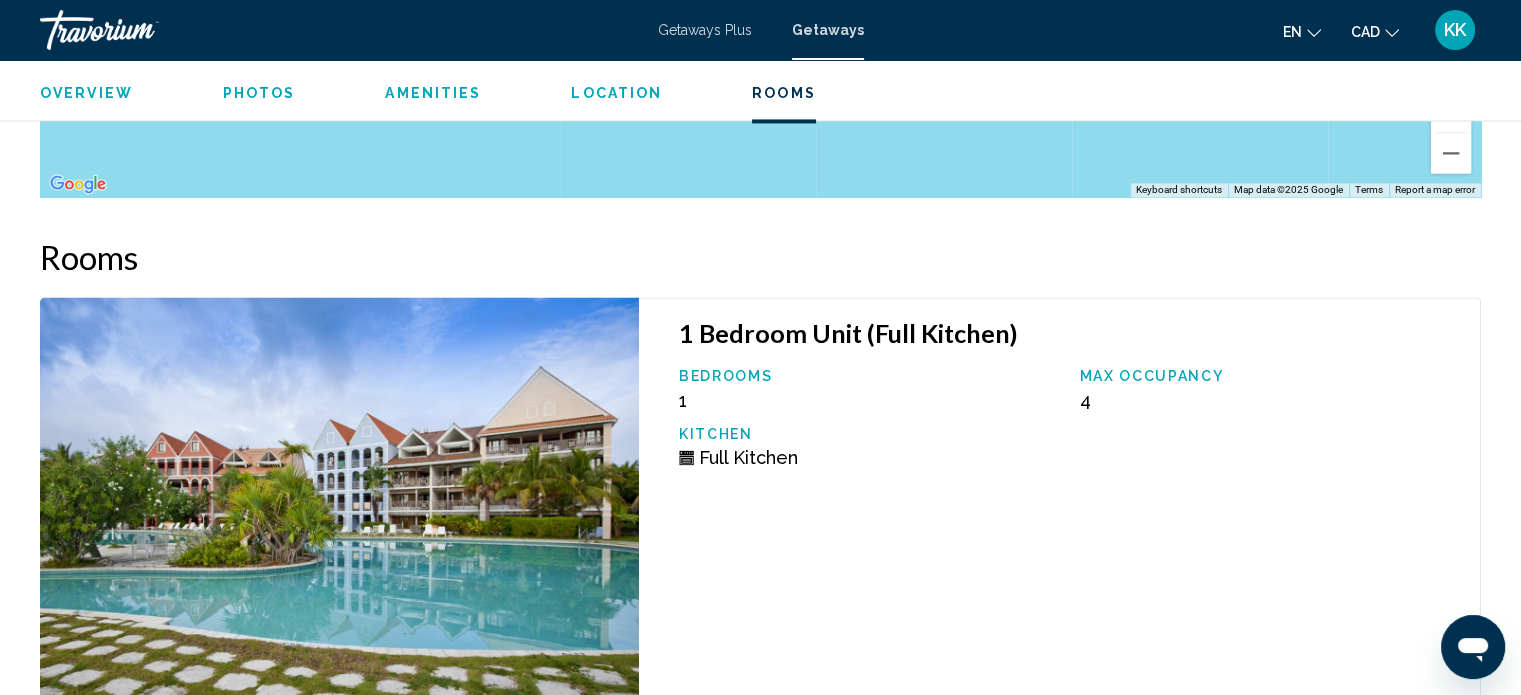 scroll, scrollTop: 3171, scrollLeft: 0, axis: vertical 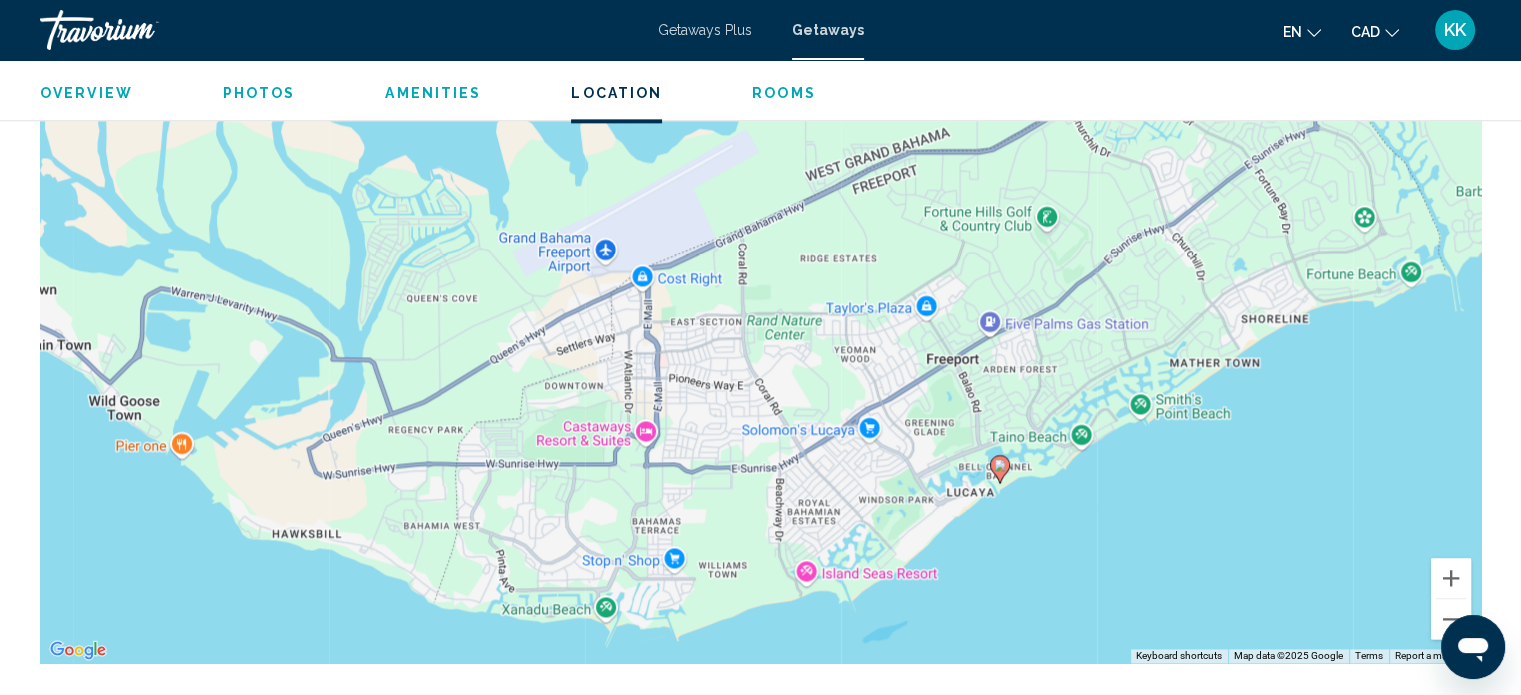 drag, startPoint x: 1258, startPoint y: 211, endPoint x: 756, endPoint y: 547, distance: 604.0695 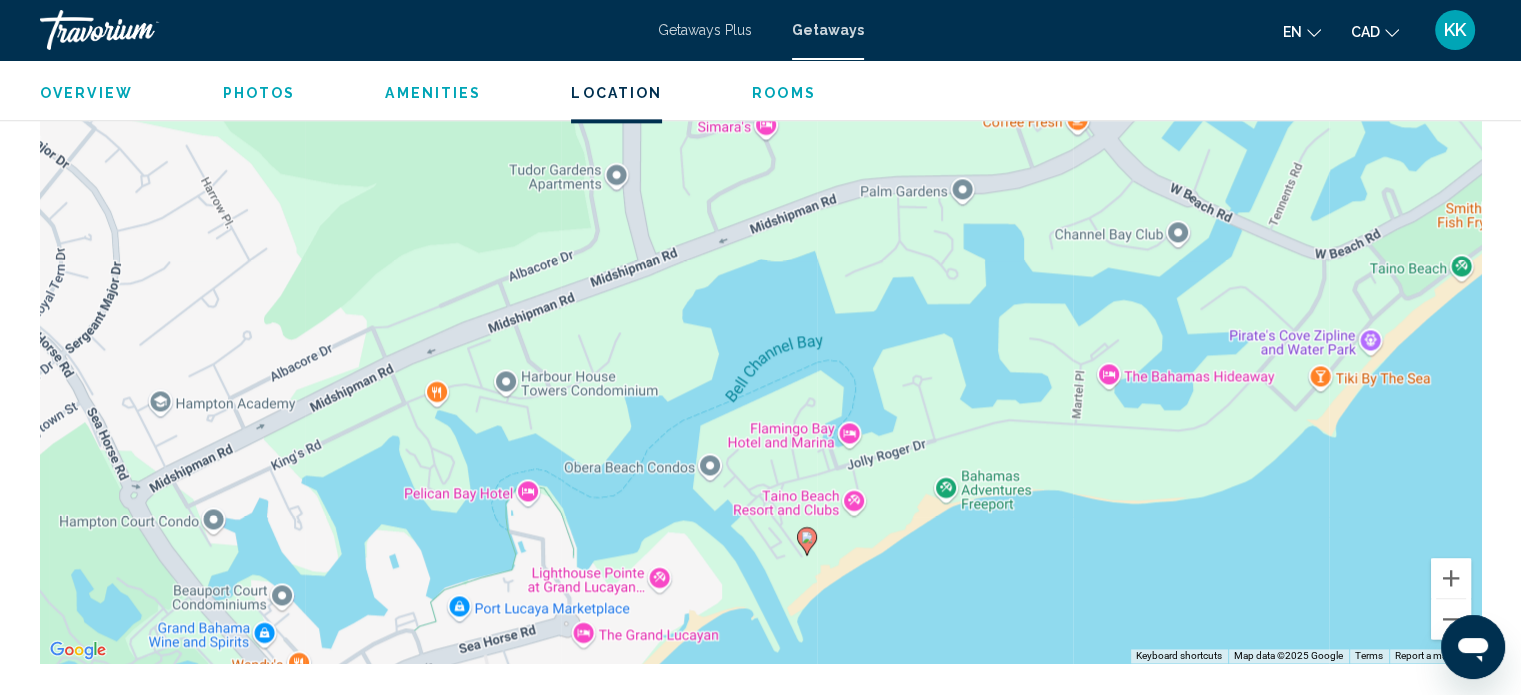 drag, startPoint x: 1193, startPoint y: 409, endPoint x: 690, endPoint y: 567, distance: 527.23145 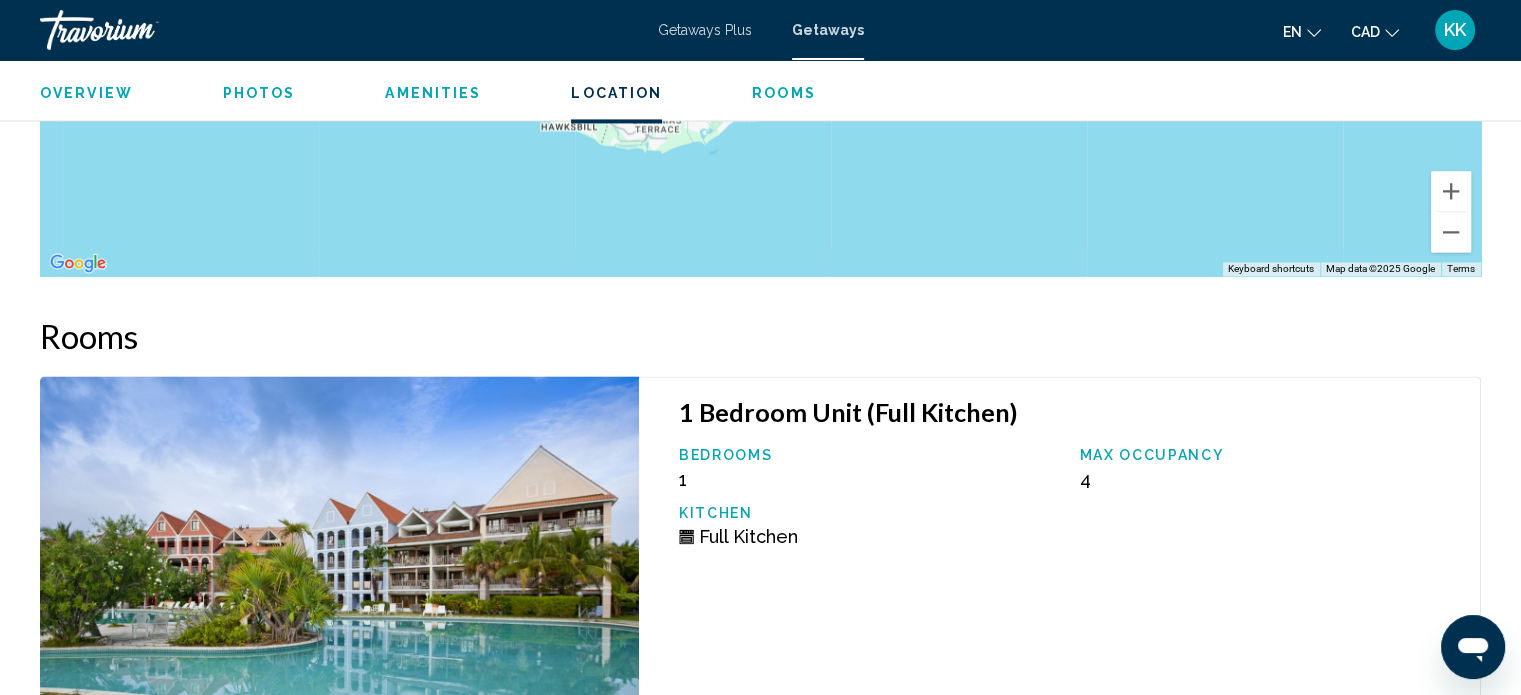 scroll, scrollTop: 3172, scrollLeft: 0, axis: vertical 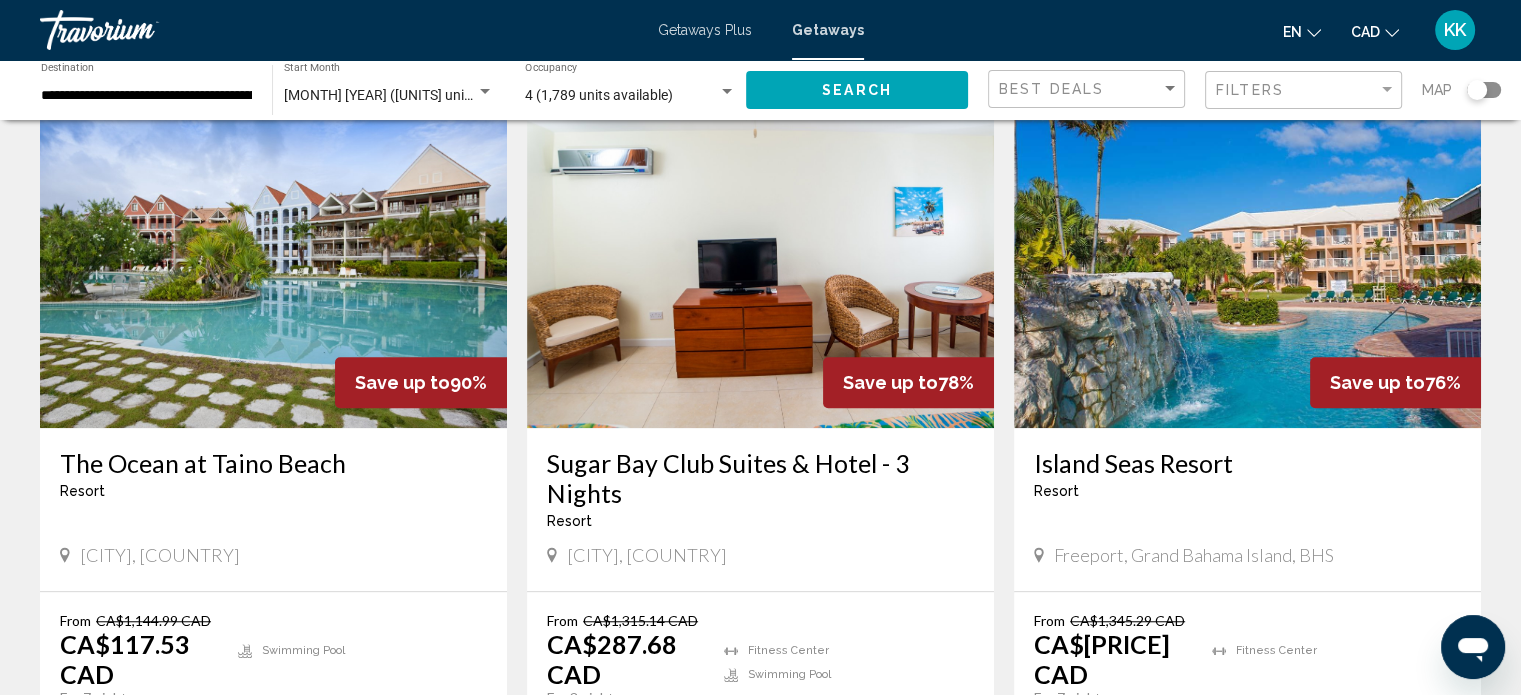 click on "Island Seas Resort" at bounding box center [1247, 463] 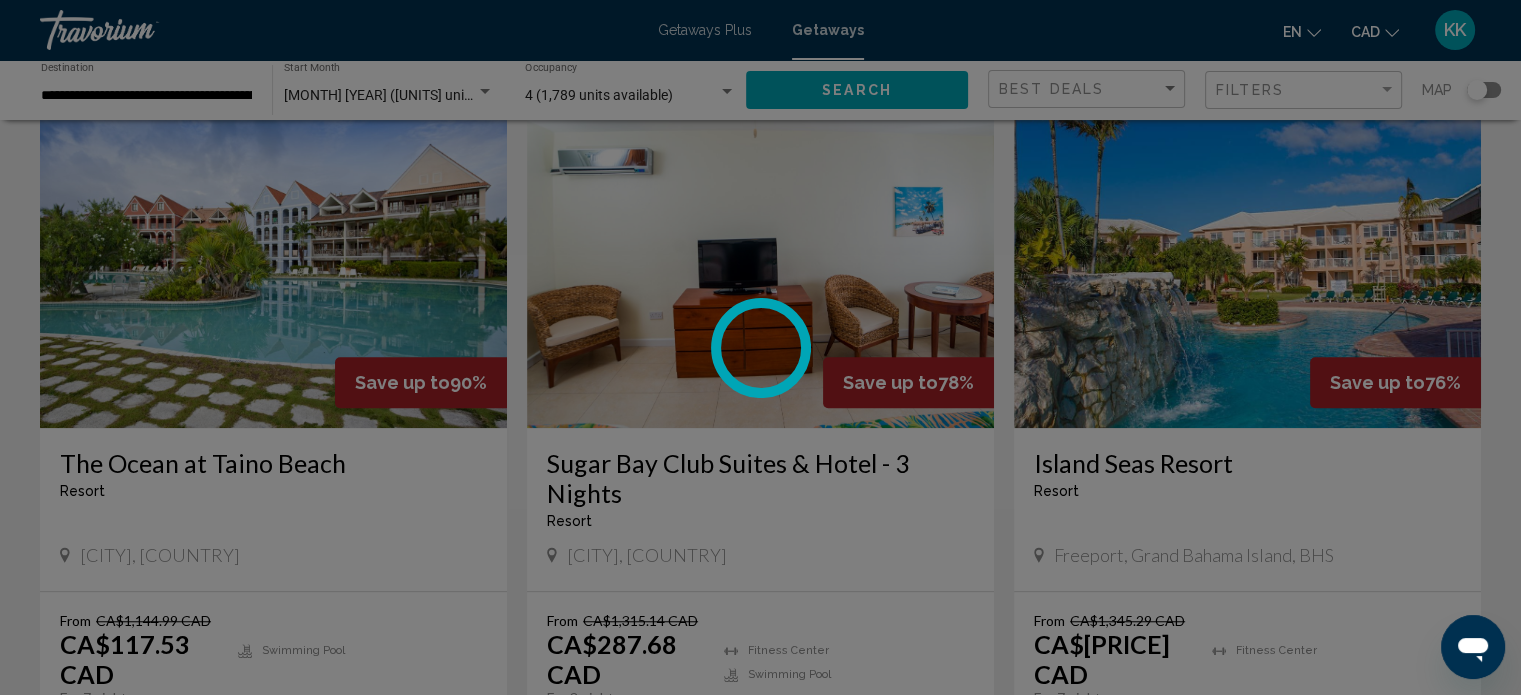 scroll, scrollTop: 12, scrollLeft: 0, axis: vertical 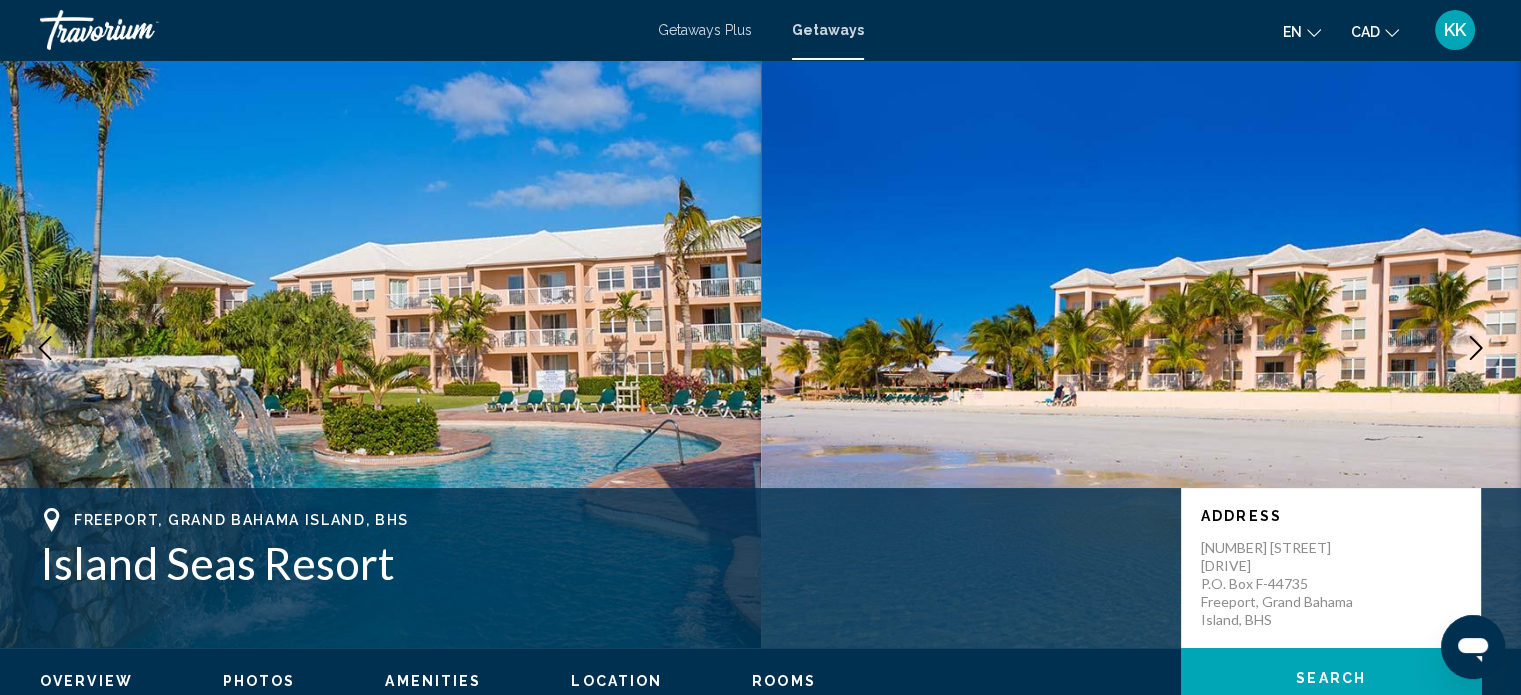 click 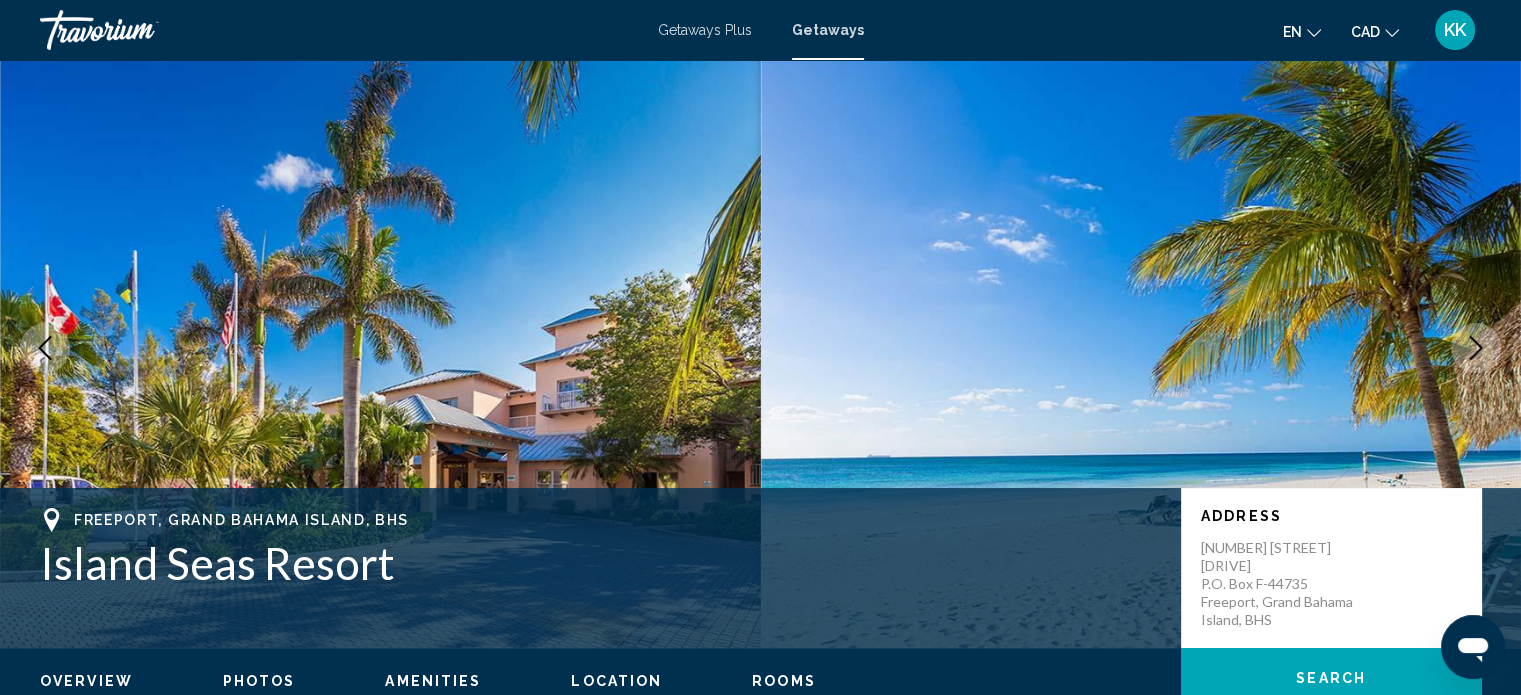 click 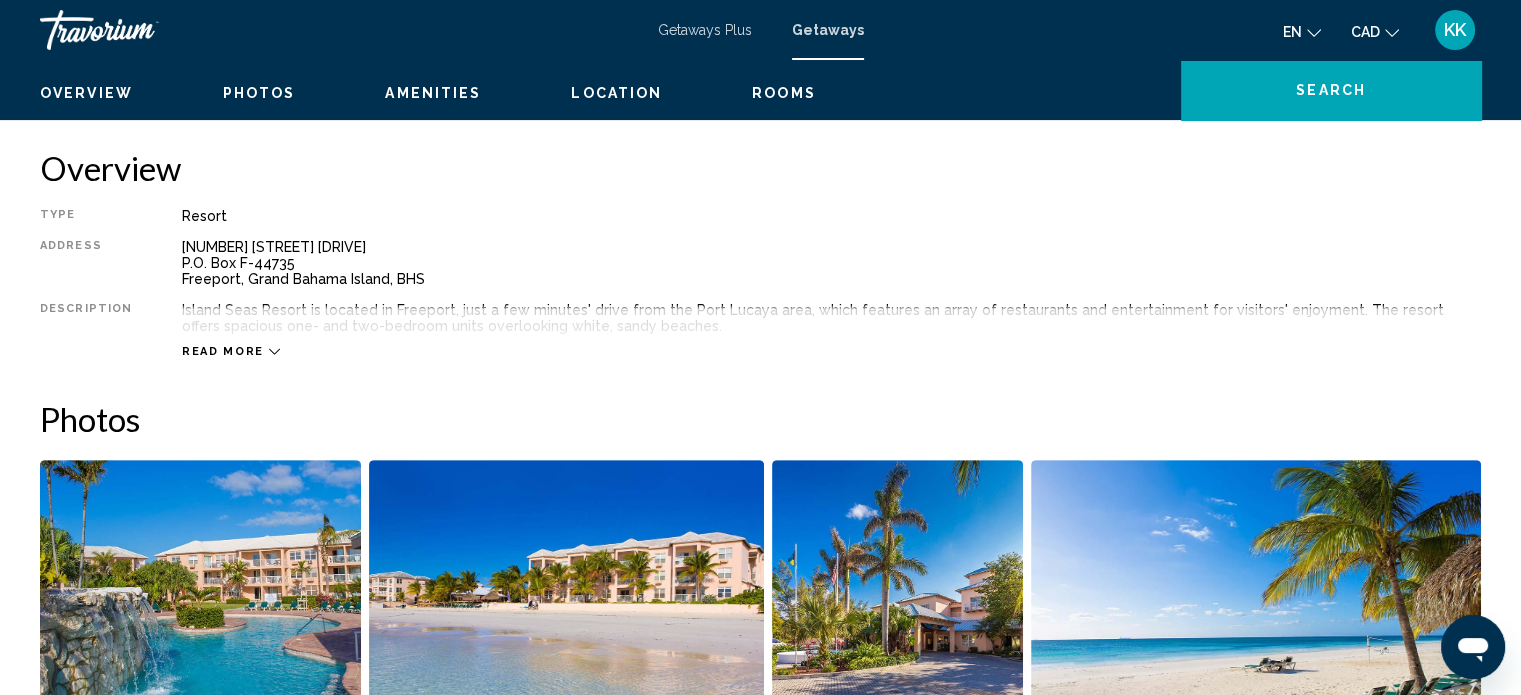 scroll, scrollTop: 652, scrollLeft: 0, axis: vertical 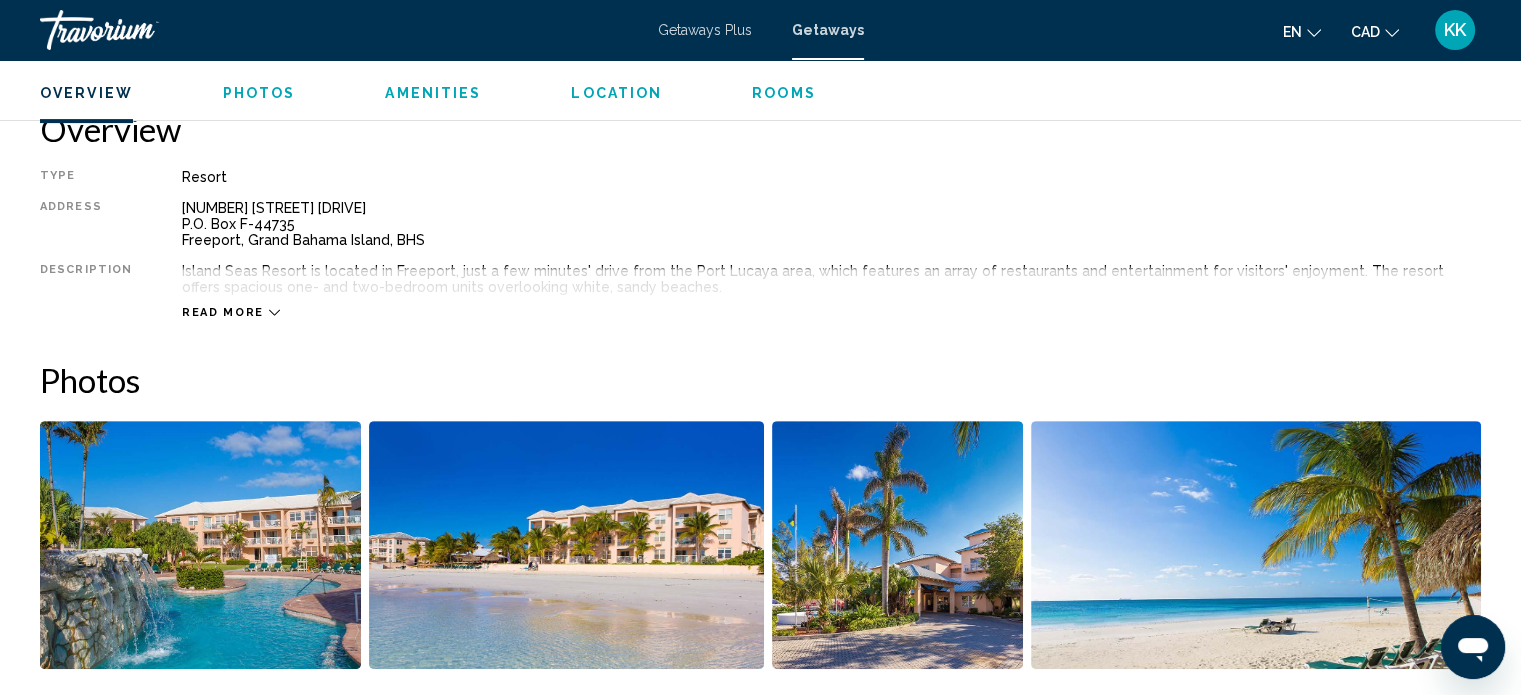click on "Read more" at bounding box center [223, 312] 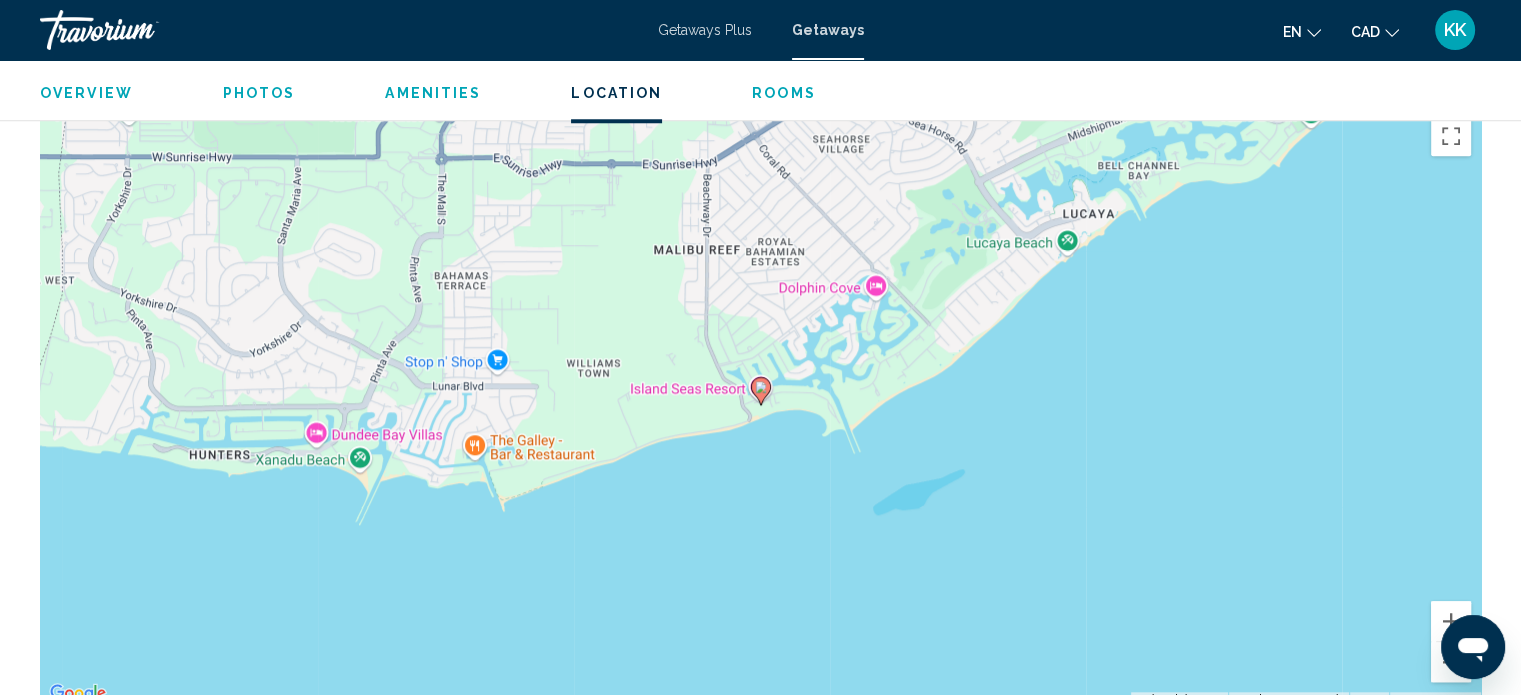 scroll, scrollTop: 1906, scrollLeft: 0, axis: vertical 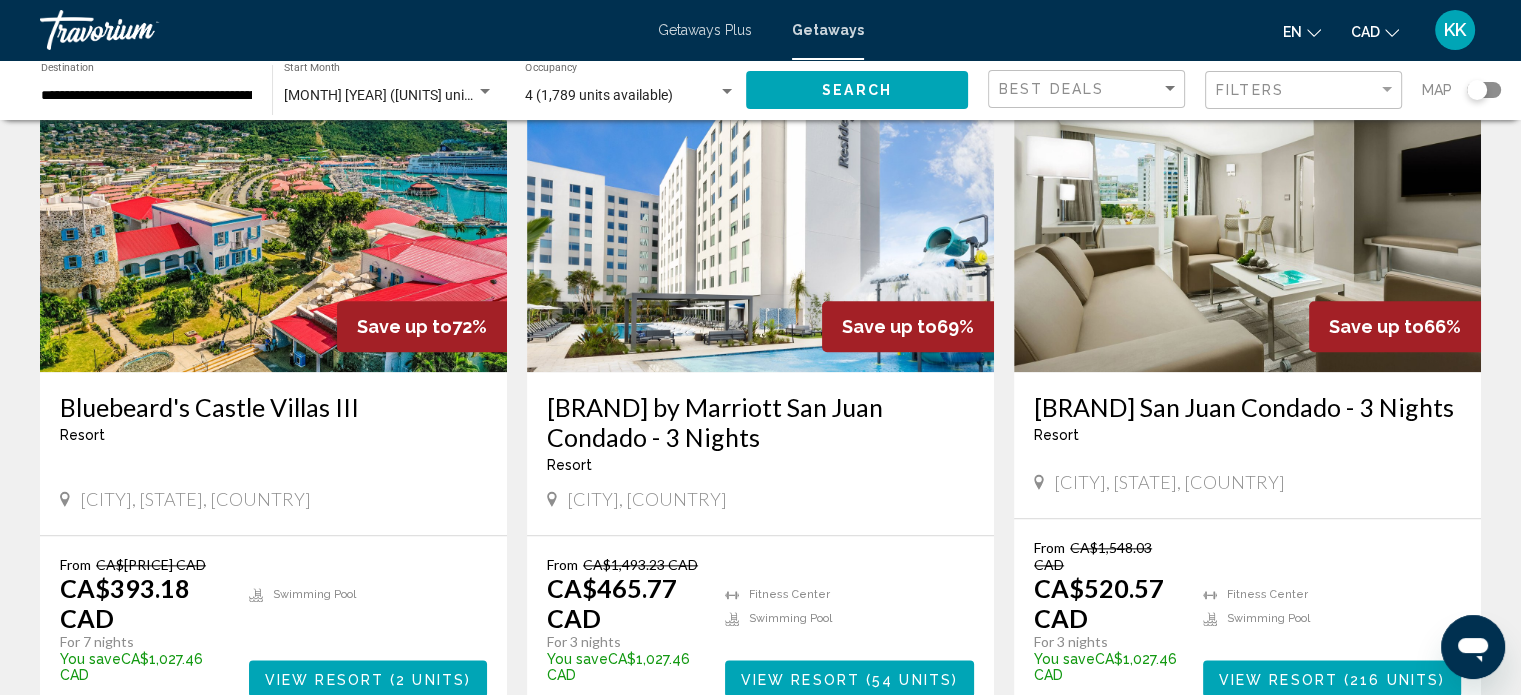 click on "Bluebeard's Castle Villas III" at bounding box center [273, 407] 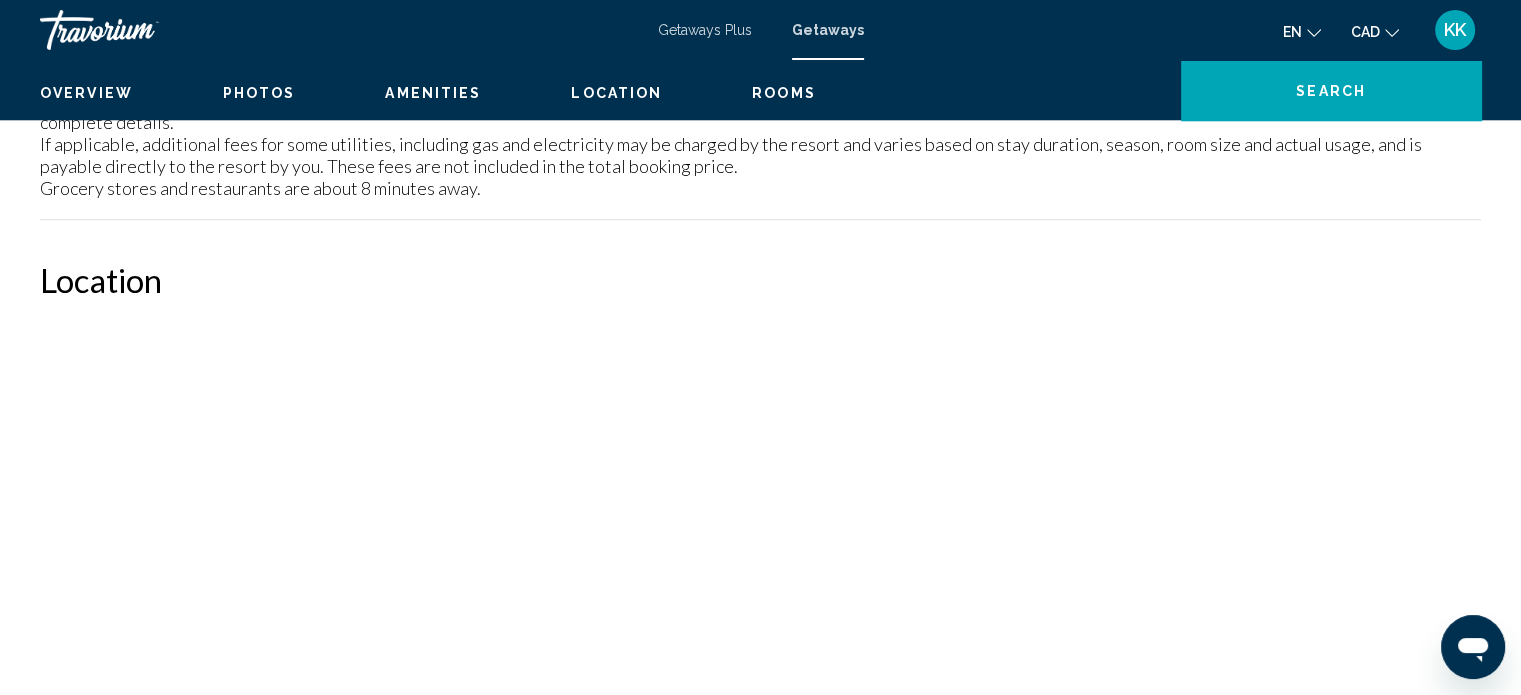 scroll, scrollTop: 12, scrollLeft: 0, axis: vertical 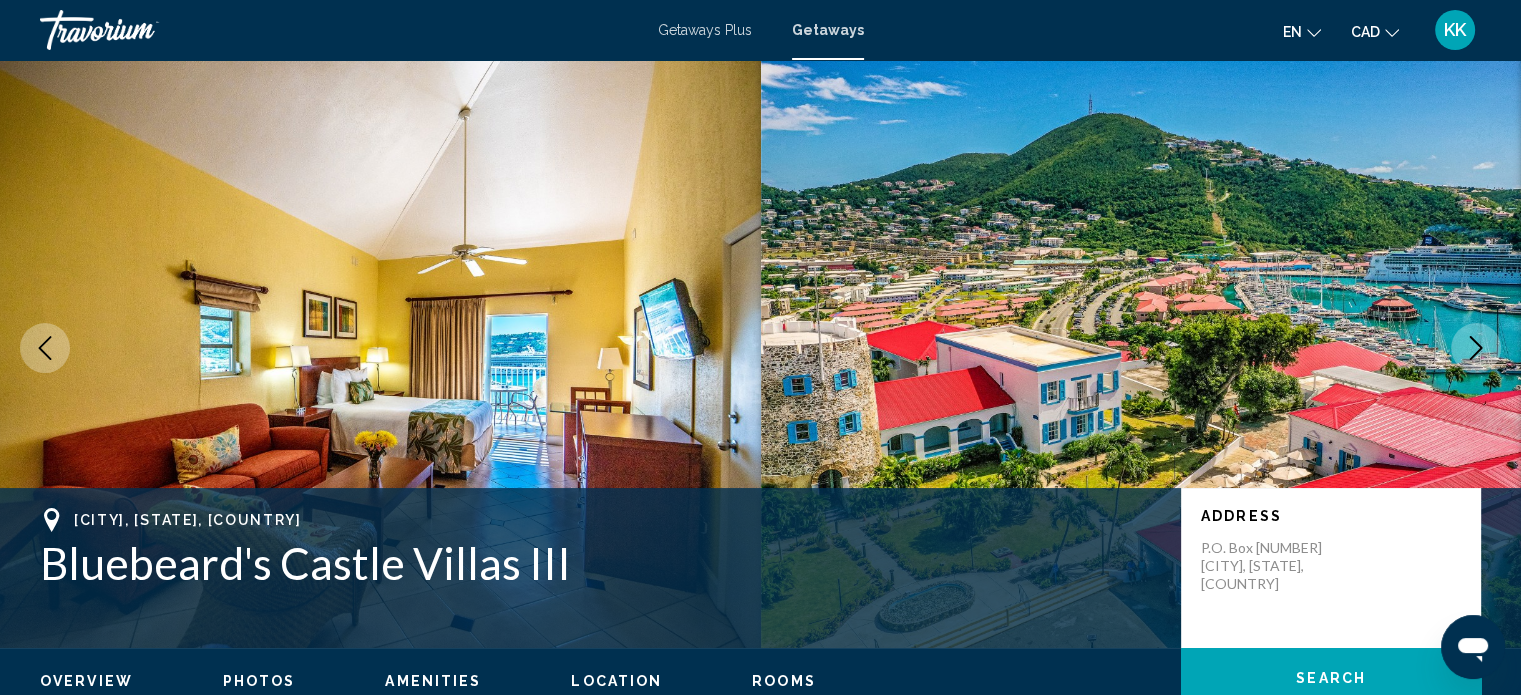 click 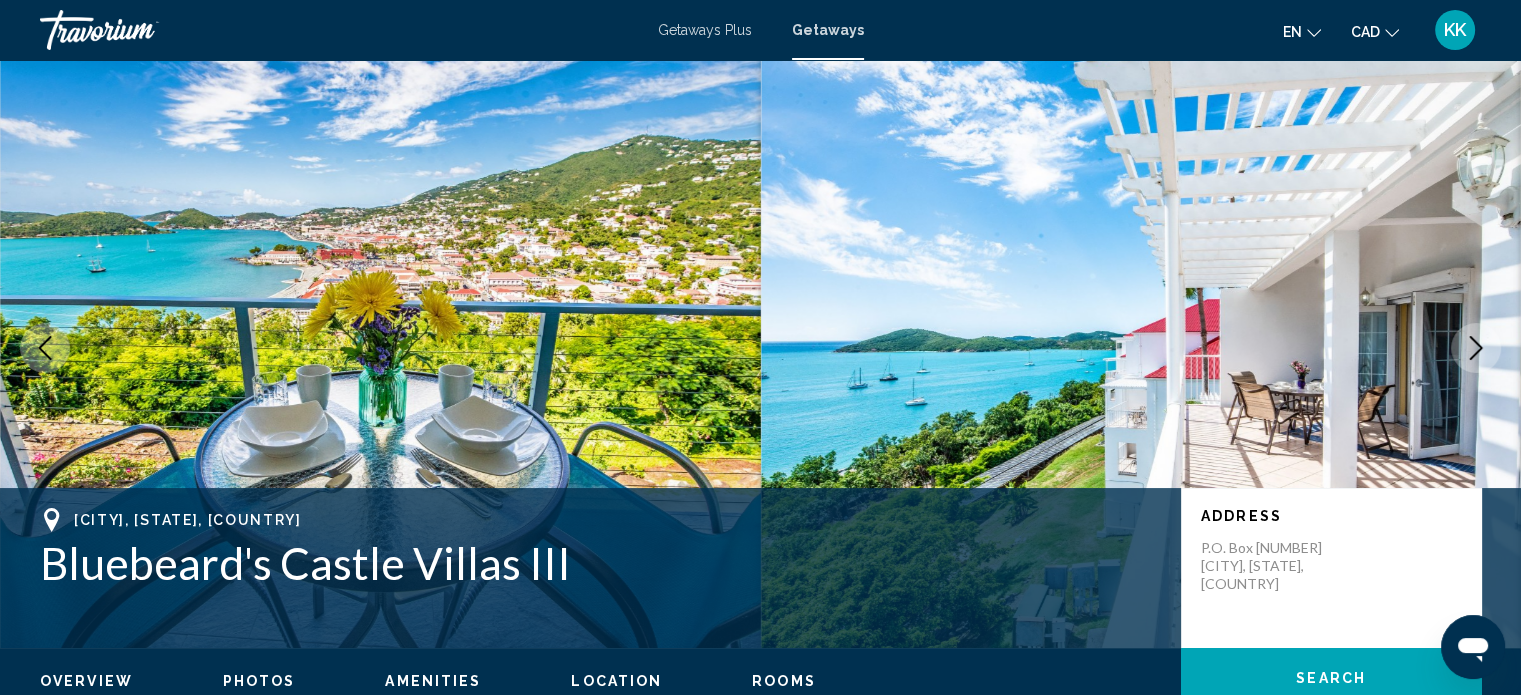 click 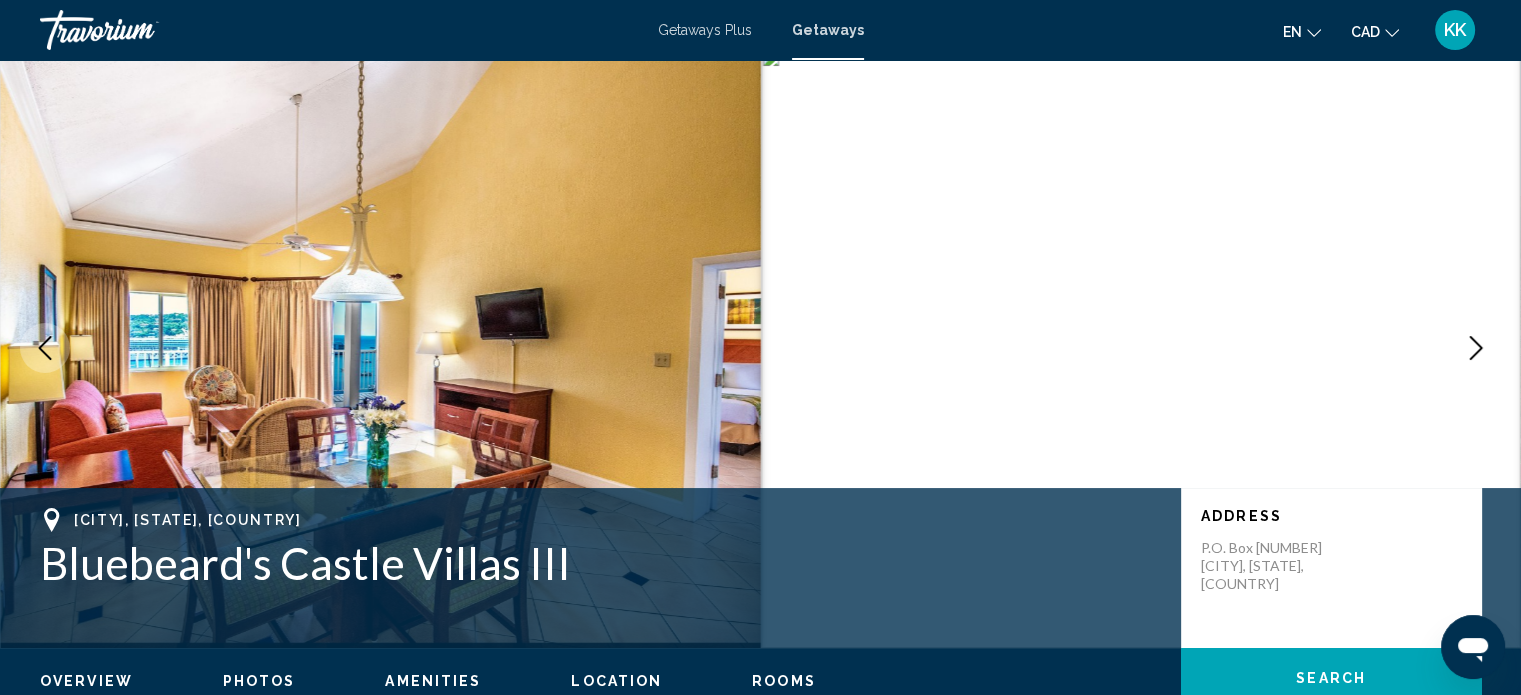 click 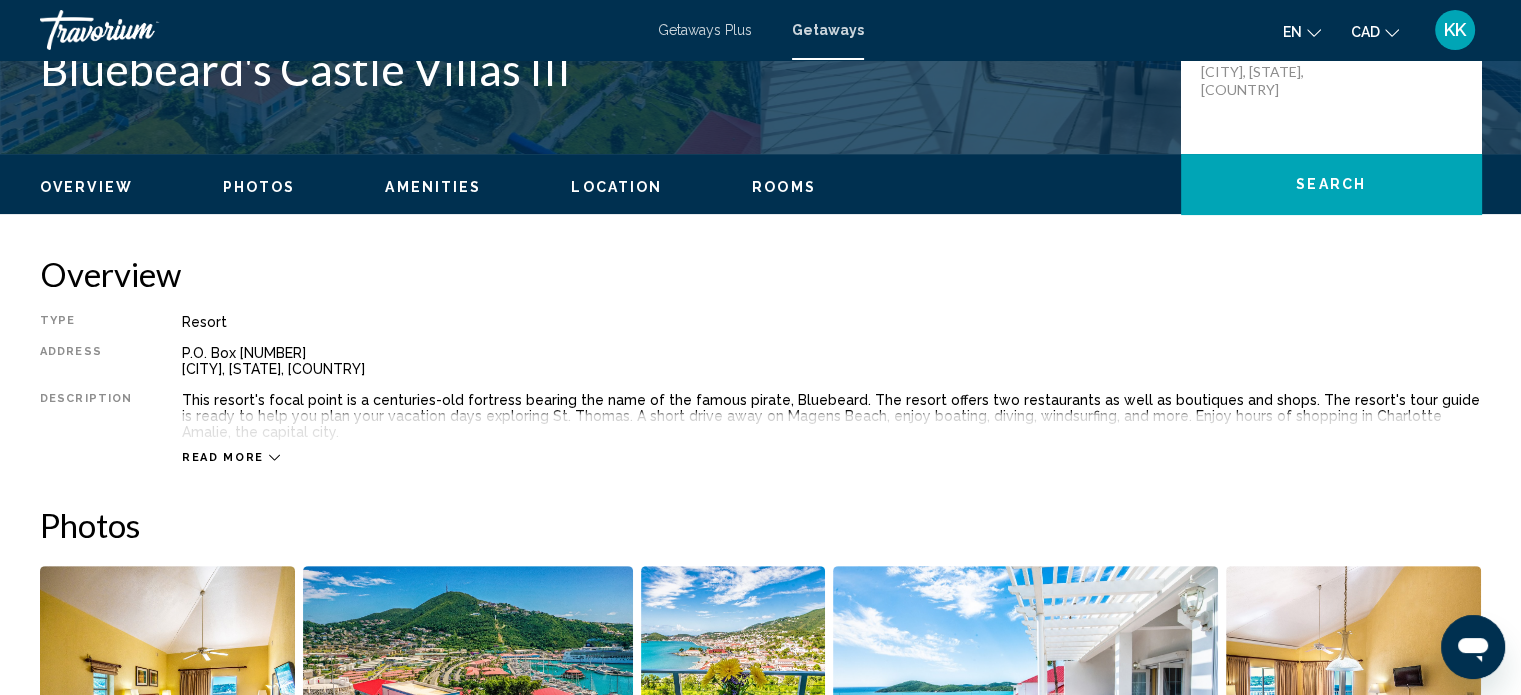 scroll, scrollTop: 666, scrollLeft: 0, axis: vertical 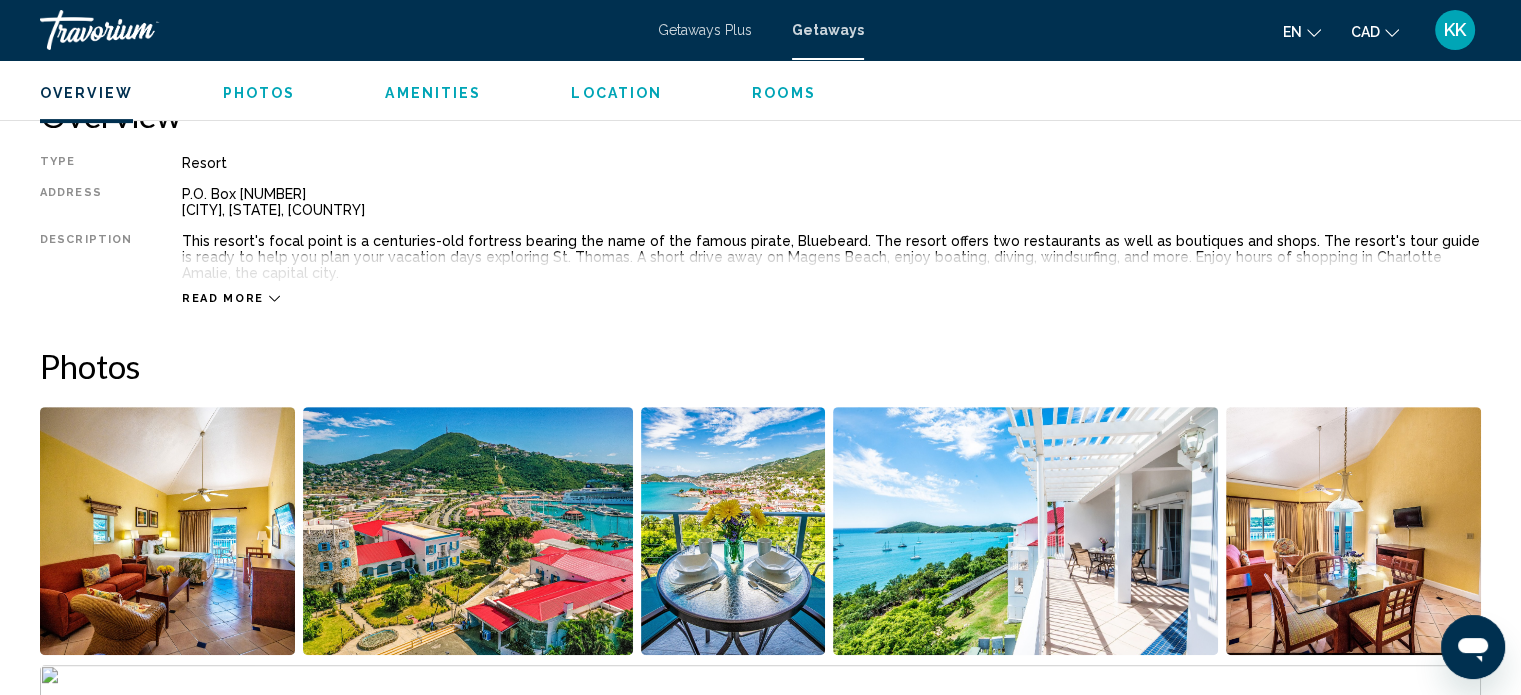 click on "Read more" at bounding box center (231, 298) 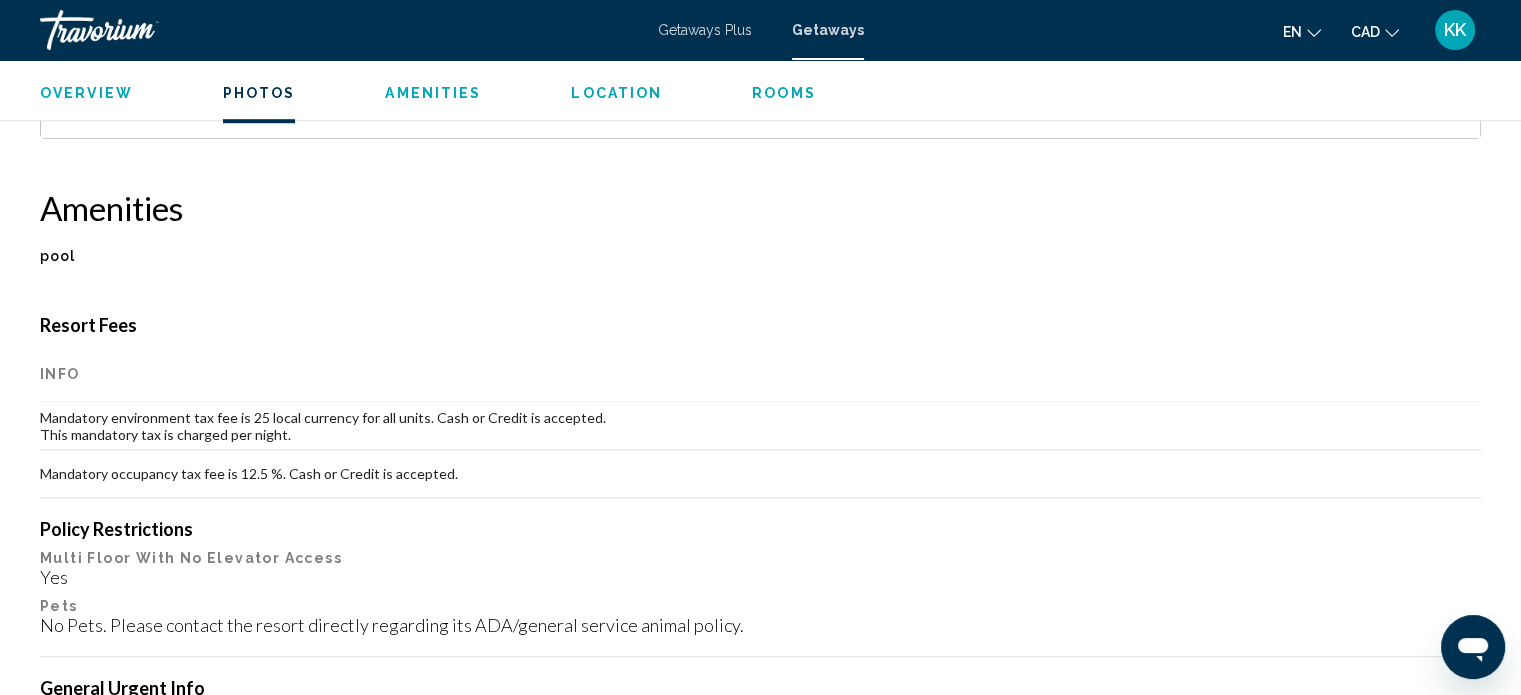 scroll, scrollTop: 1519, scrollLeft: 0, axis: vertical 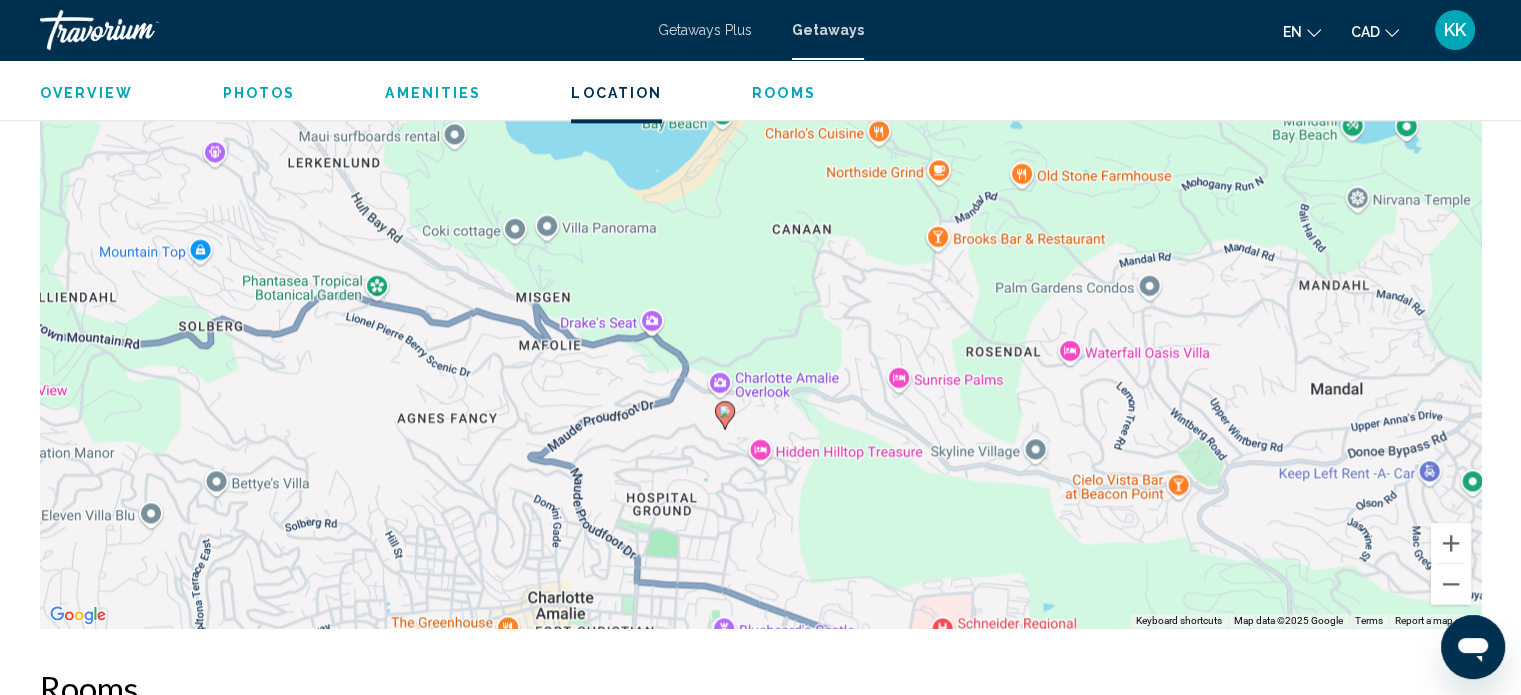 drag, startPoint x: 657, startPoint y: 279, endPoint x: 676, endPoint y: 389, distance: 111.62885 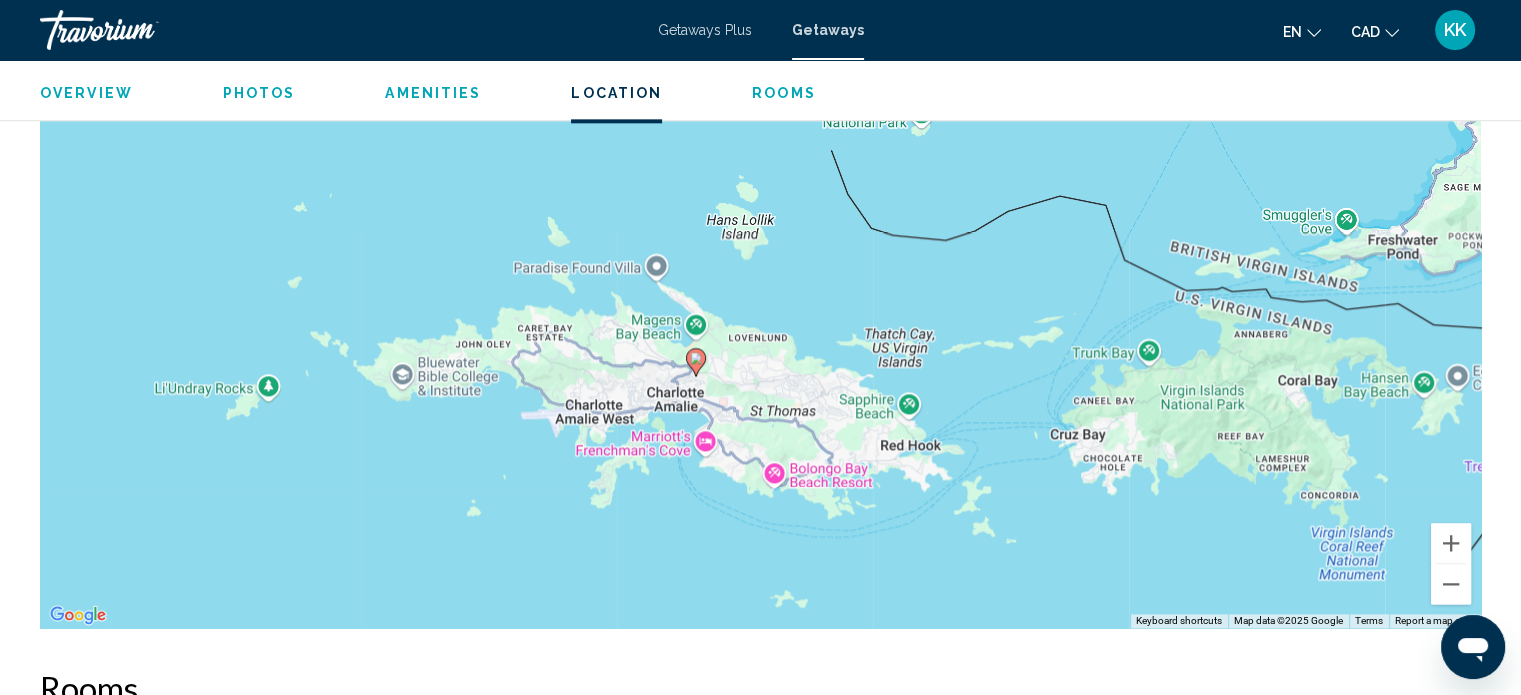 drag, startPoint x: 806, startPoint y: 240, endPoint x: 733, endPoint y: 567, distance: 335.04926 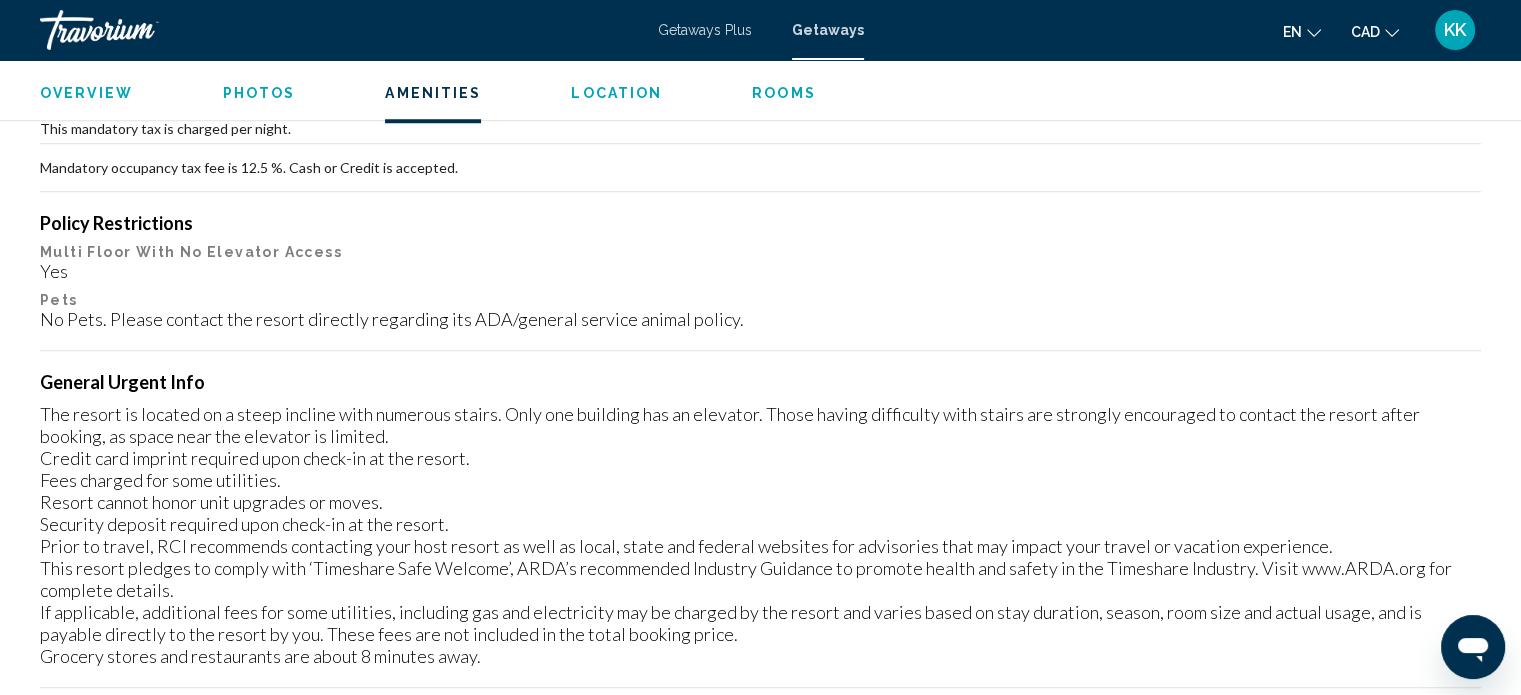 scroll, scrollTop: 1680, scrollLeft: 0, axis: vertical 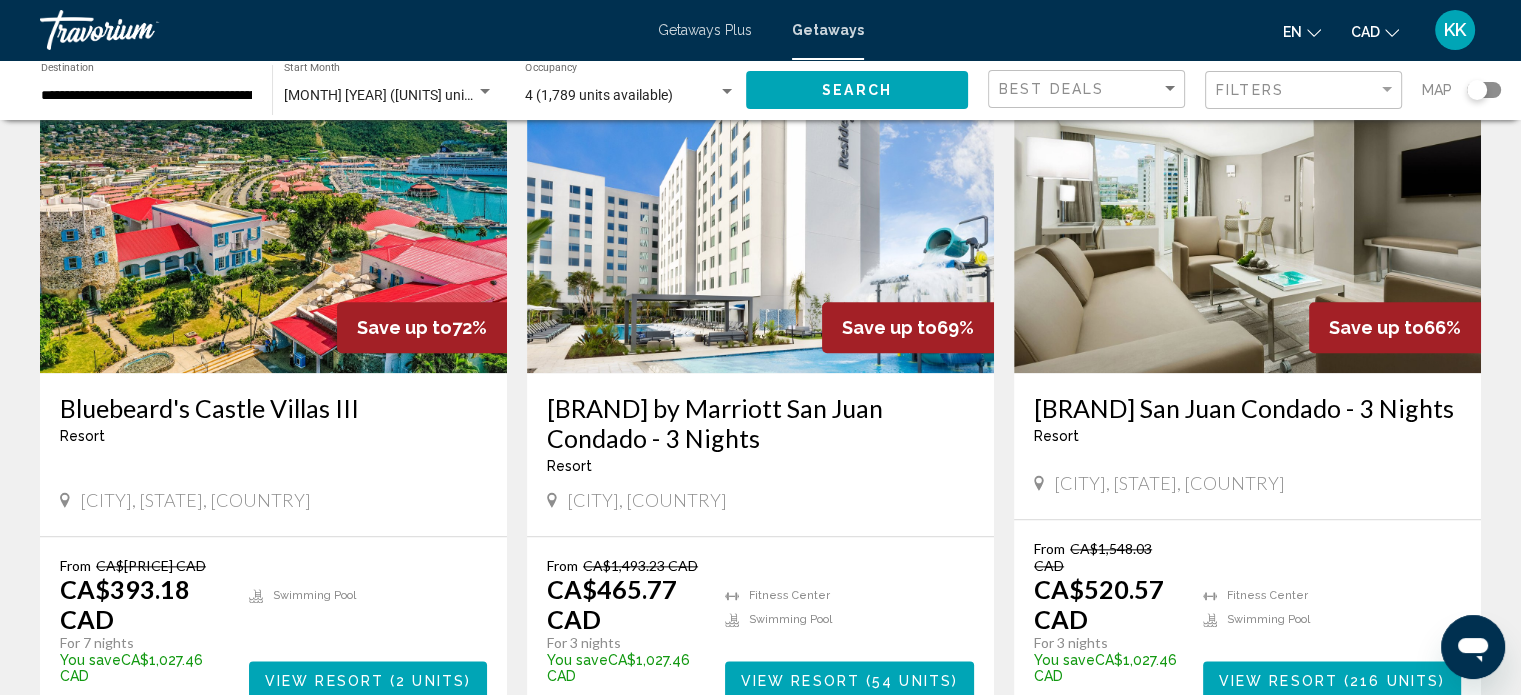 click on "[BRAND] by Marriott San Juan Condado - 3 Nights" at bounding box center (760, 423) 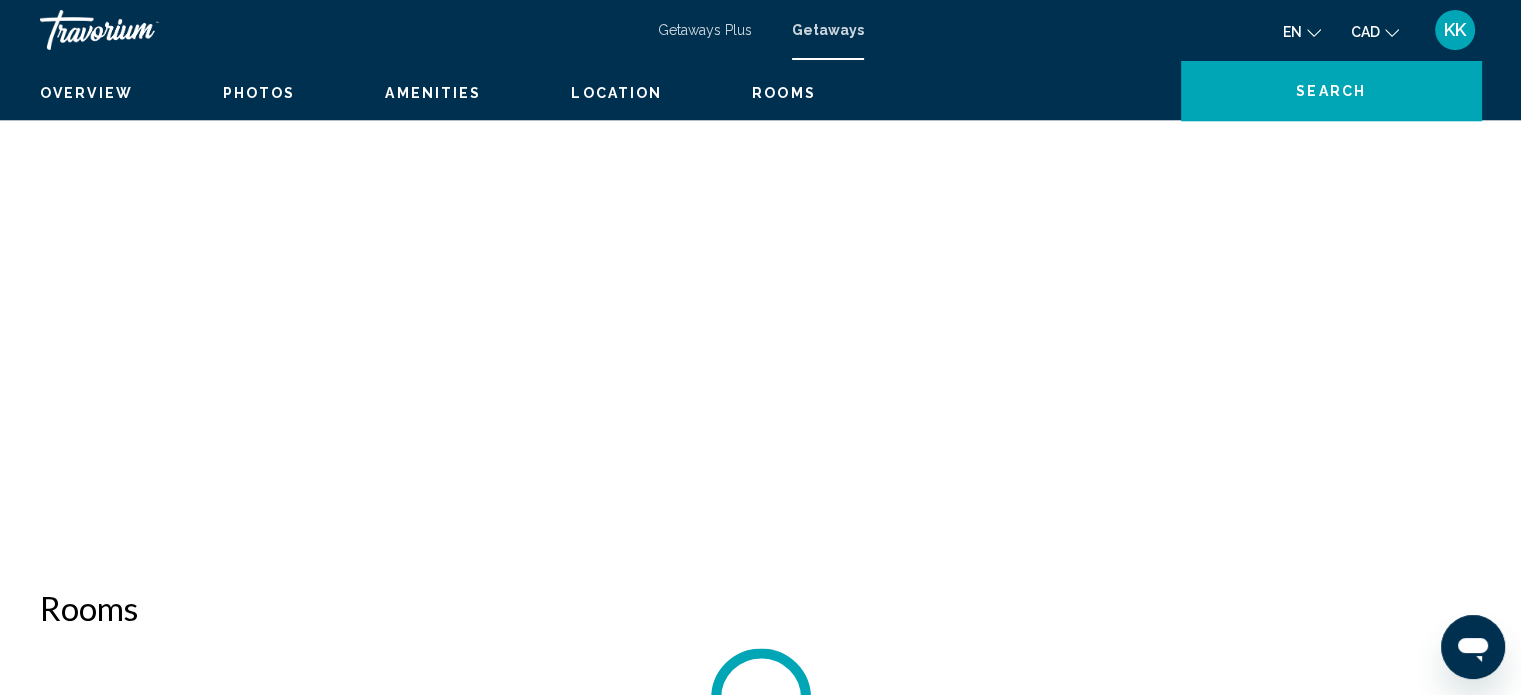 scroll, scrollTop: 12, scrollLeft: 0, axis: vertical 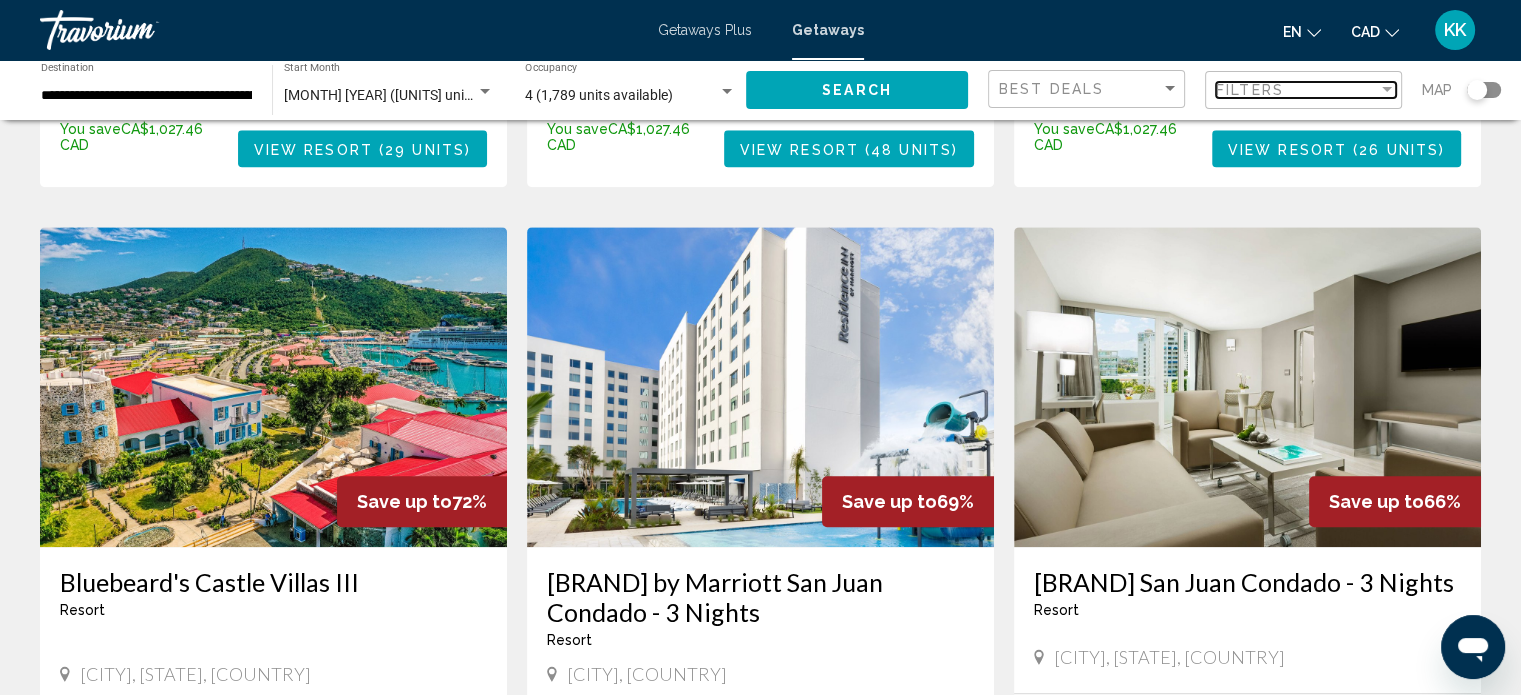 click at bounding box center [1387, 90] 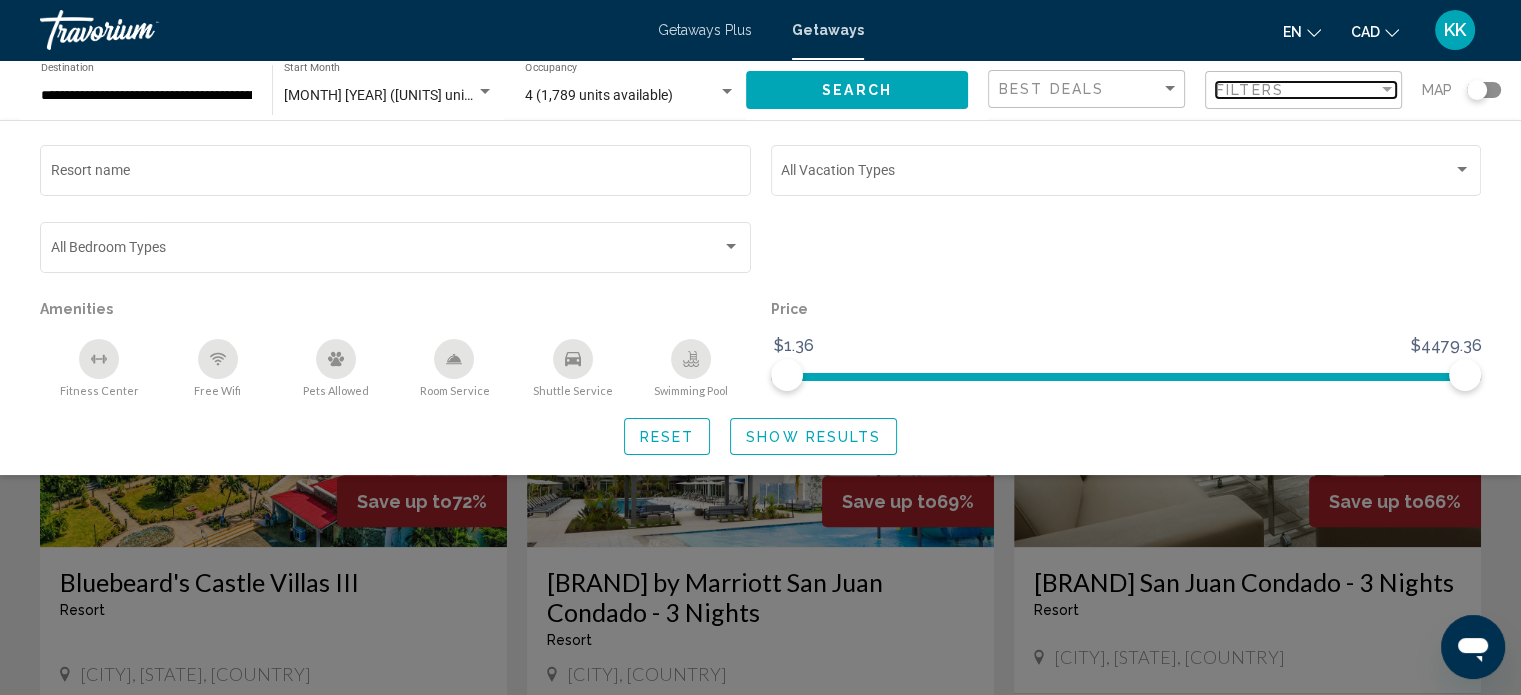 click at bounding box center [1387, 89] 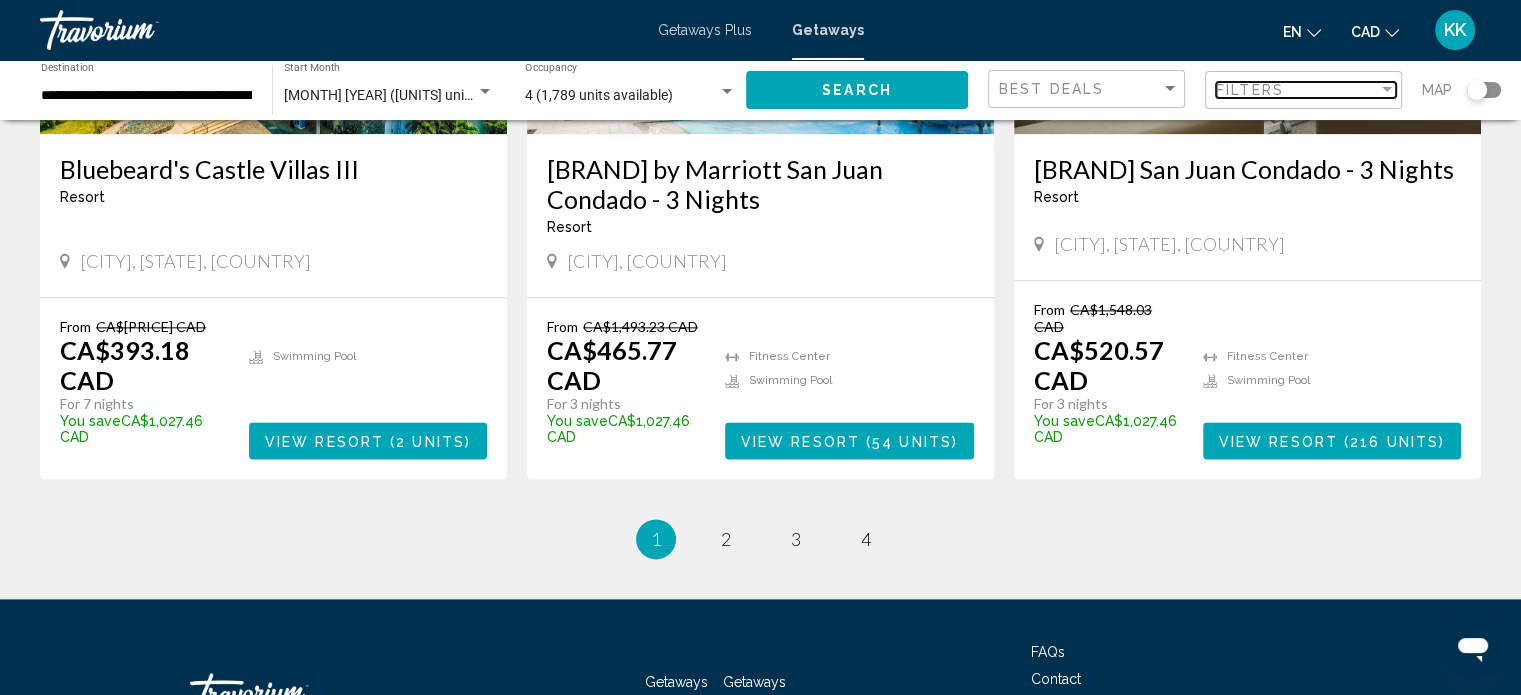 scroll, scrollTop: 2539, scrollLeft: 0, axis: vertical 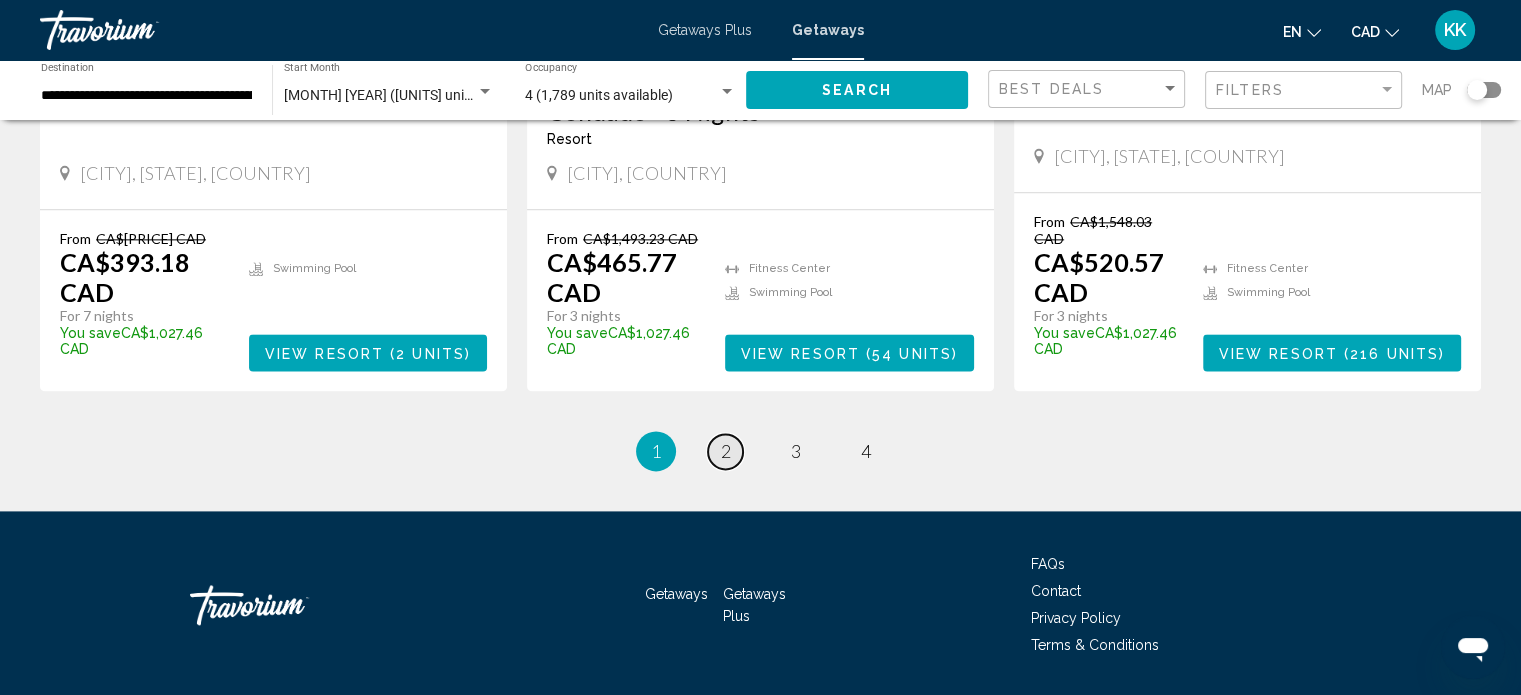 click on "page  2" at bounding box center (725, 451) 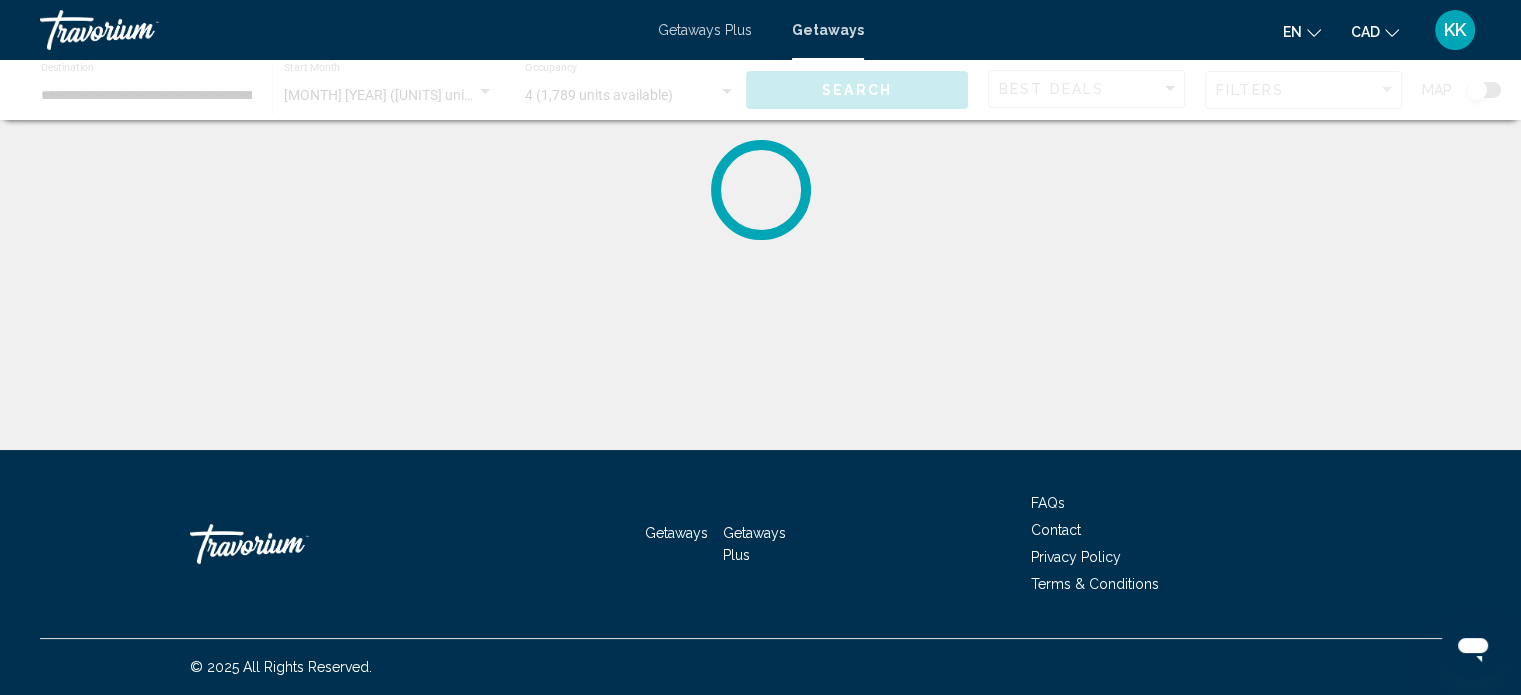 scroll, scrollTop: 0, scrollLeft: 0, axis: both 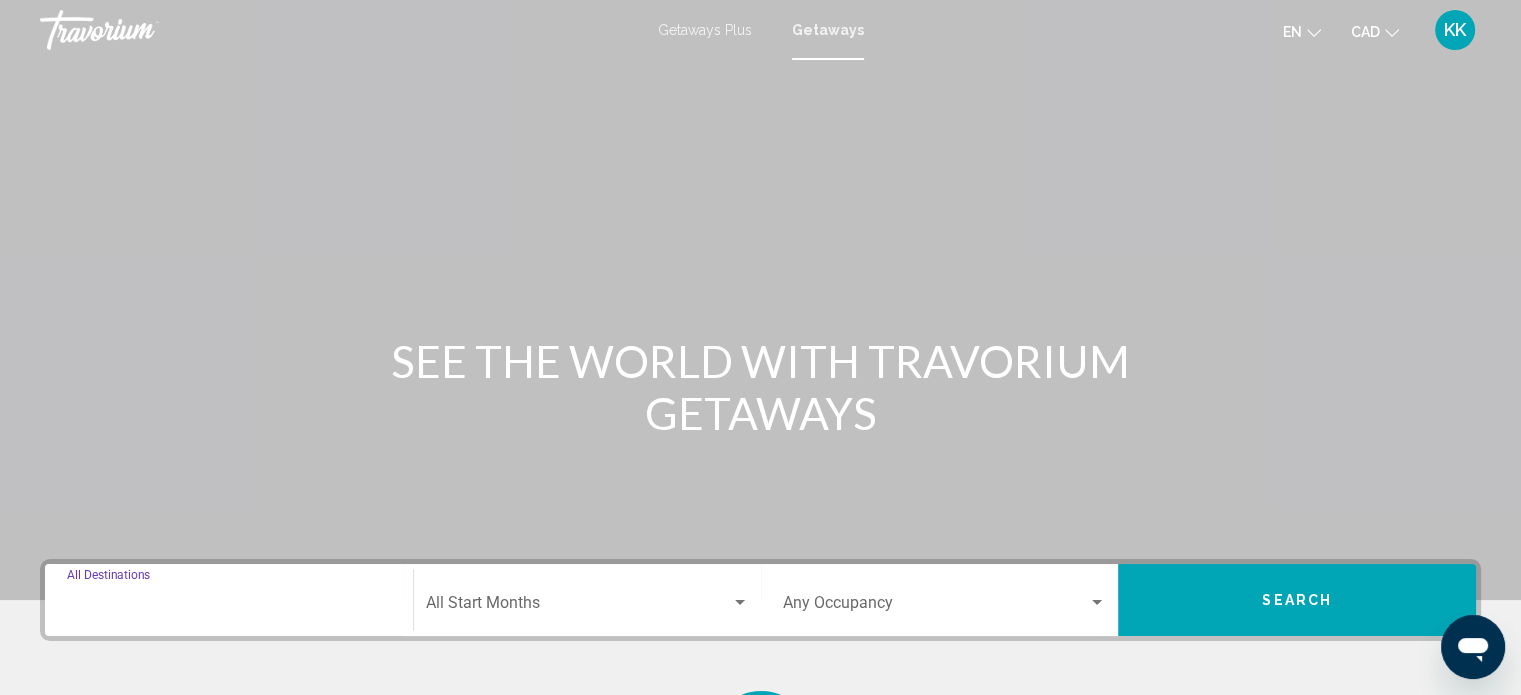 click on "Destination All Destinations" at bounding box center (229, 607) 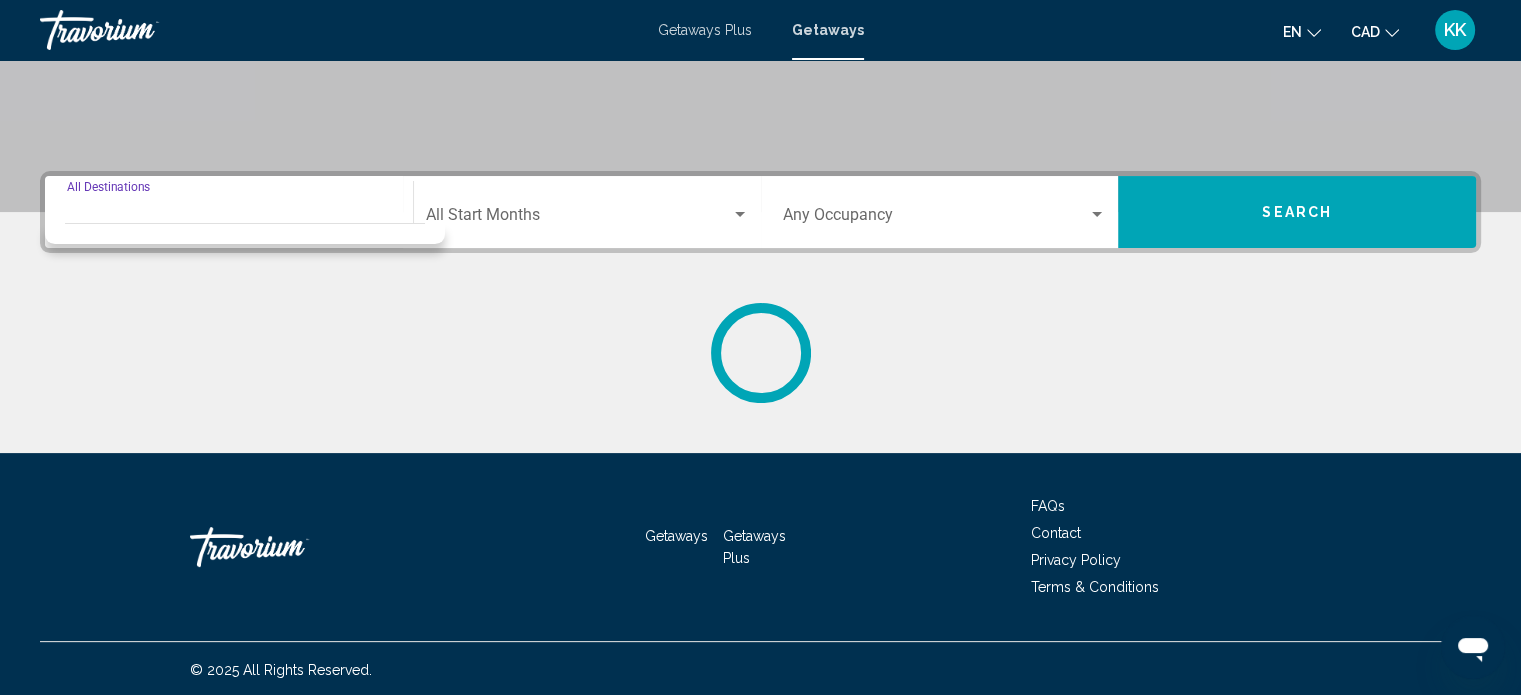 scroll, scrollTop: 390, scrollLeft: 0, axis: vertical 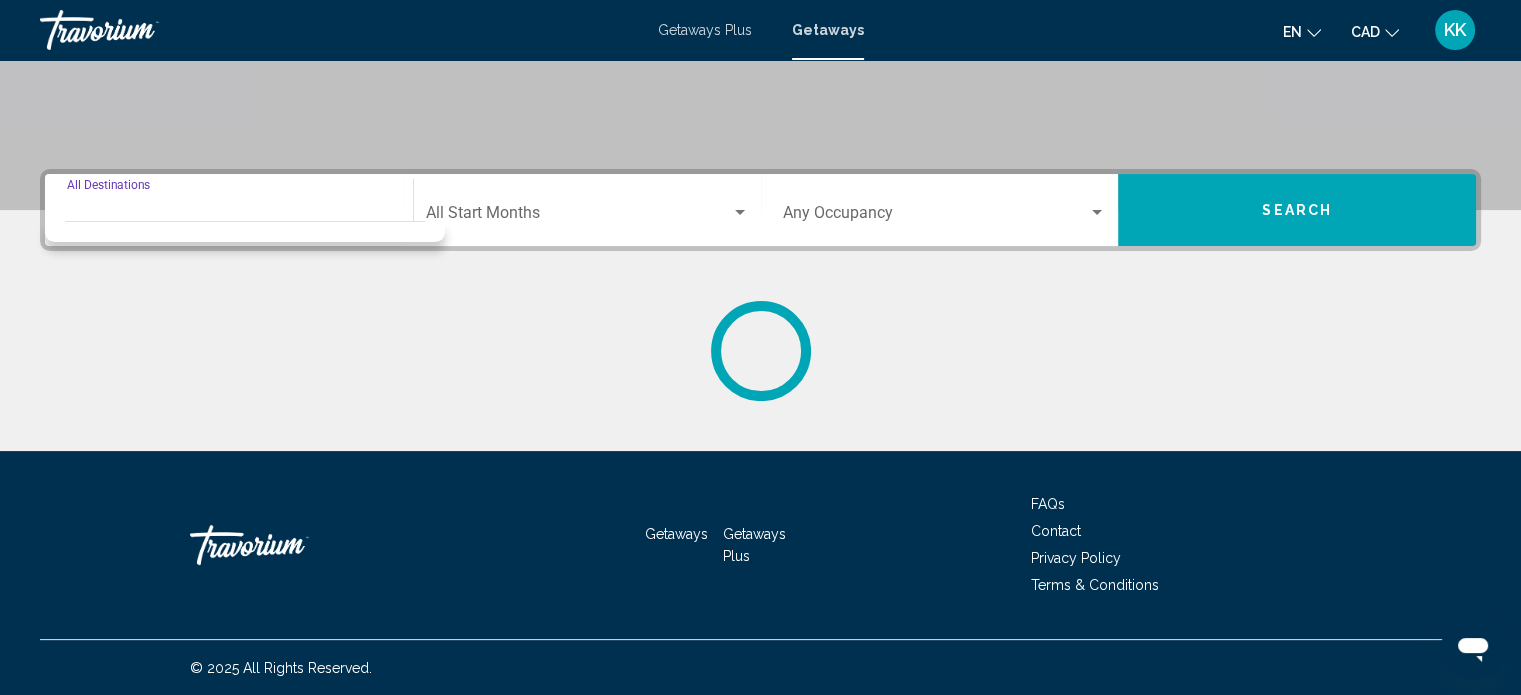 click on "Destination All Destinations" at bounding box center [229, 217] 